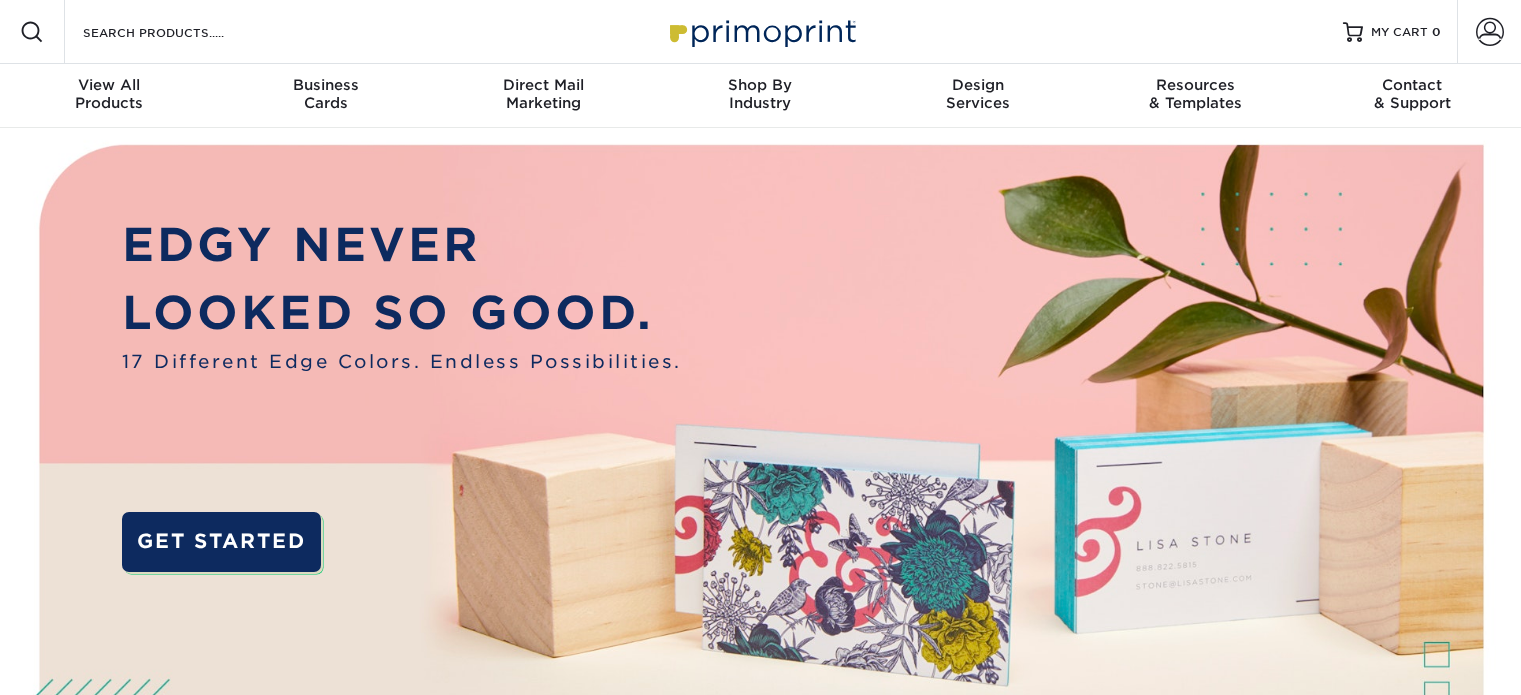 scroll, scrollTop: 0, scrollLeft: 0, axis: both 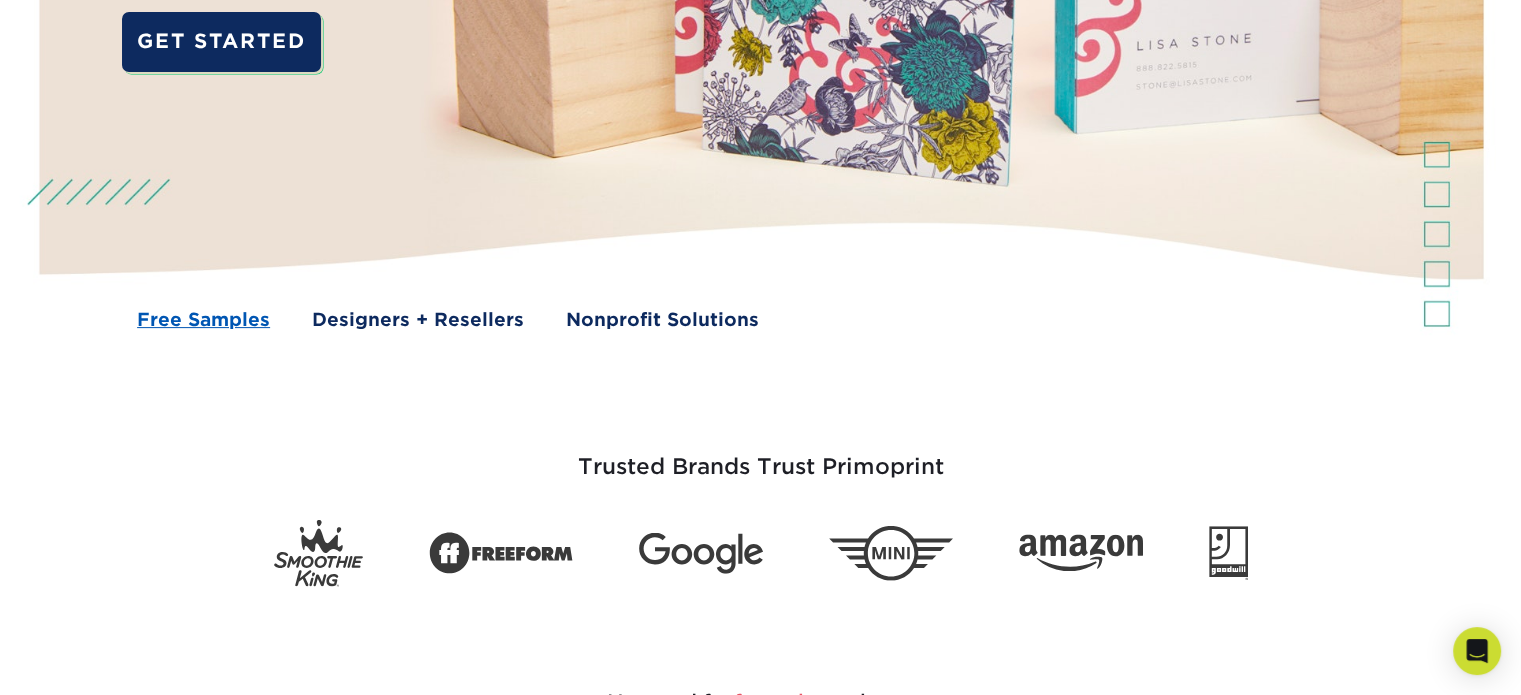 click on "Free Samples" at bounding box center [203, 319] 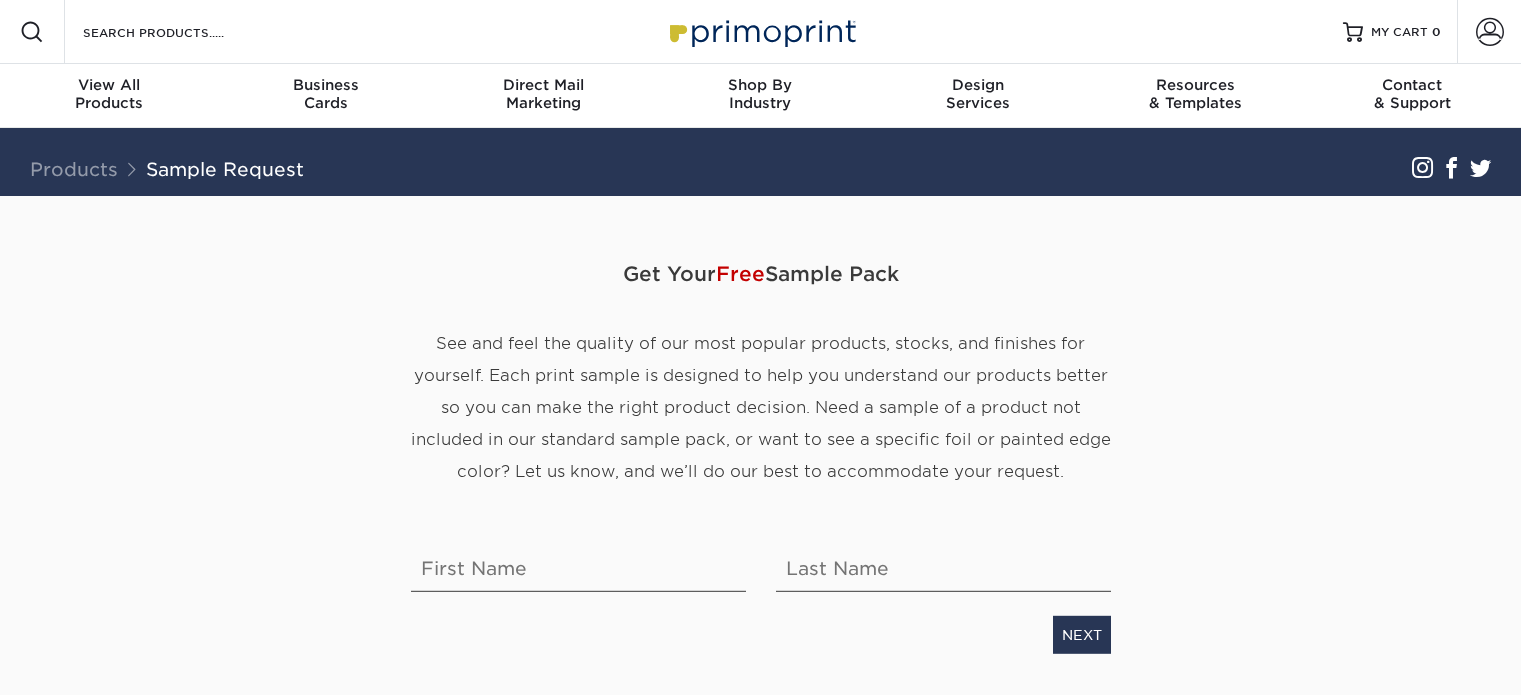 scroll, scrollTop: 0, scrollLeft: 0, axis: both 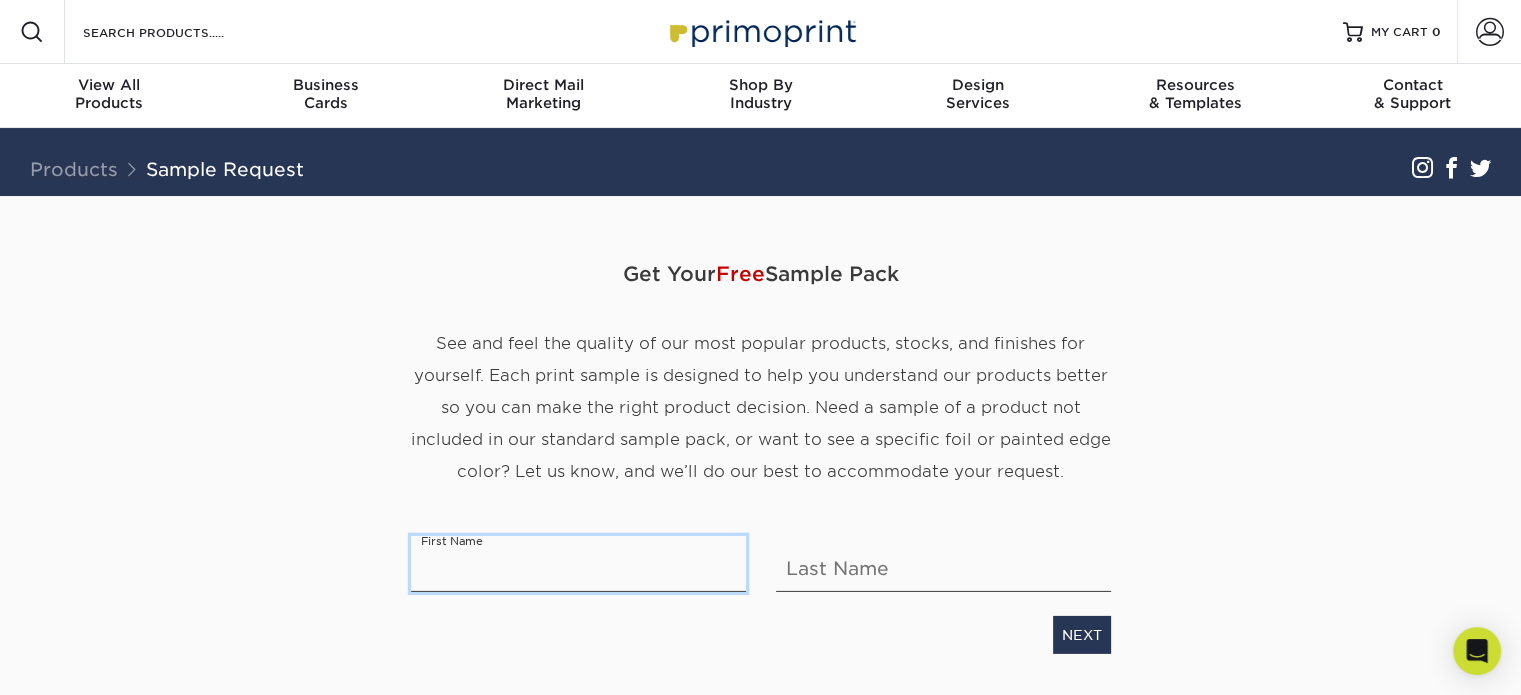 click at bounding box center (578, 564) 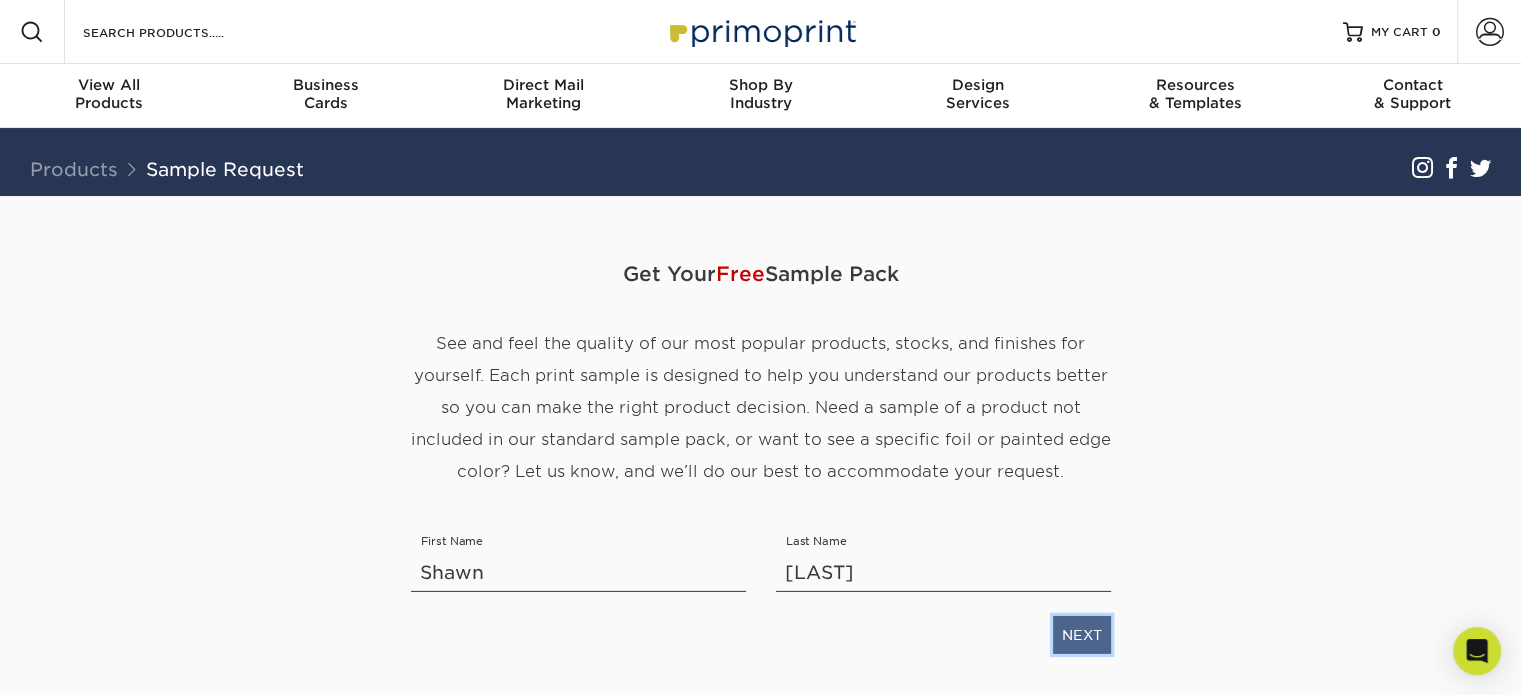 click on "NEXT" at bounding box center (1082, 635) 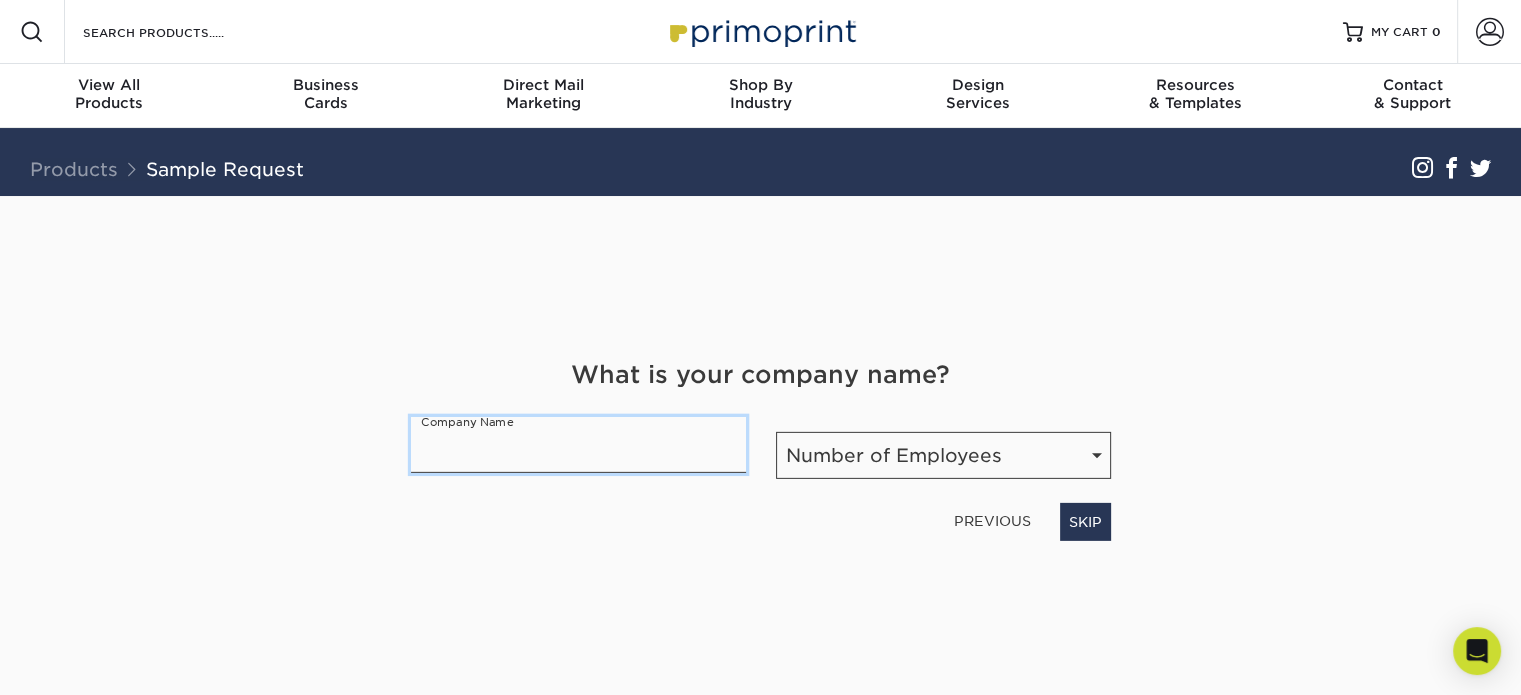 click at bounding box center [578, 445] 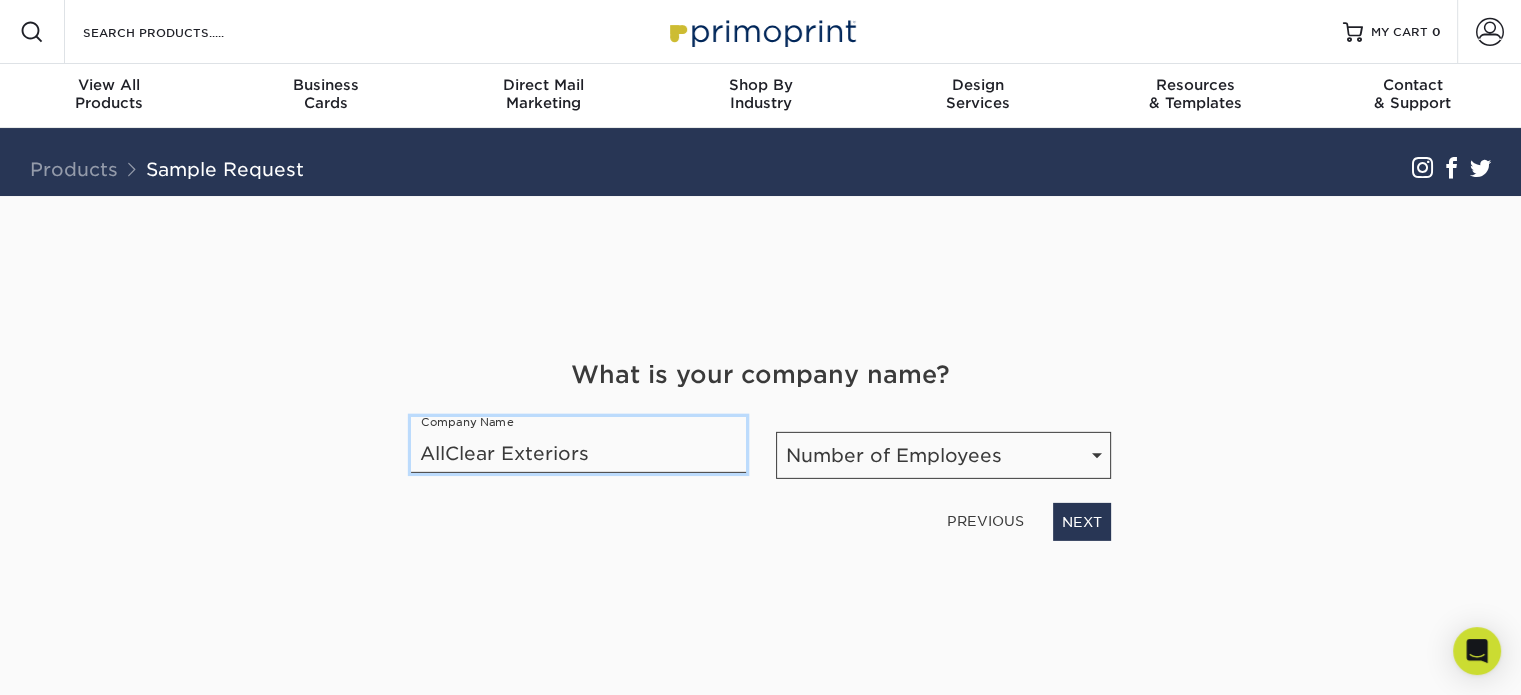 type on "AllClear Exteriors" 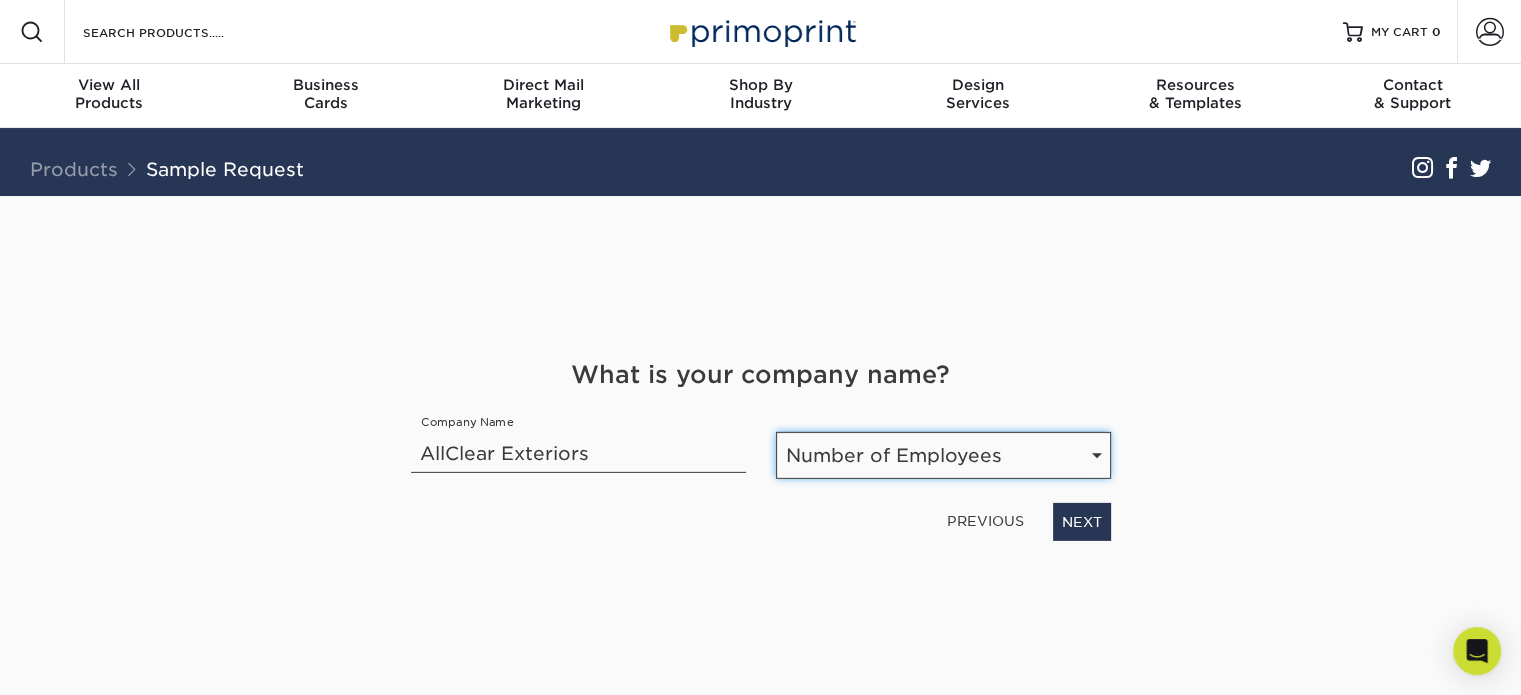 click on "Number of Employees
Self-employed
1-10 employees
11-50 employees
51-200 employees
201-500 employees
501-1000 employees
1001-5000 employees
5001-10,000 employees
10,001+ employees" at bounding box center (943, 455) 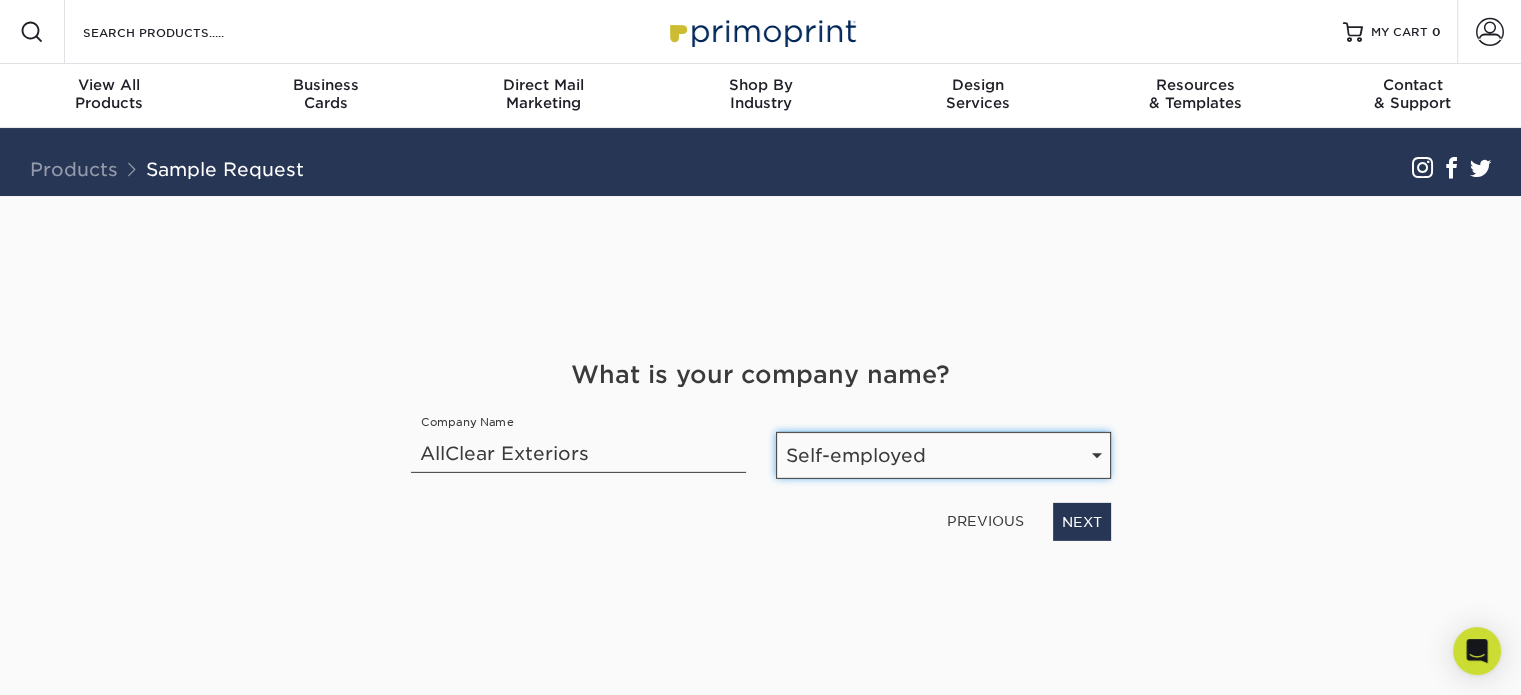 click on "Number of Employees
Self-employed
1-10 employees
11-50 employees
51-200 employees
201-500 employees
501-1000 employees
1001-5000 employees
5001-10,000 employees
10,001+ employees" at bounding box center [943, 455] 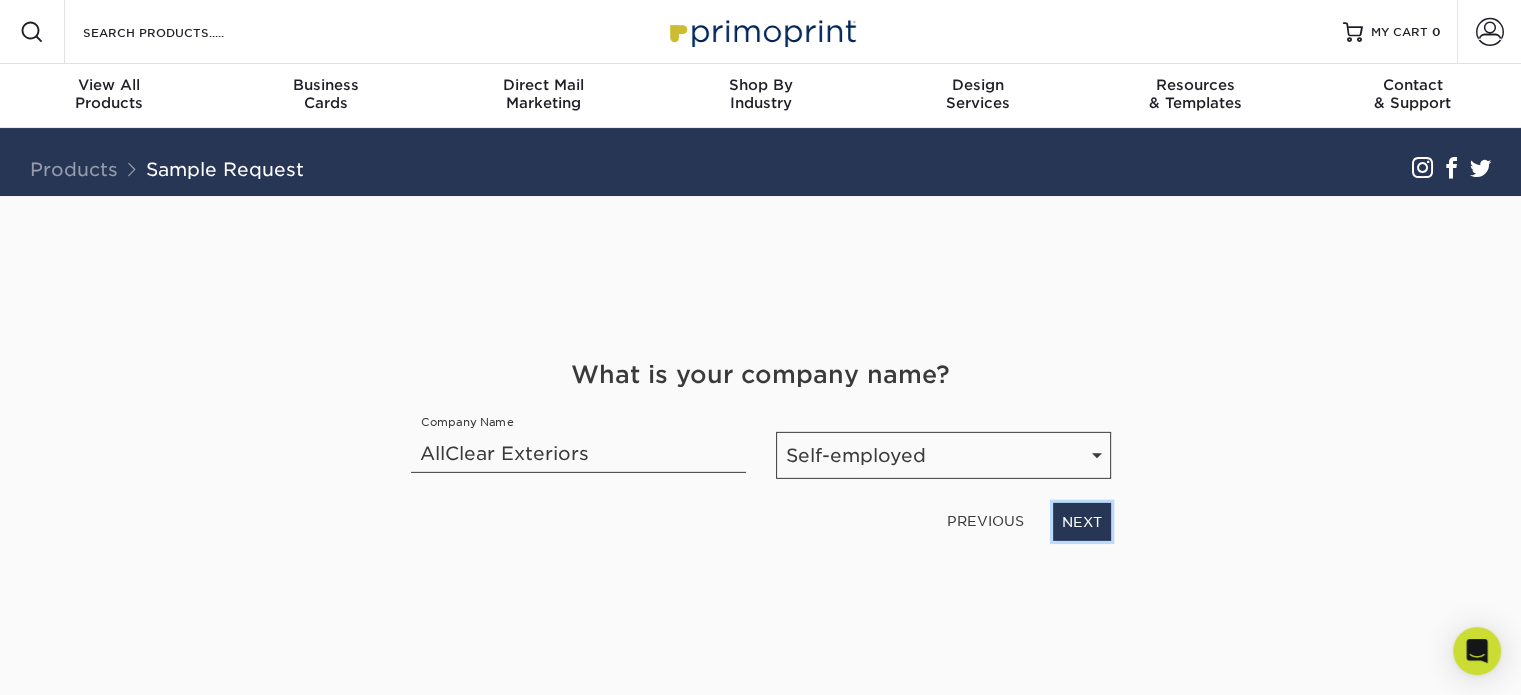 click on "NEXT" at bounding box center (1082, 522) 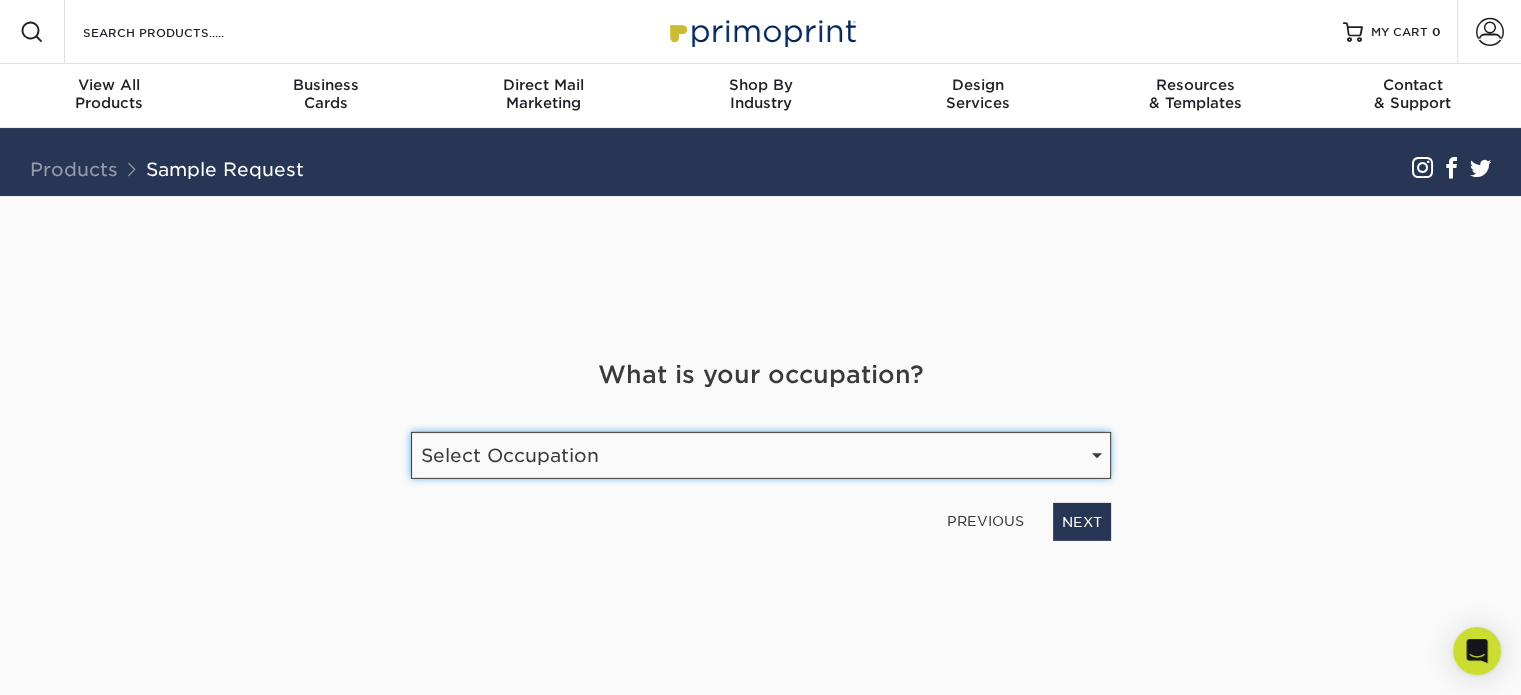 click on "Select Occupation
Agency
Automotive
Blogger
Cleaning Services
Construction
Education
Entertainment
Entrepreneur
Etsy Shop Owner
Event / Wedding Planner
Financial Services
Food / Beverage
Franchise
Graphic Designer / Freelance
Health Care
Hospitality
Human Resources
Insurance
Landscaping
Legal
Maintenance
Print" at bounding box center (761, 455) 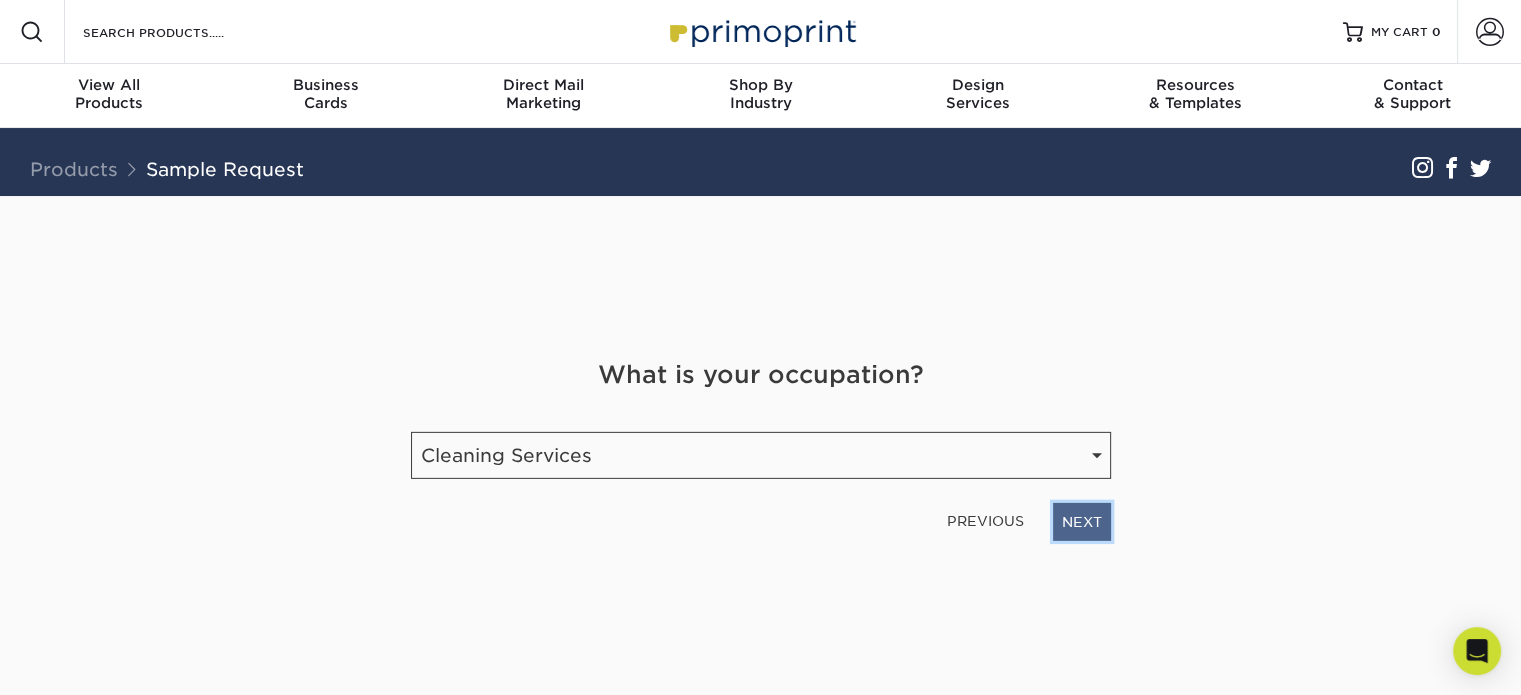 click on "NEXT" at bounding box center (1082, 522) 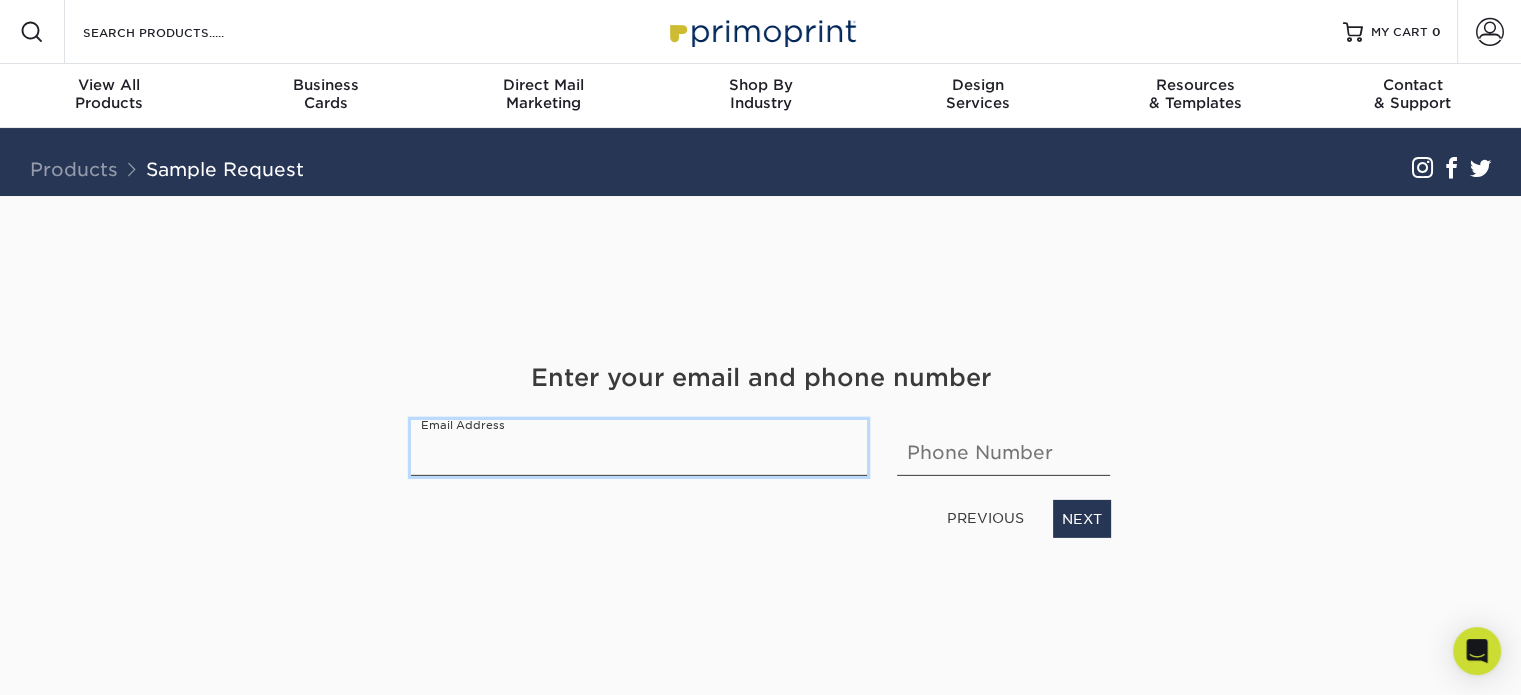 scroll, scrollTop: 0, scrollLeft: 0, axis: both 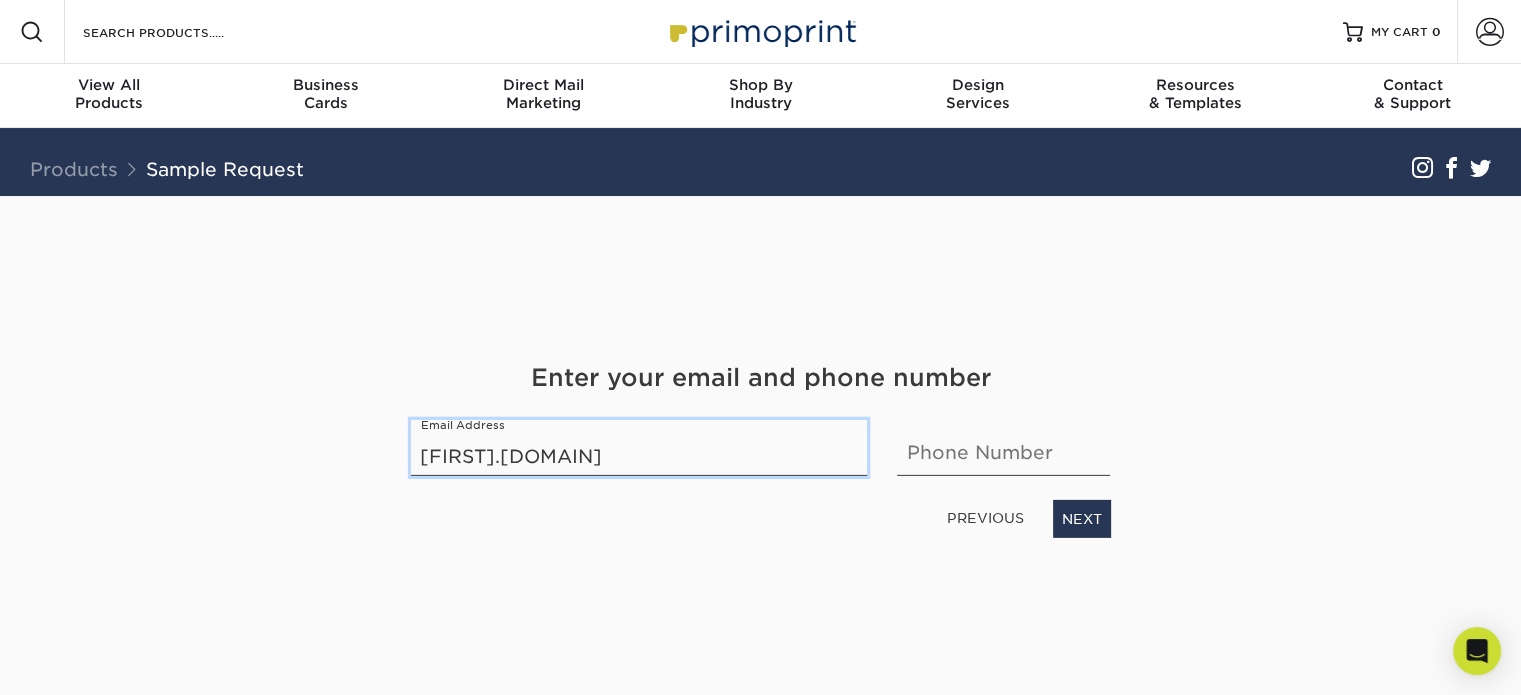 type on "shawn.allclearExteriors@example.com" 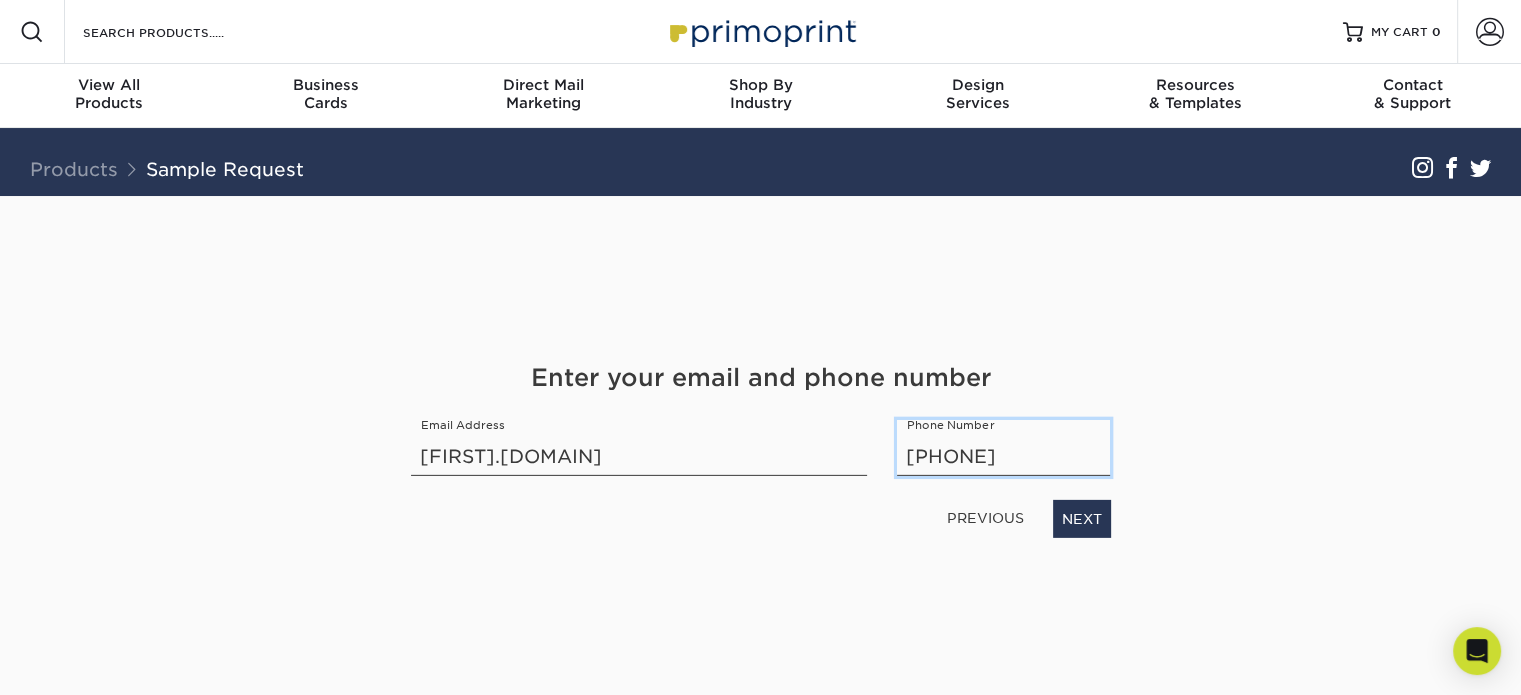 type on "2104013205" 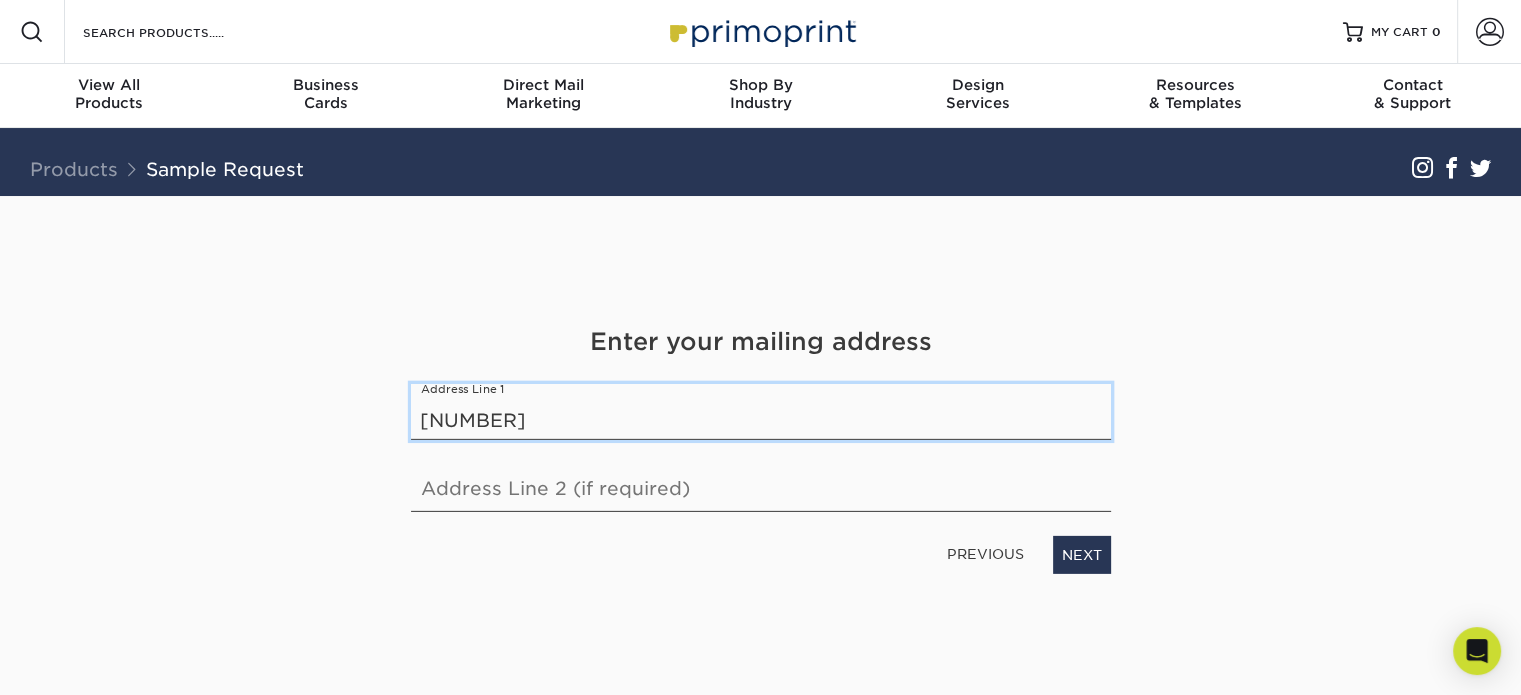 type on "2928 Allen Street" 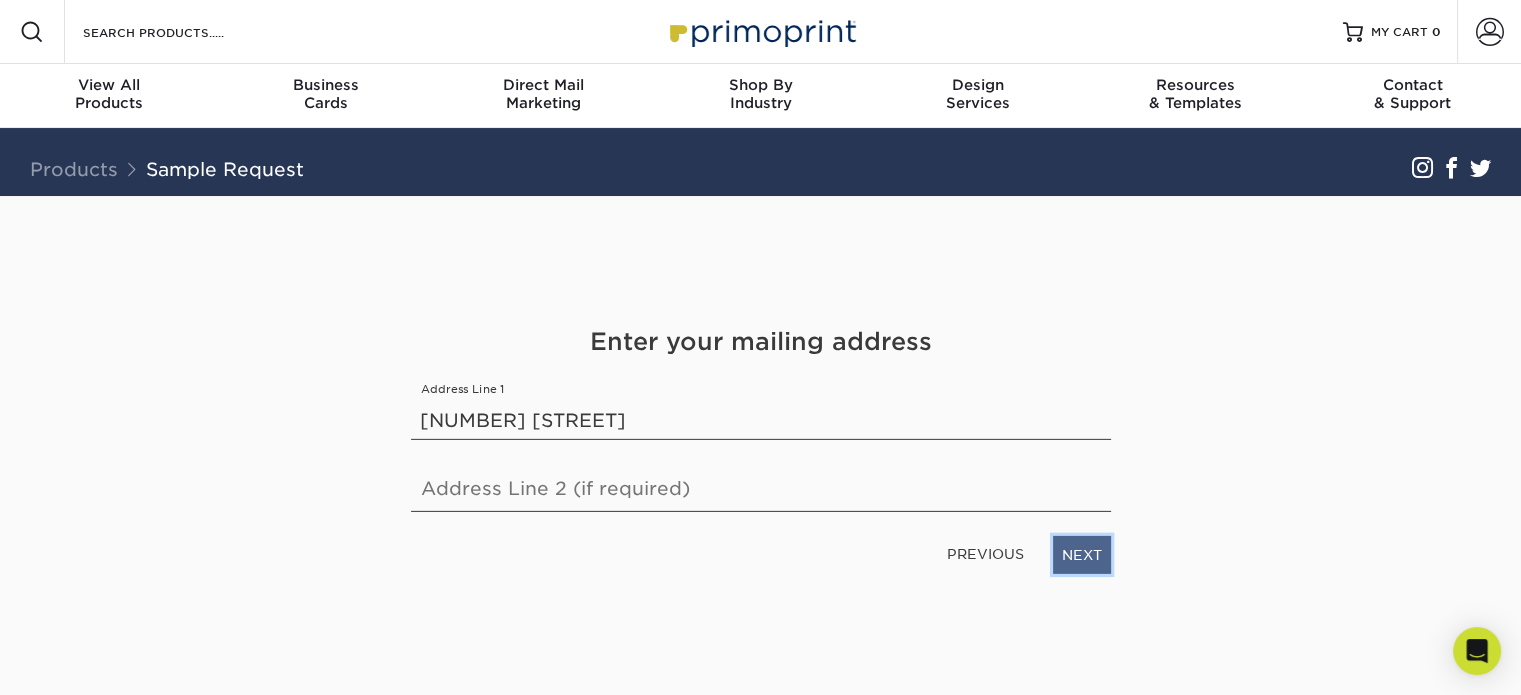 click on "NEXT" at bounding box center [1082, 555] 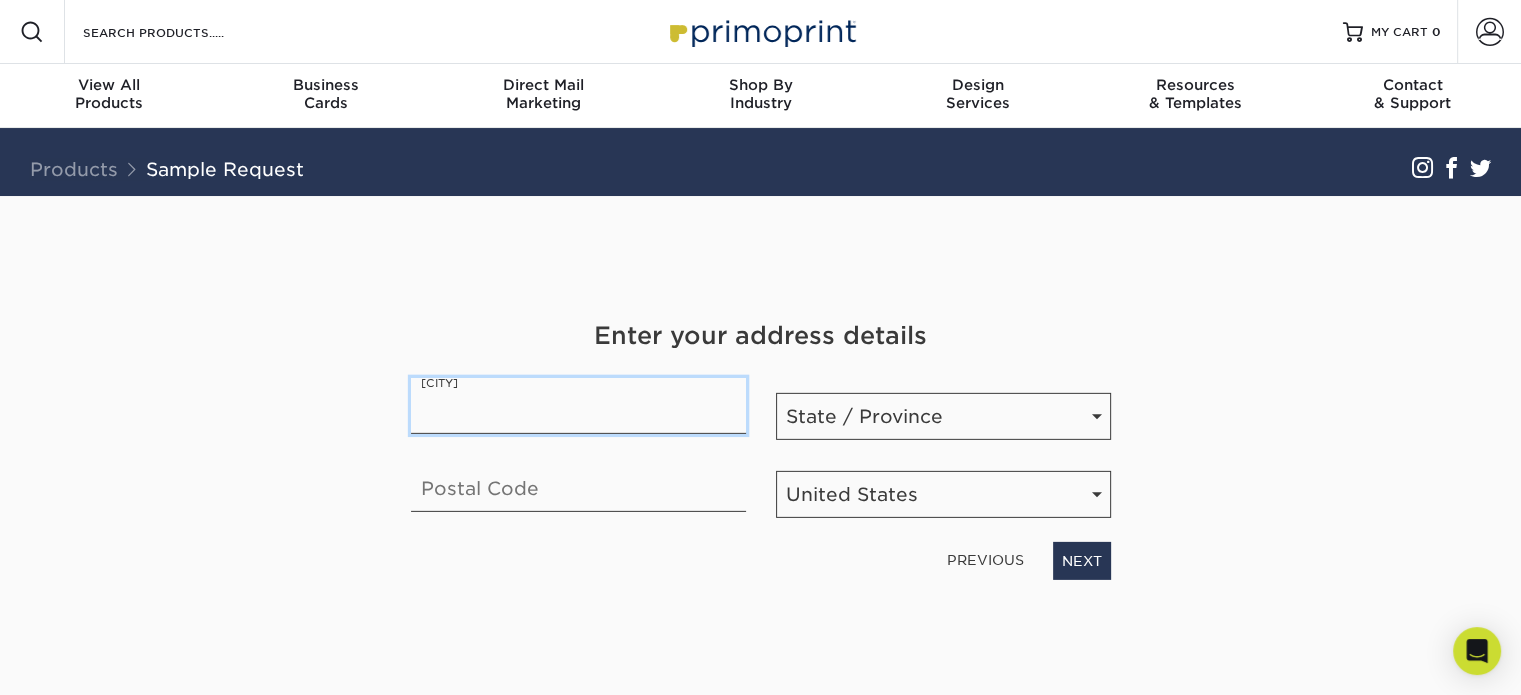 click at bounding box center (578, 406) 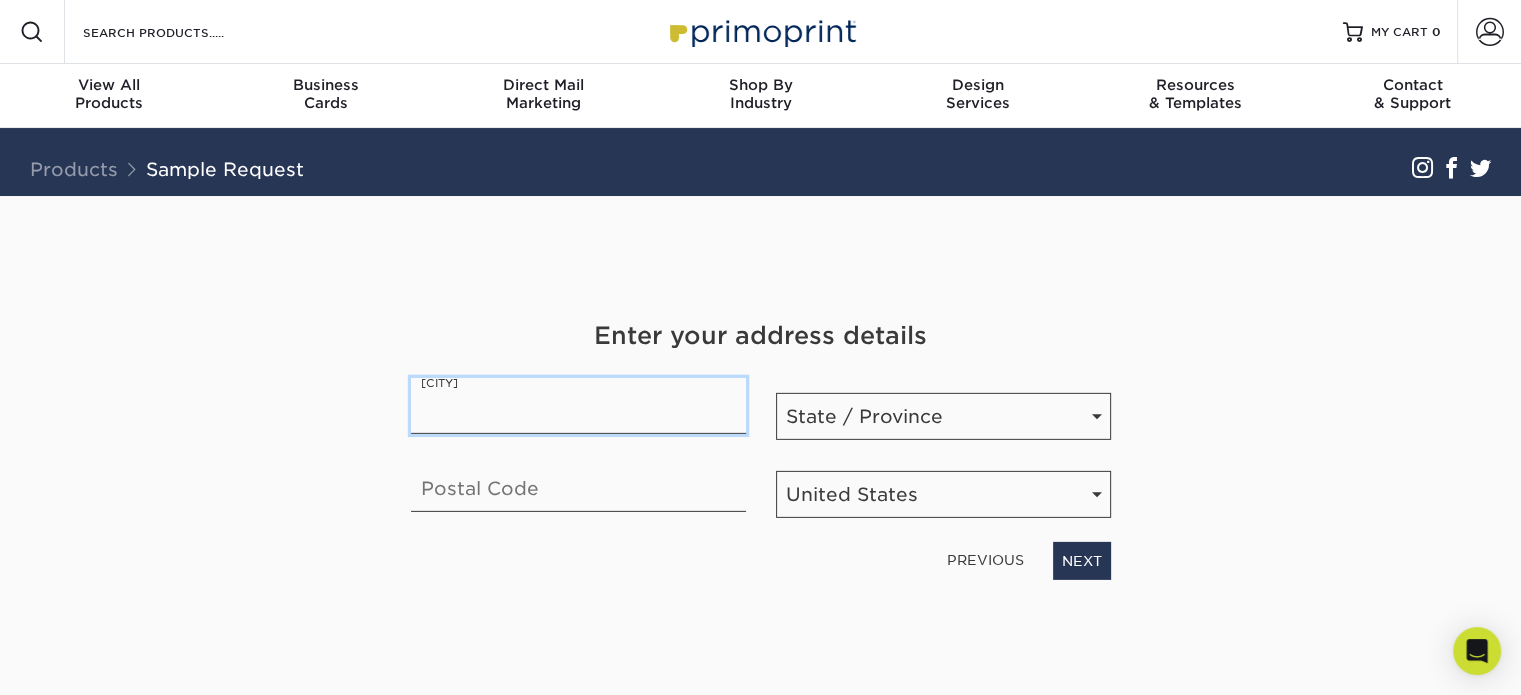 type on "Lake Station" 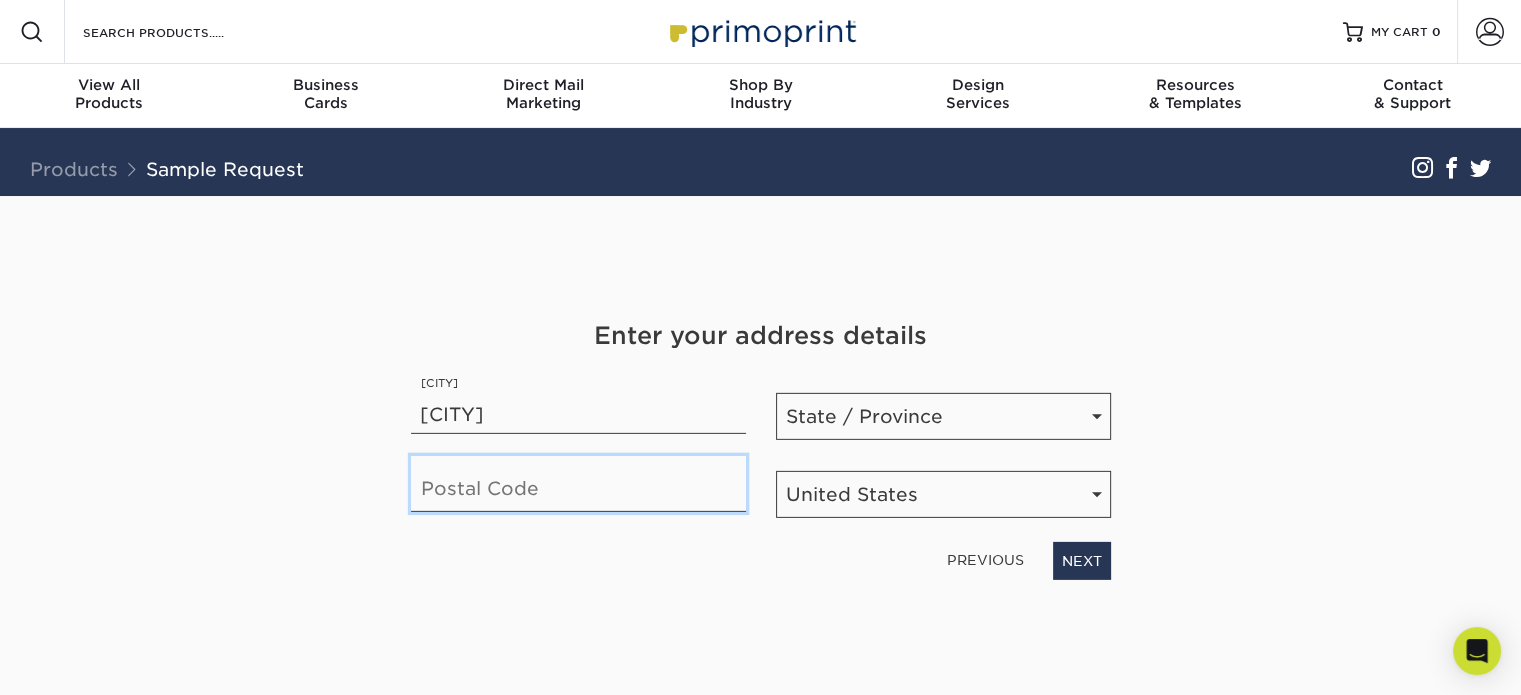 type on "46405" 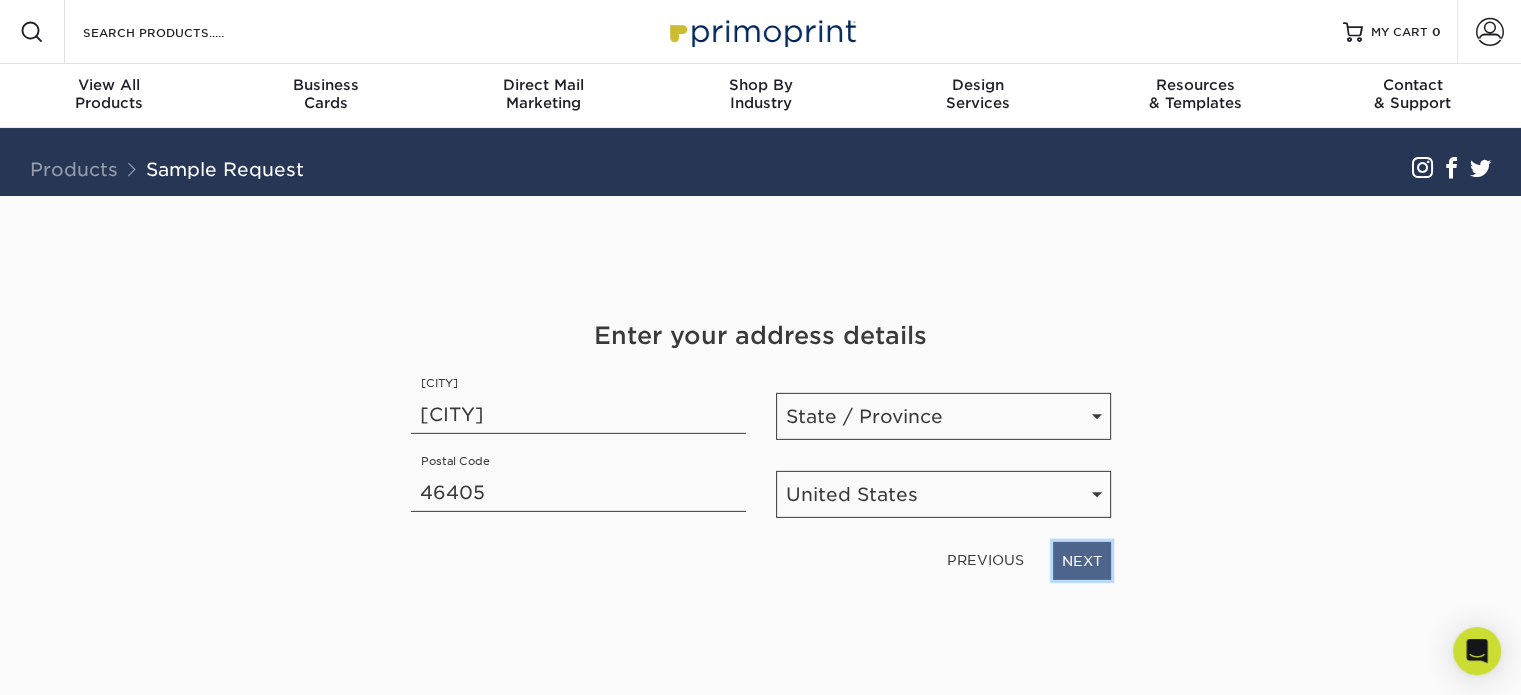 click on "NEXT" at bounding box center (1082, 561) 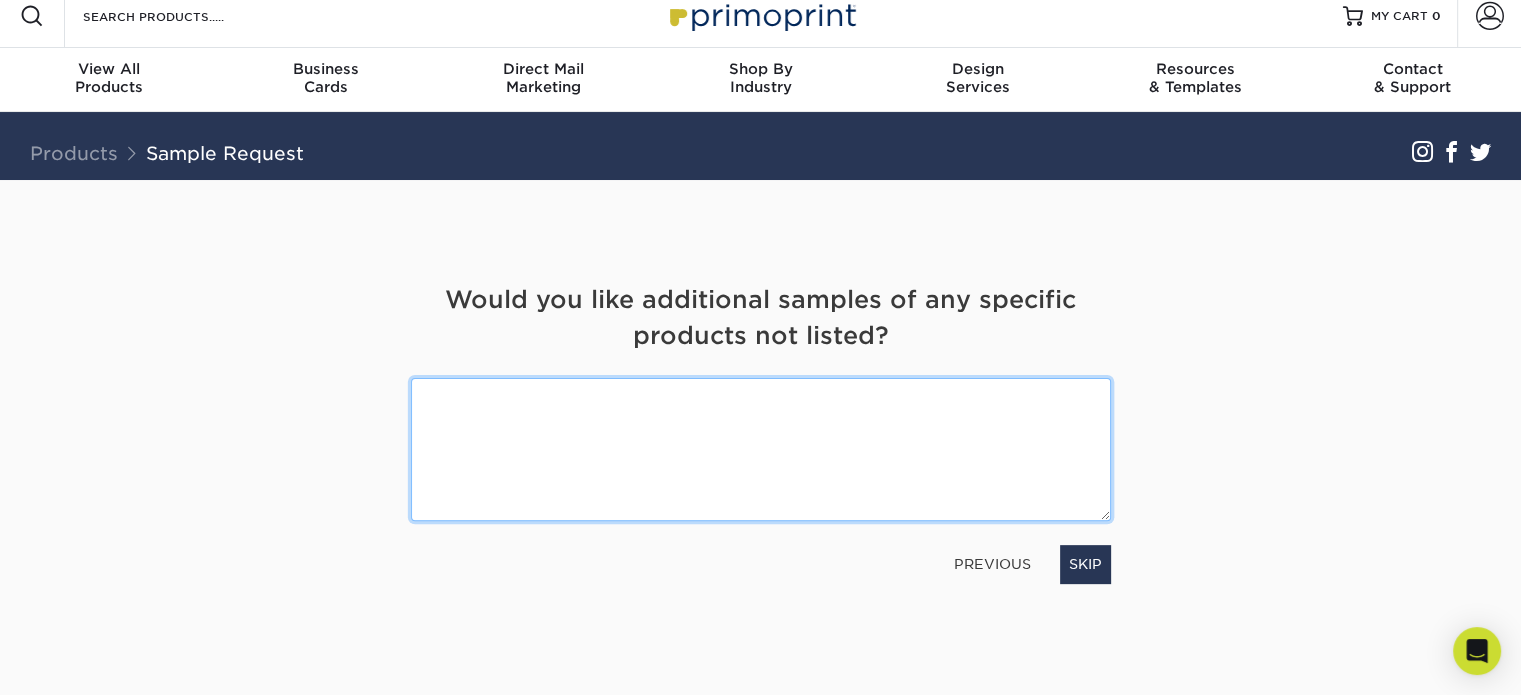 scroll, scrollTop: 0, scrollLeft: 0, axis: both 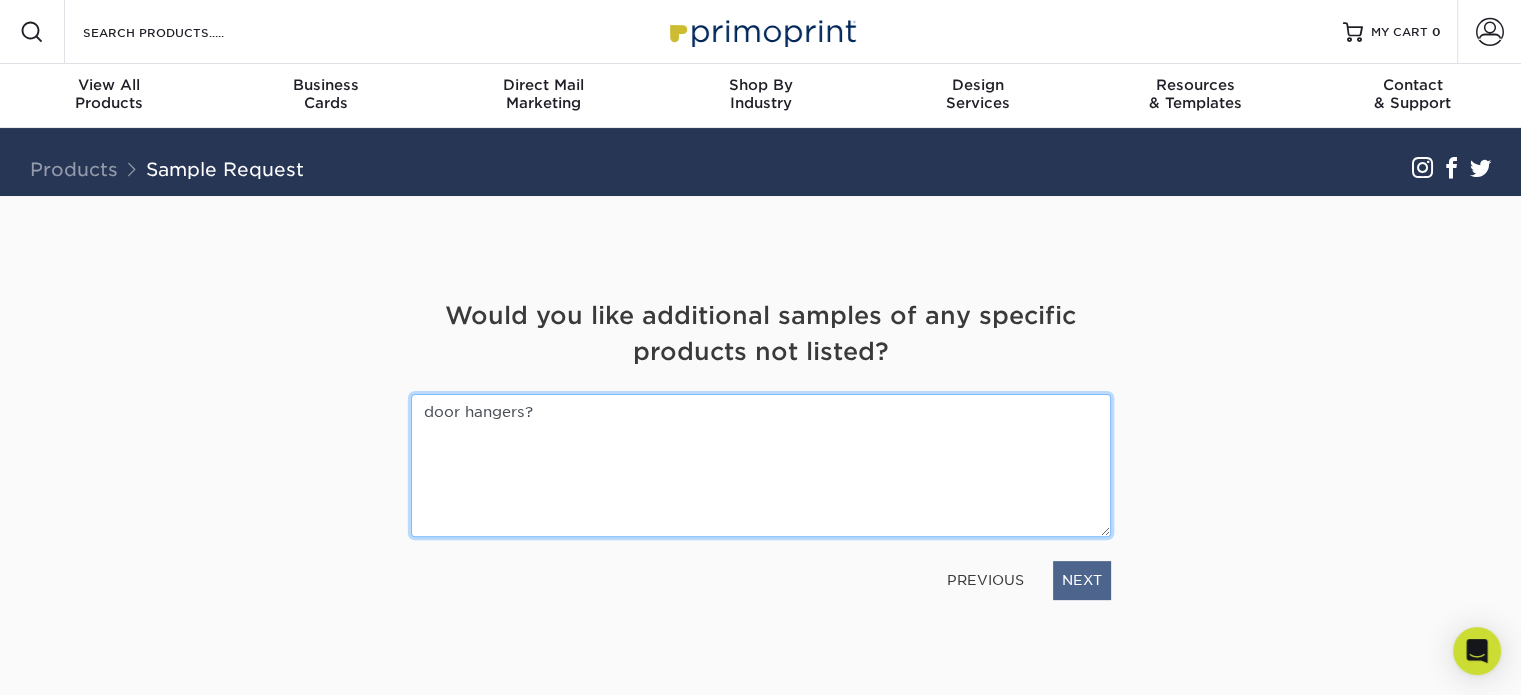 type on "door hangers?" 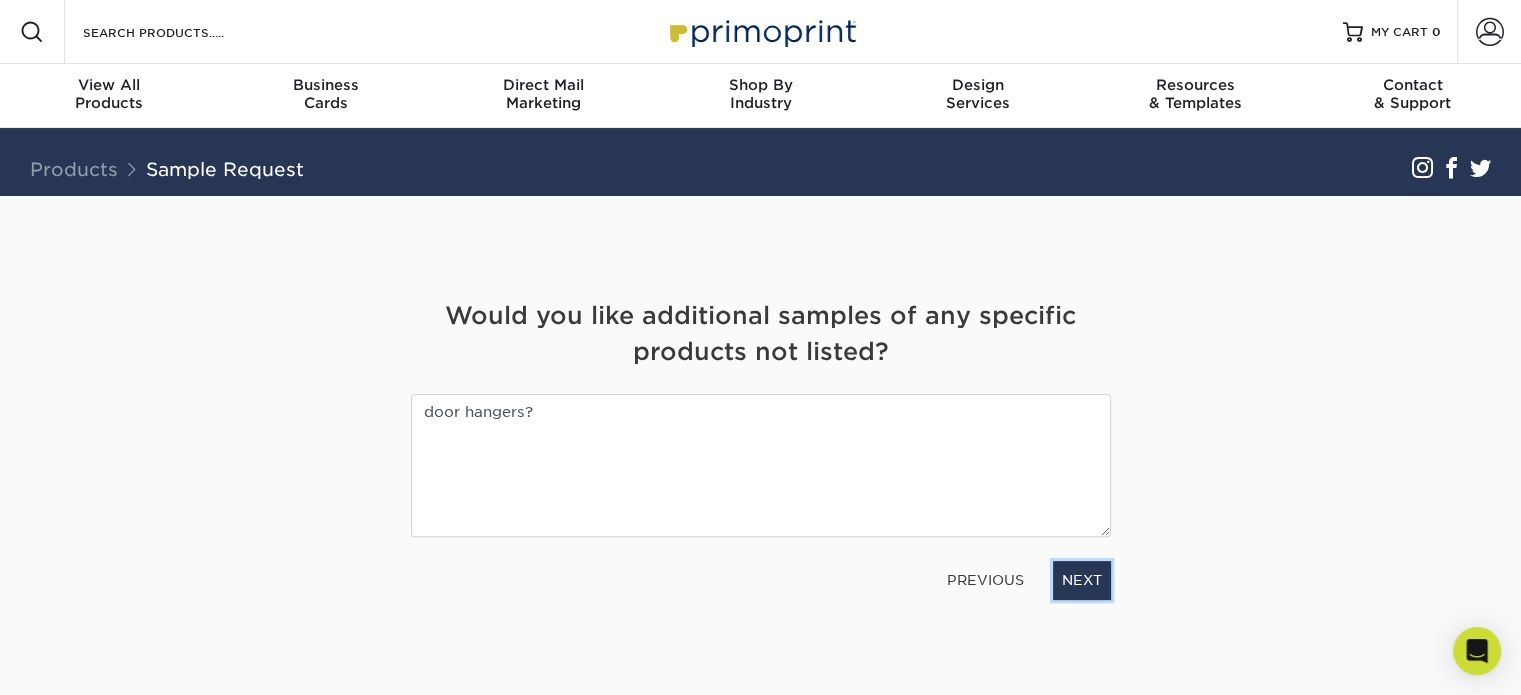 click on "NEXT" at bounding box center (1082, 580) 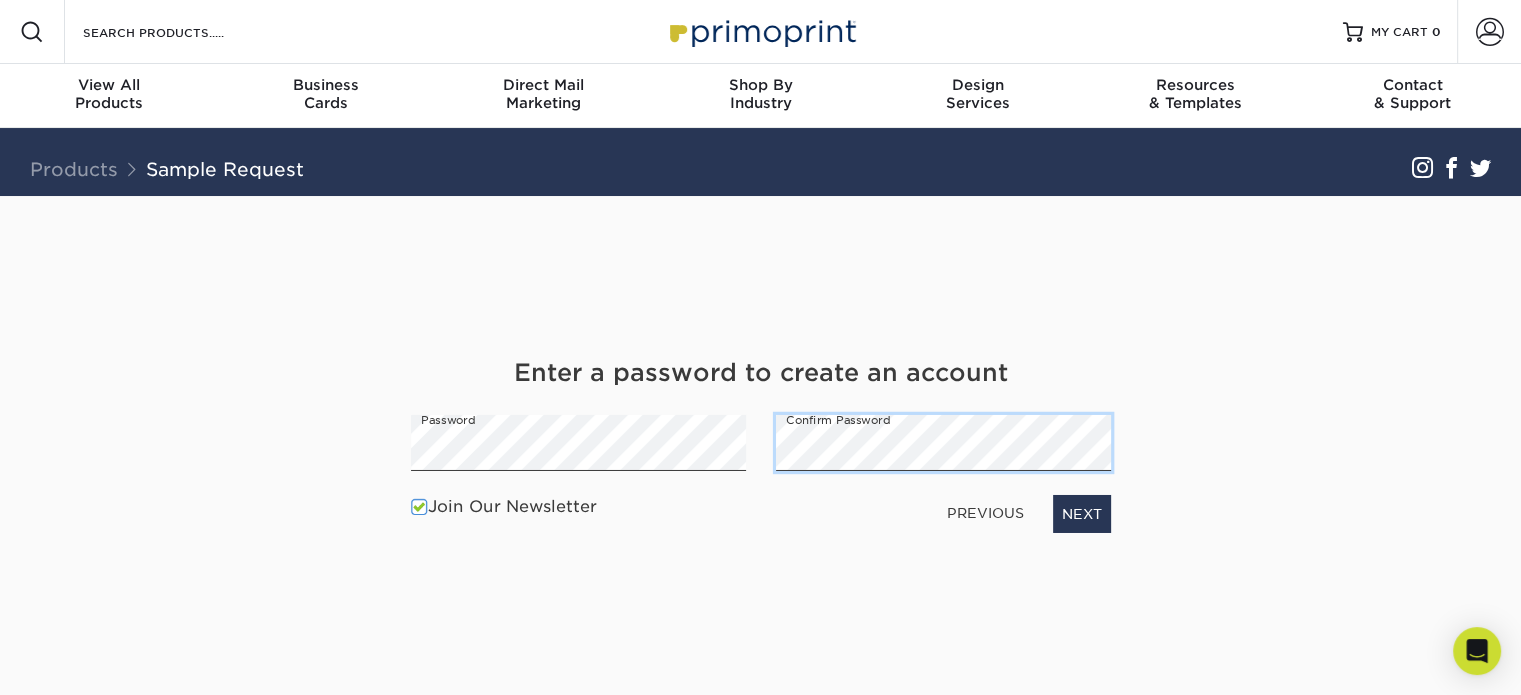 click on "Enter a password to create an account
Password
Confirm Password
Join Our Newsletter
PREVIOUS
NEXT" at bounding box center (761, 449) 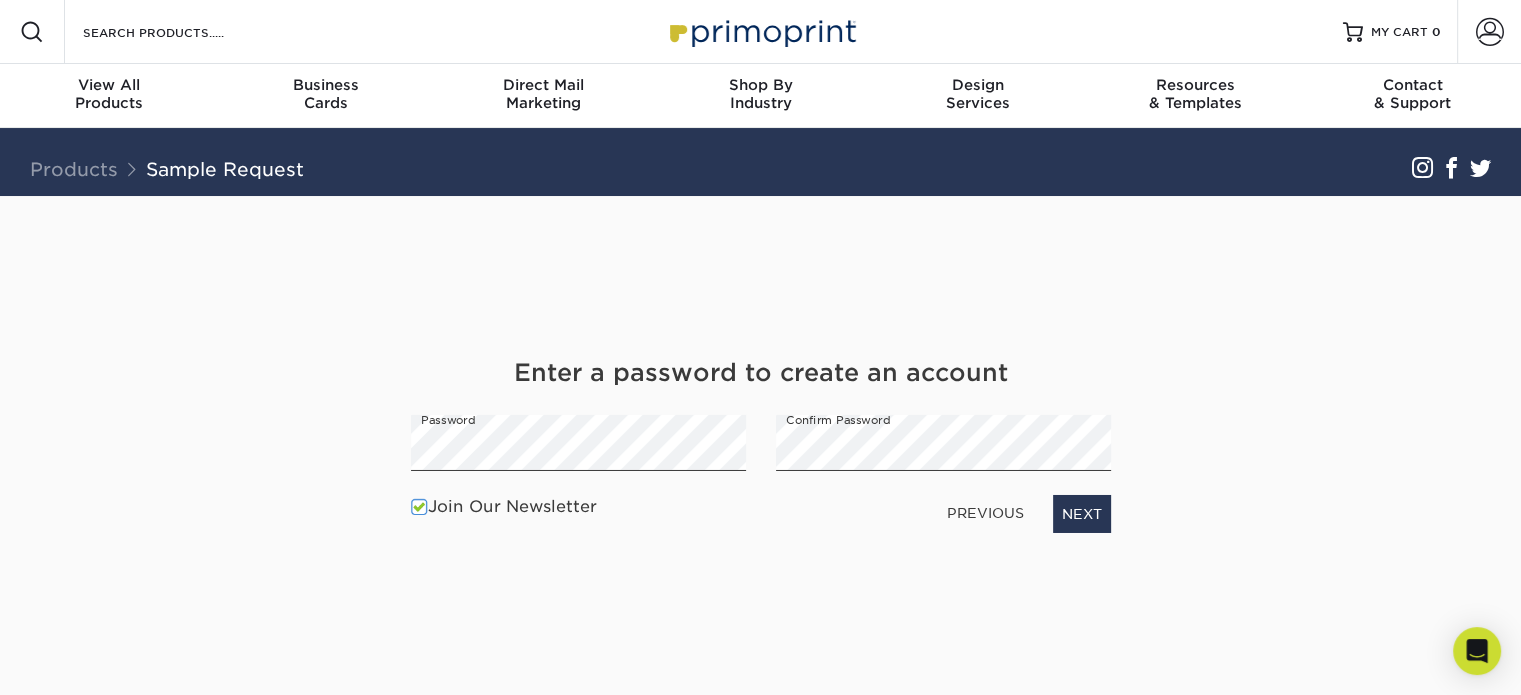 click at bounding box center [419, 506] 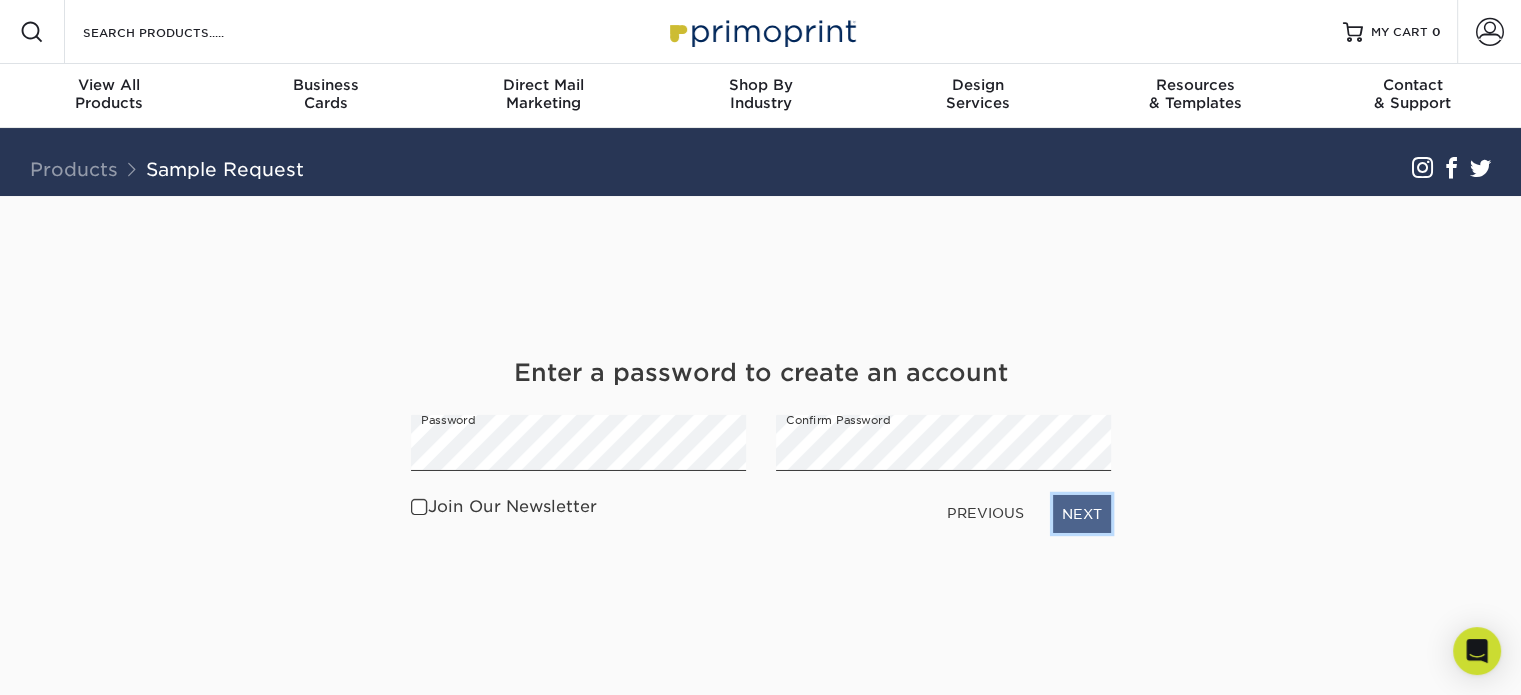 click on "NEXT" at bounding box center (1082, 514) 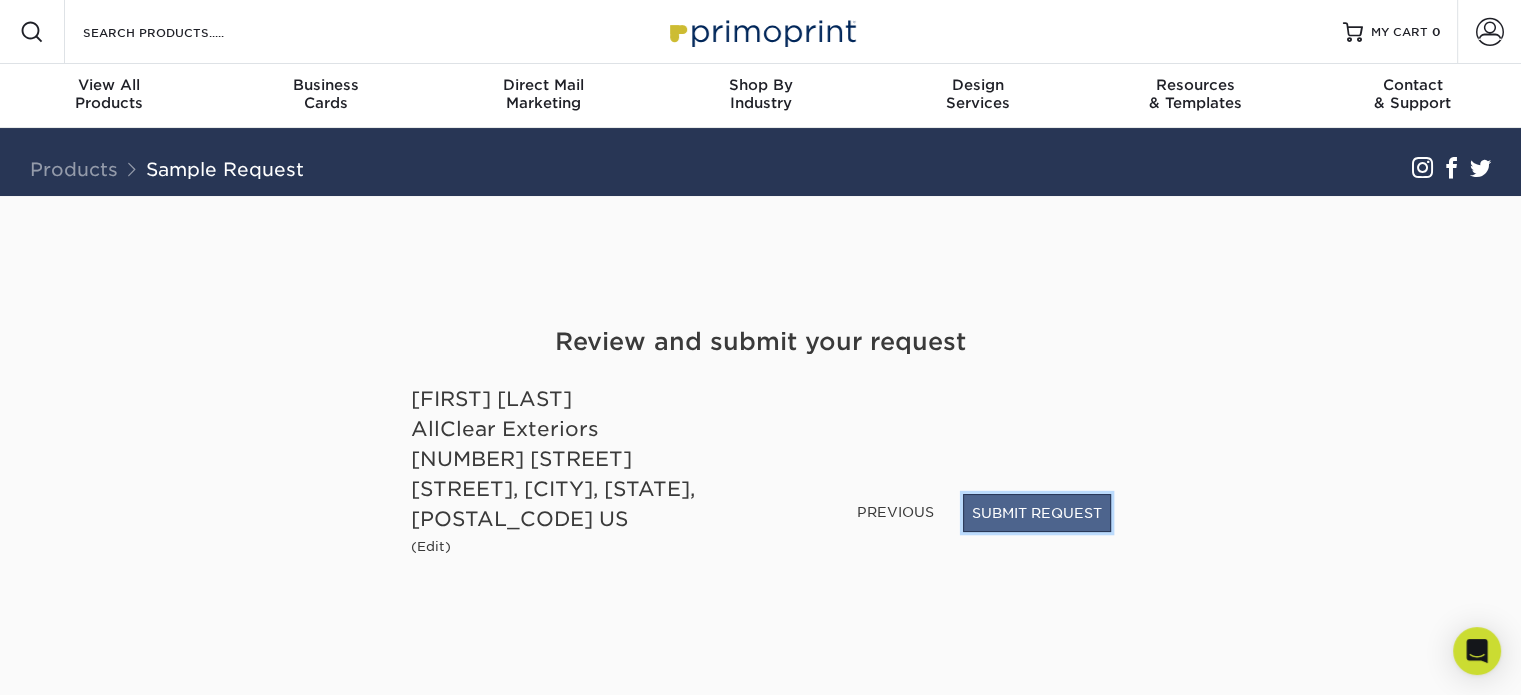 click on "SUBMIT REQUEST" at bounding box center (1037, 513) 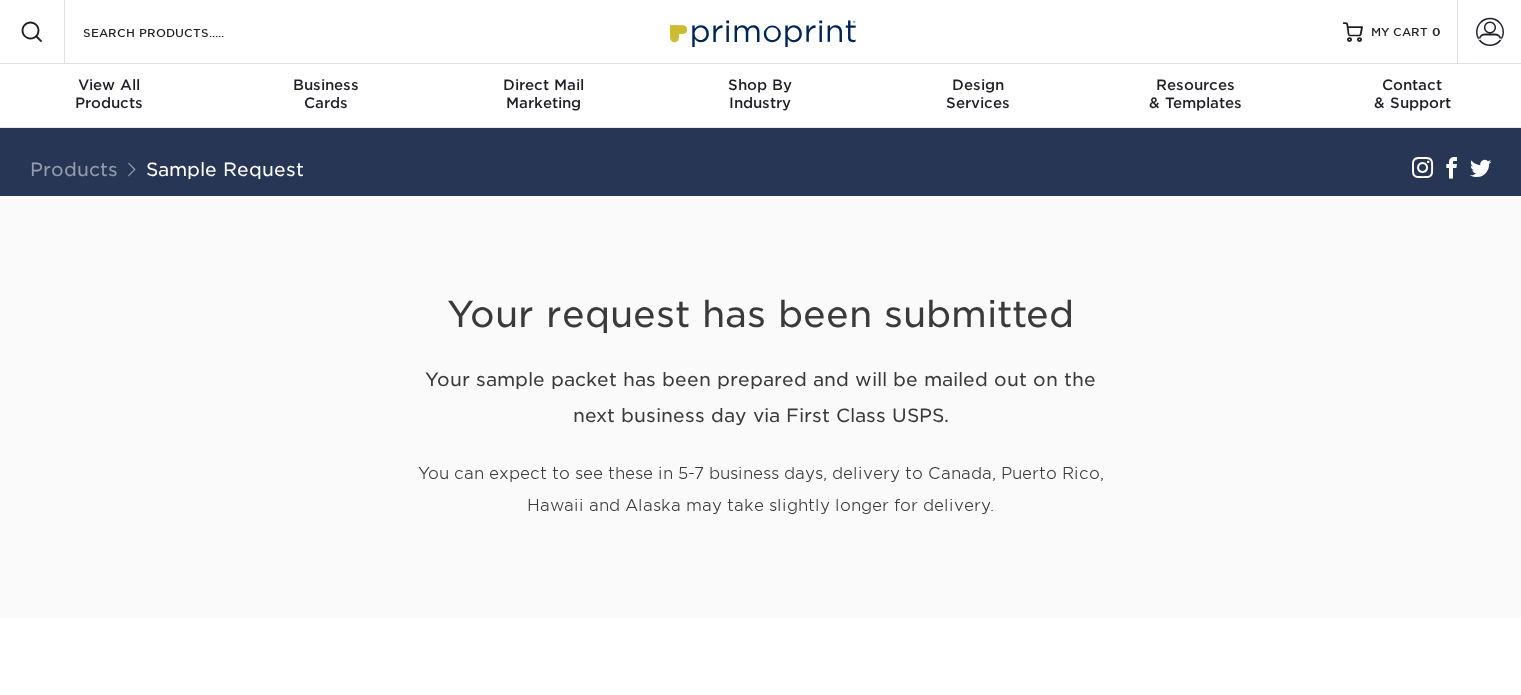 scroll, scrollTop: 0, scrollLeft: 0, axis: both 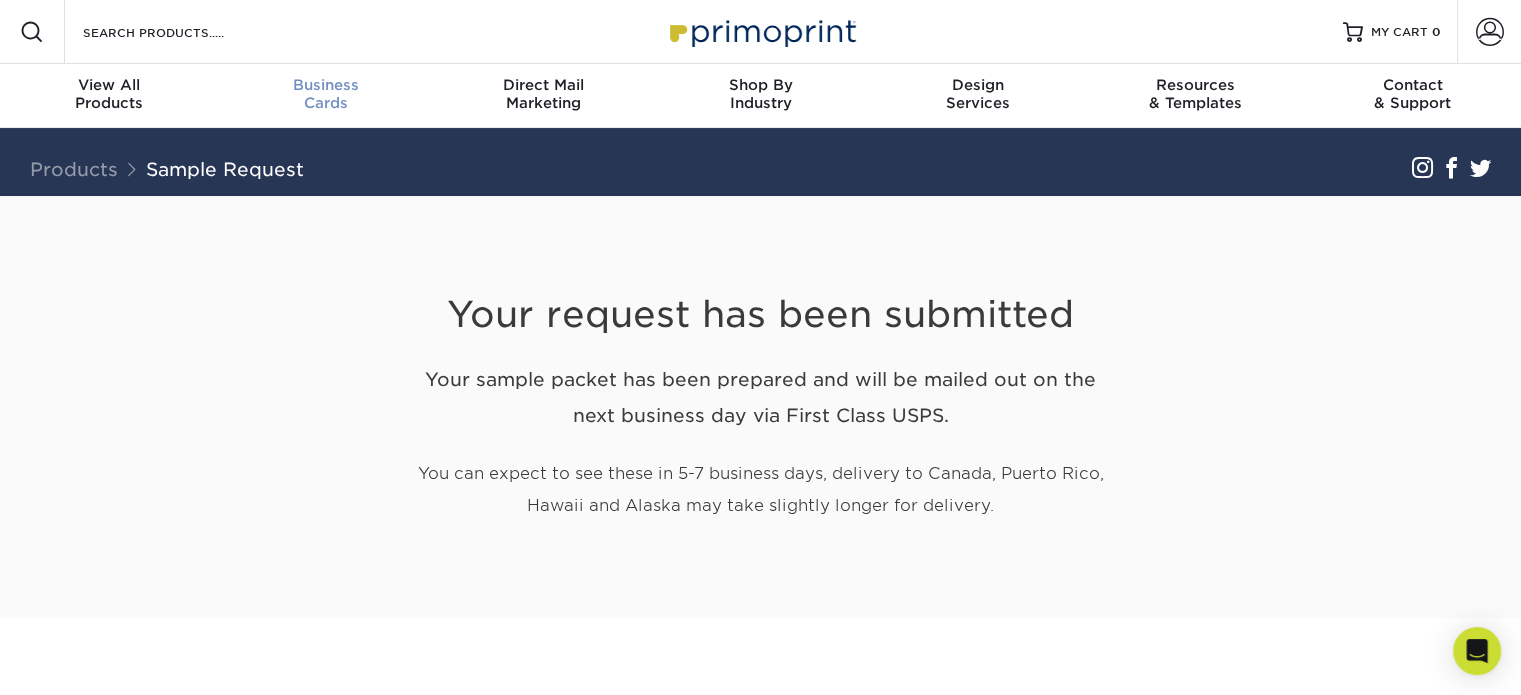 click on "Business  Cards" at bounding box center (325, 94) 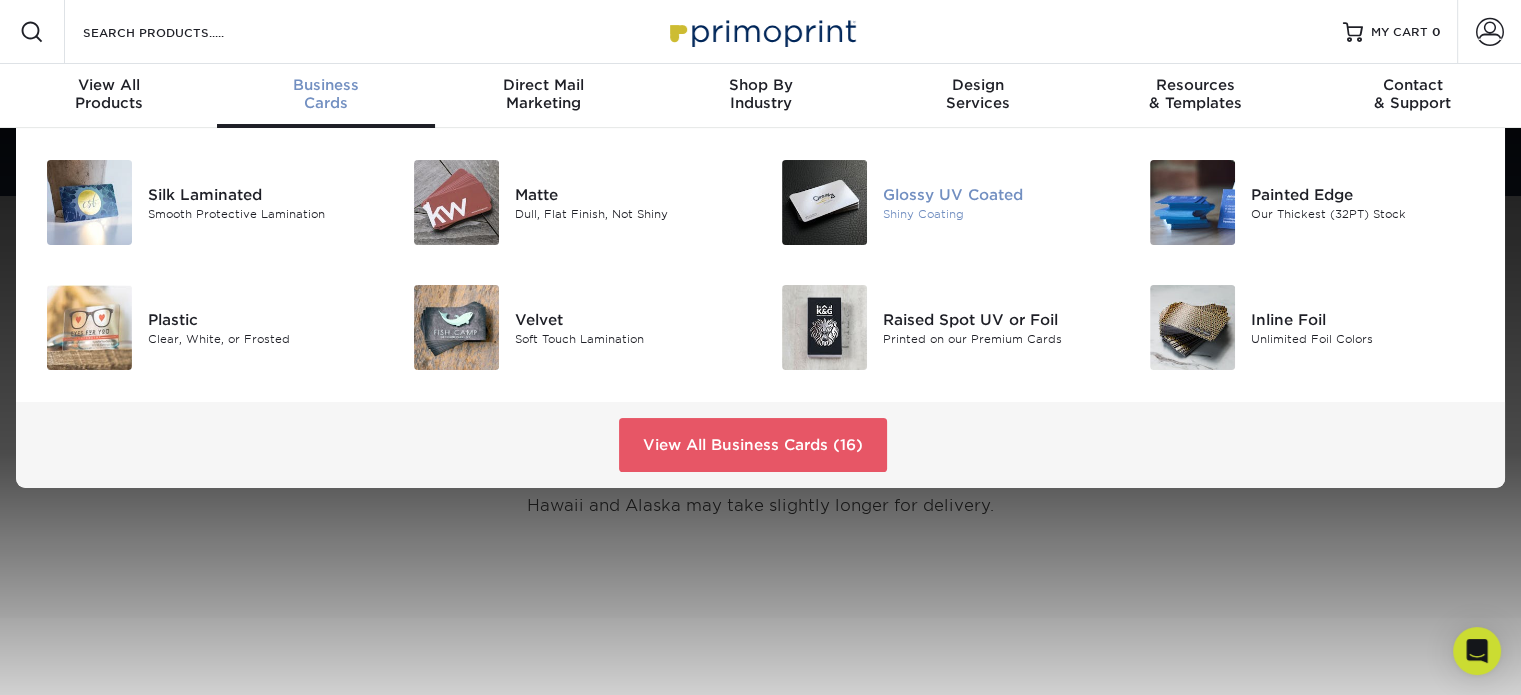 click at bounding box center [824, 202] 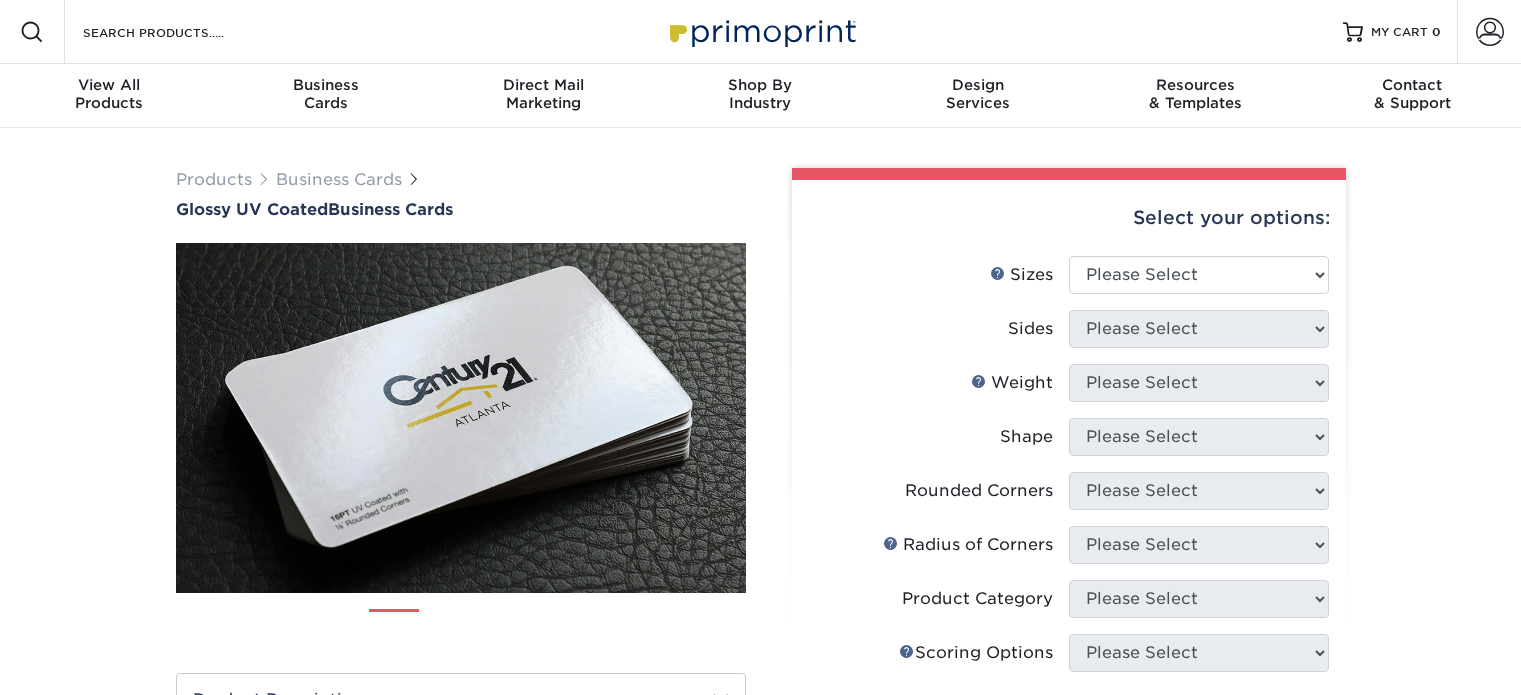 scroll, scrollTop: 0, scrollLeft: 0, axis: both 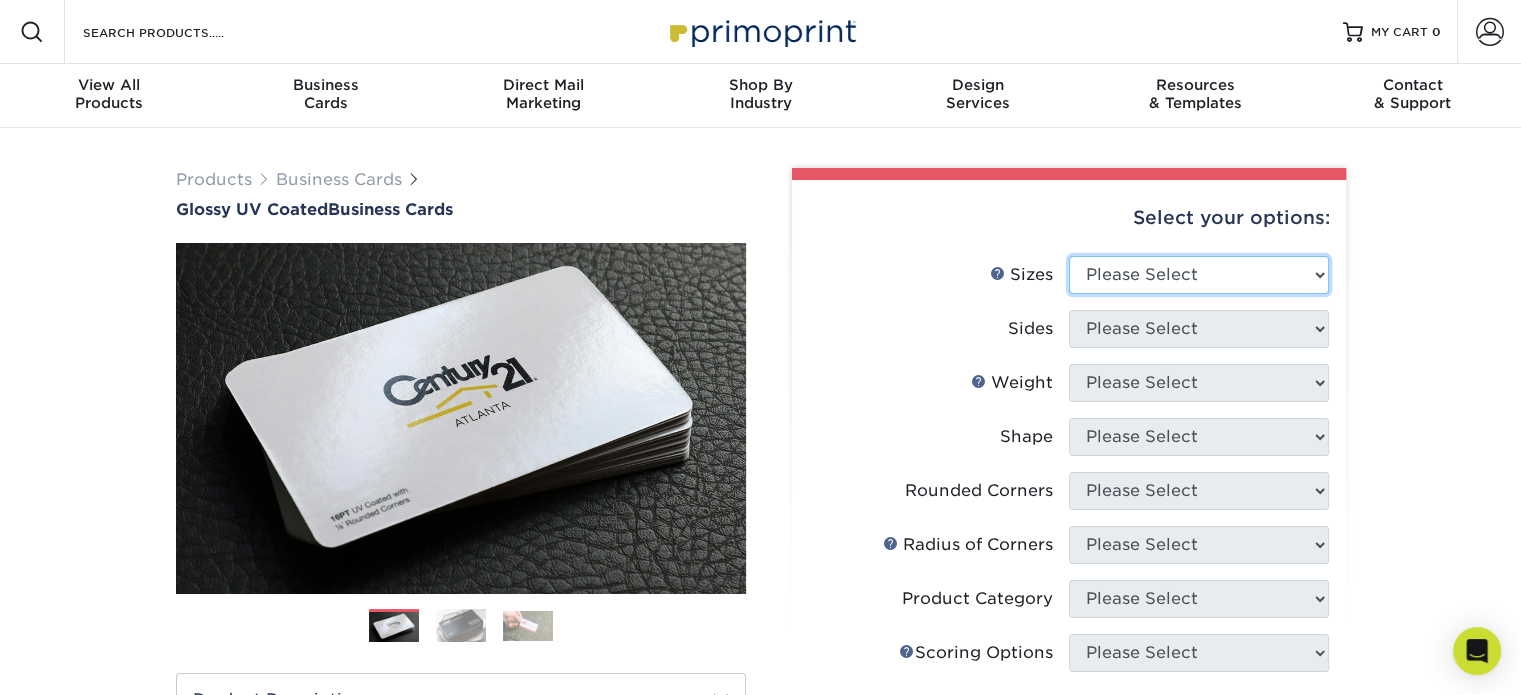 click on "Please Select
1.5" x 3.5"  - Mini
1.75" x 3.5" - Mini
2" x 2" - Square
2" x 3" - Mini
2" x 3.5" - Standard
2" x 7" - Foldover Card
2.125" x 3.375" - European
2.5" x 2.5" - Square 3.5" x 4" - Foldover Card" at bounding box center [1199, 275] 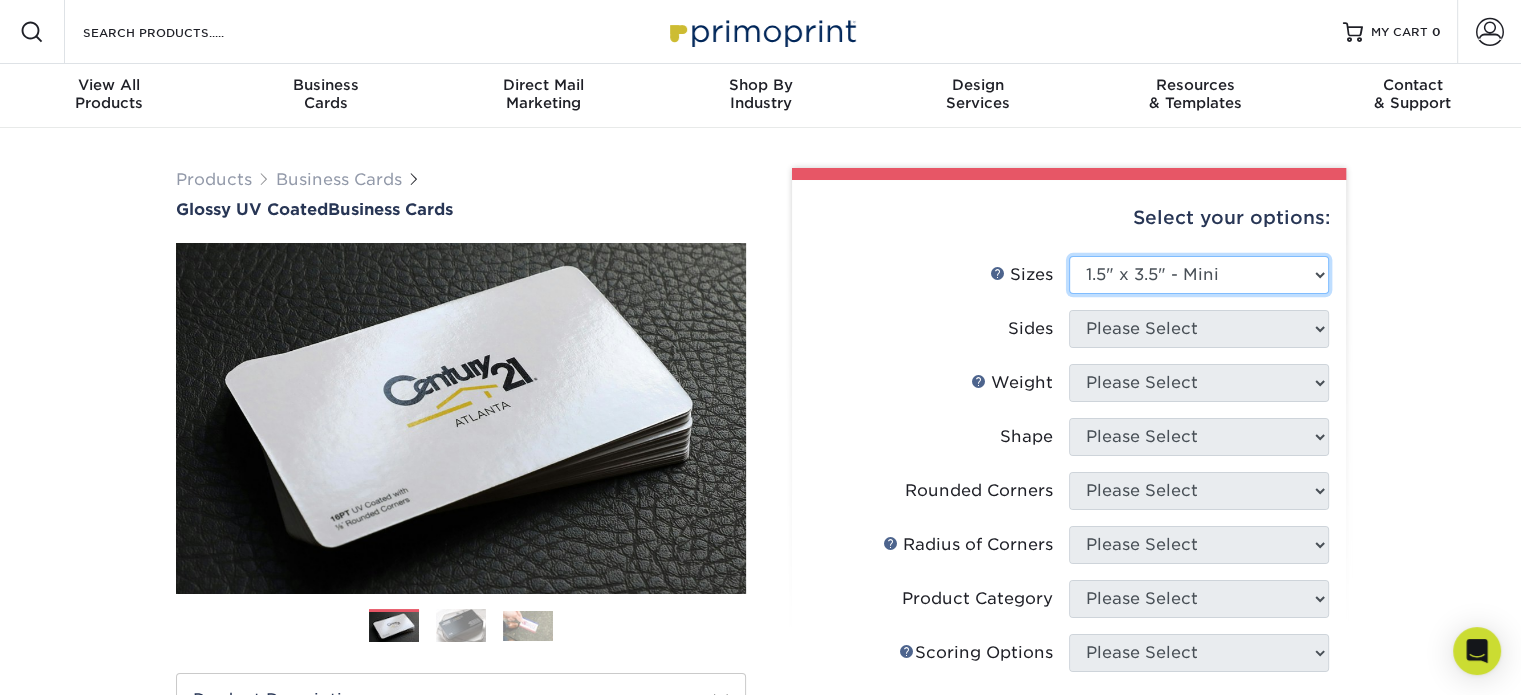 click on "Please Select
1.5" x 3.5"  - Mini
1.75" x 3.5" - Mini
2" x 2" - Square
2" x 3" - Mini
2" x 3.5" - Standard
2" x 7" - Foldover Card
2.125" x 3.375" - European
2.5" x 2.5" - Square 3.5" x 4" - Foldover Card" at bounding box center [1199, 275] 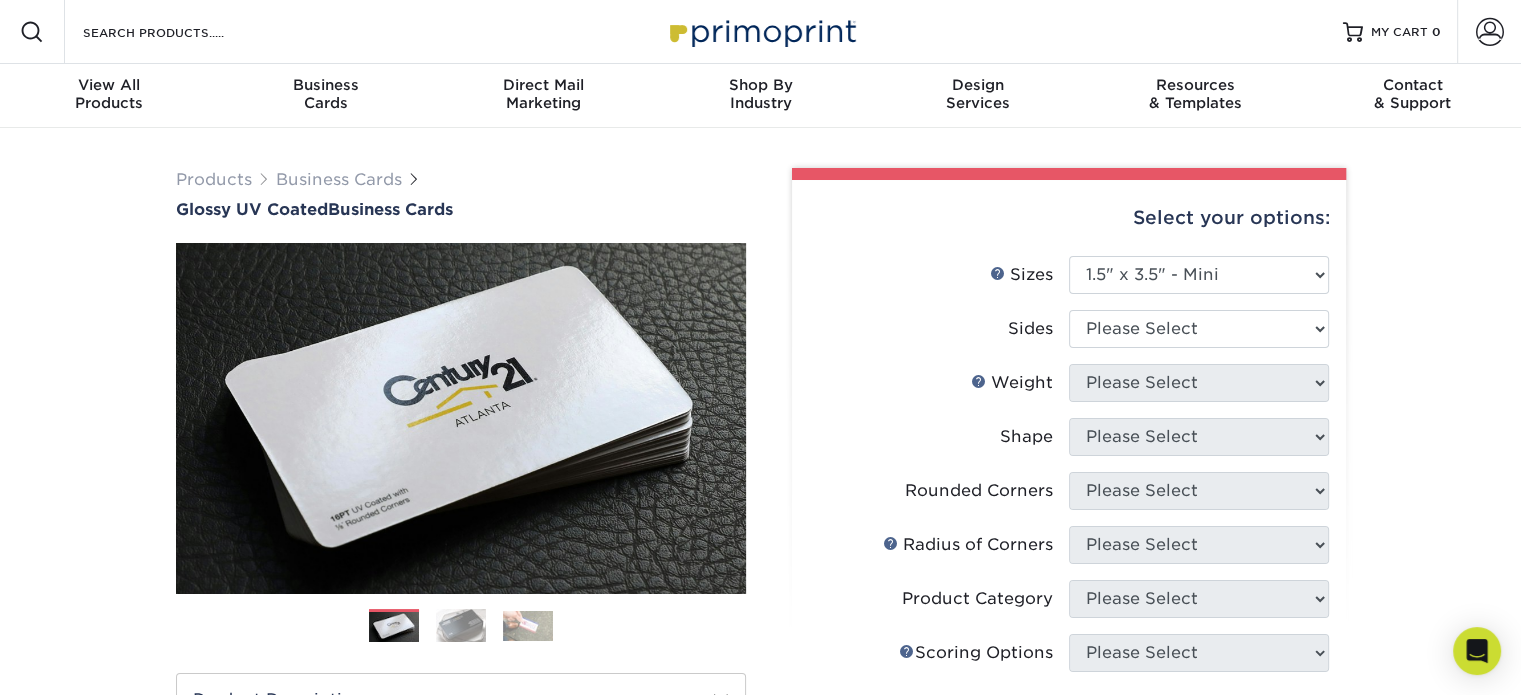 click at bounding box center [461, 626] 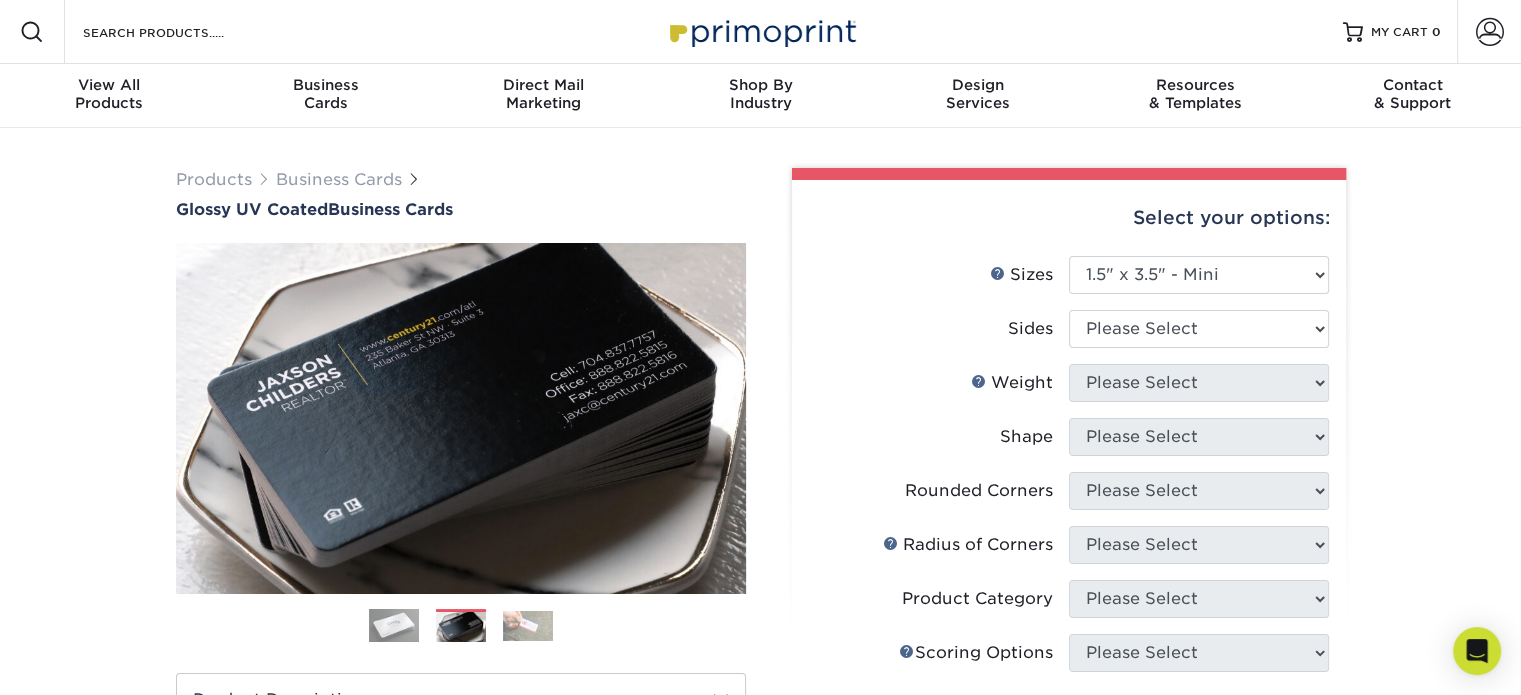 click at bounding box center (528, 626) 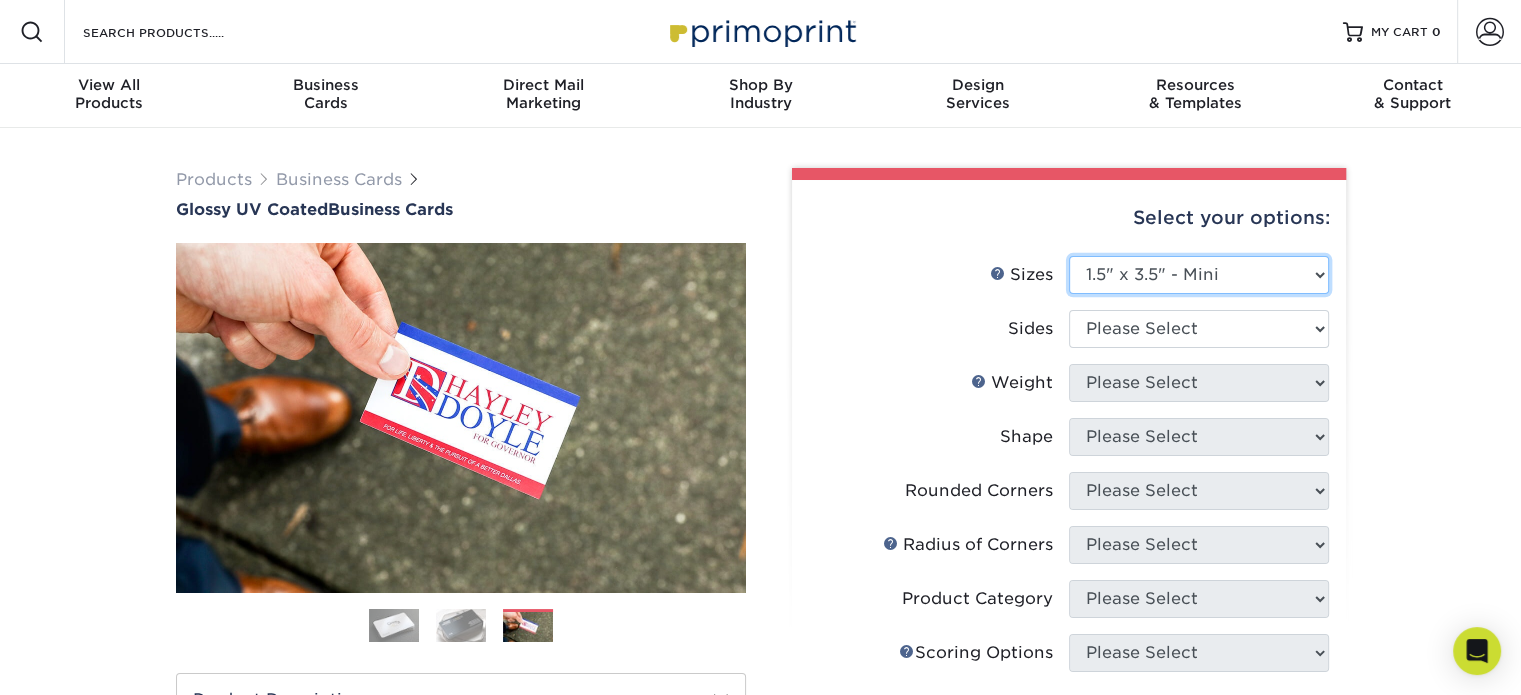 click on "Please Select
1.5" x 3.5"  - Mini
1.75" x 3.5" - Mini
2" x 2" - Square
2" x 3" - Mini
2" x 3.5" - Standard
2" x 7" - Foldover Card
2.125" x 3.375" - European
2.5" x 2.5" - Square 3.5" x 4" - Foldover Card" at bounding box center [1199, 275] 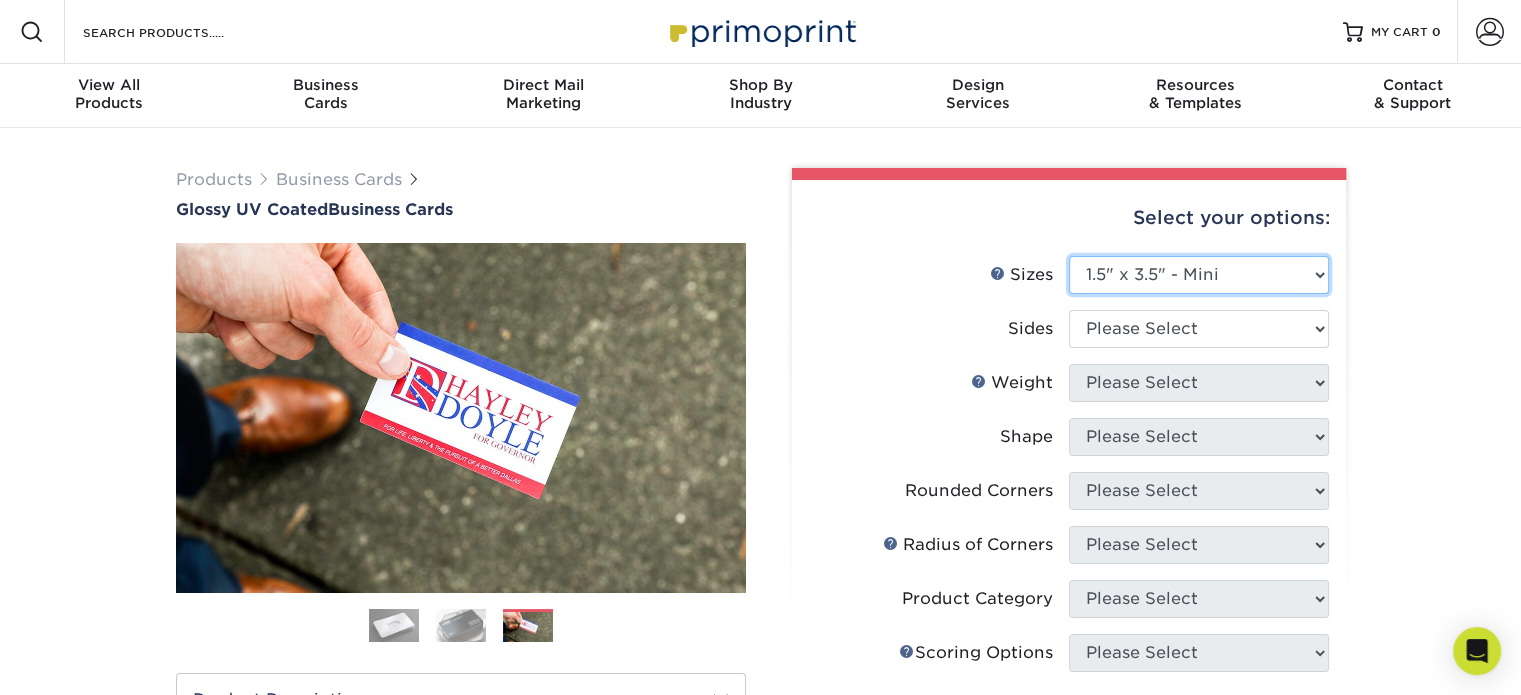 select on "2.00x3.50" 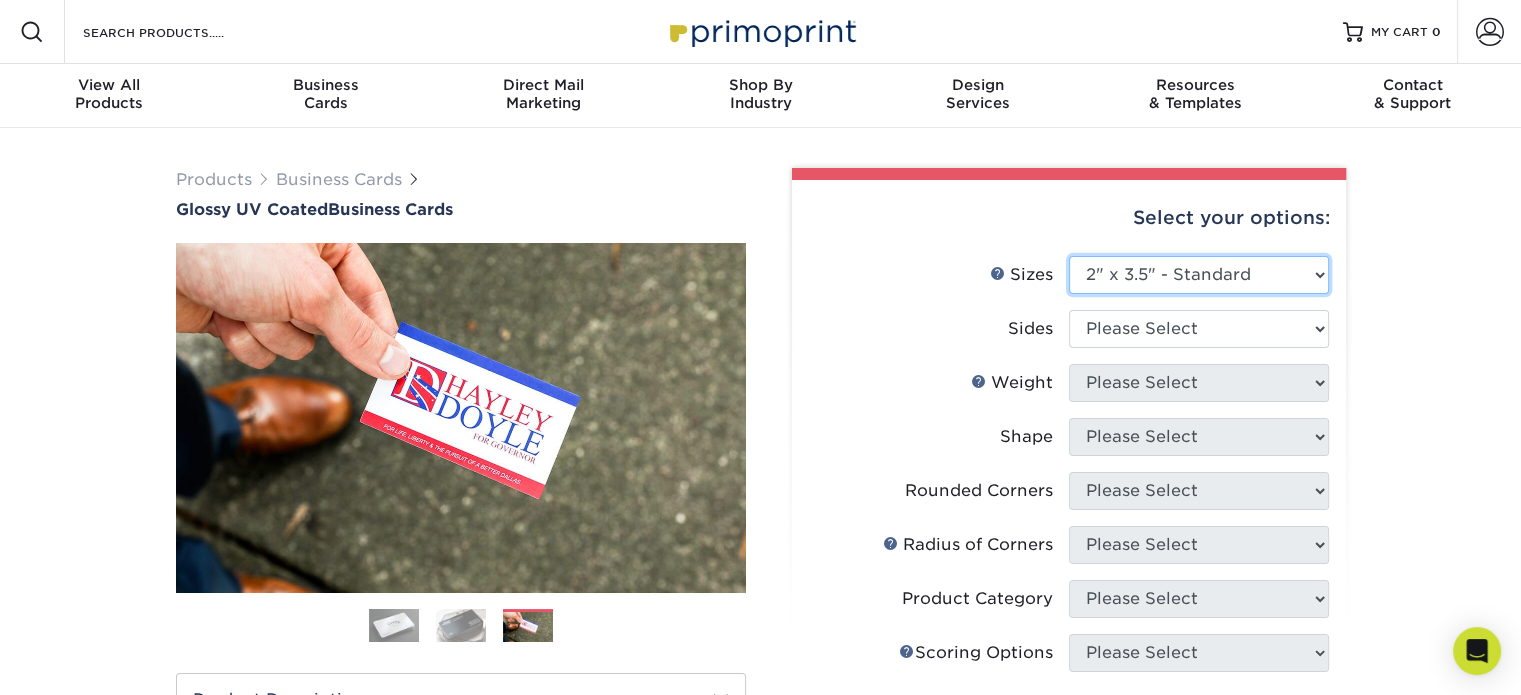 click on "Please Select
1.5" x 3.5"  - Mini
1.75" x 3.5" - Mini
2" x 2" - Square
2" x 3" - Mini
2" x 3.5" - Standard
2" x 7" - Foldover Card
2.125" x 3.375" - European
2.5" x 2.5" - Square 3.5" x 4" - Foldover Card" at bounding box center (1199, 275) 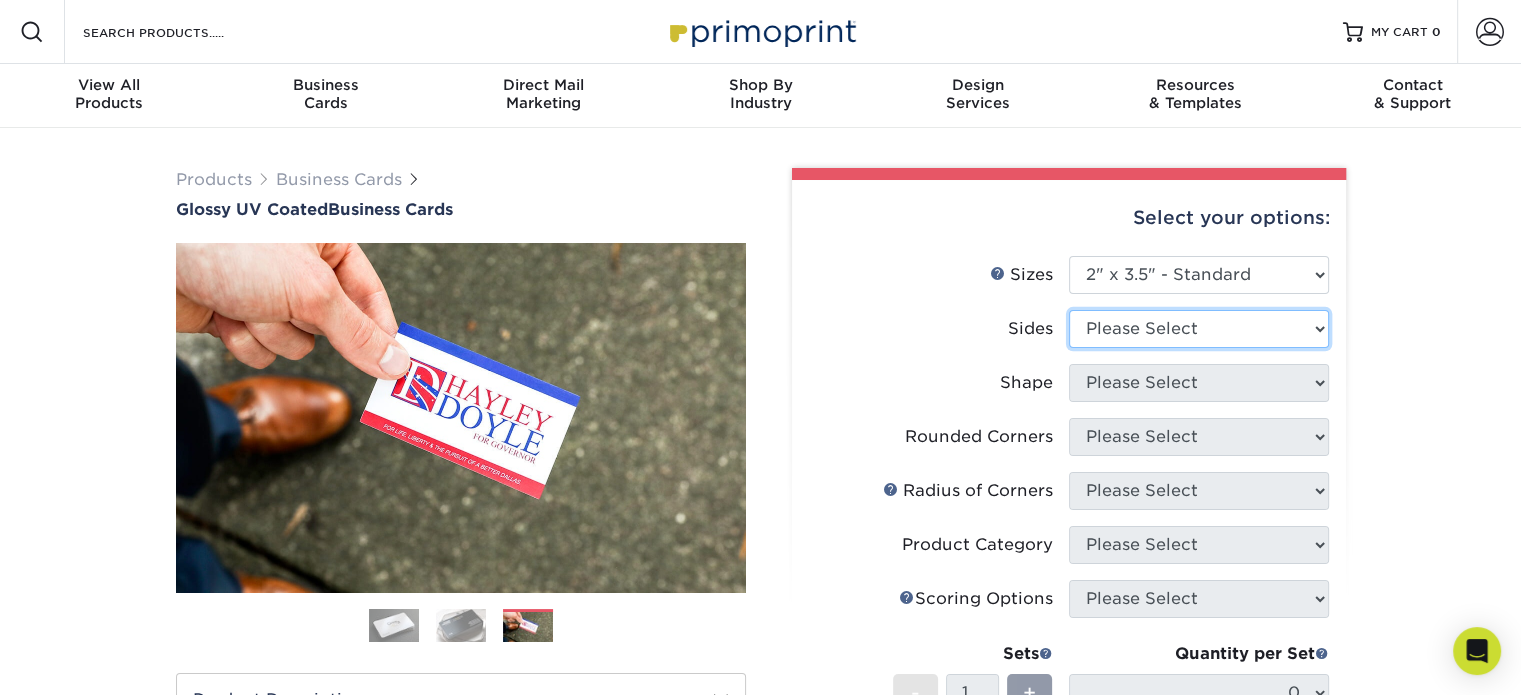 click on "Please Select Print Both Sides Print Front Only" at bounding box center [1199, 329] 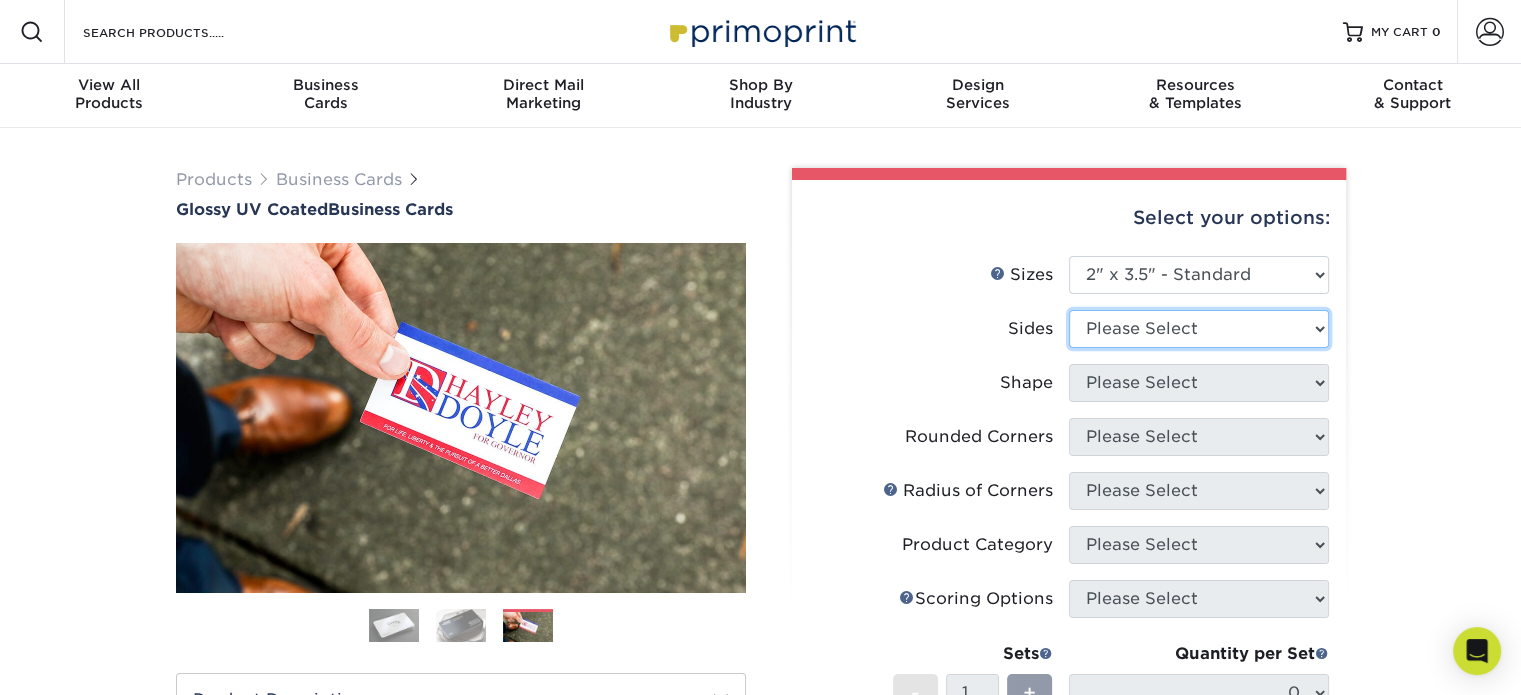 select on "13abbda7-1d64-4f25-8bb2-c179b224825d" 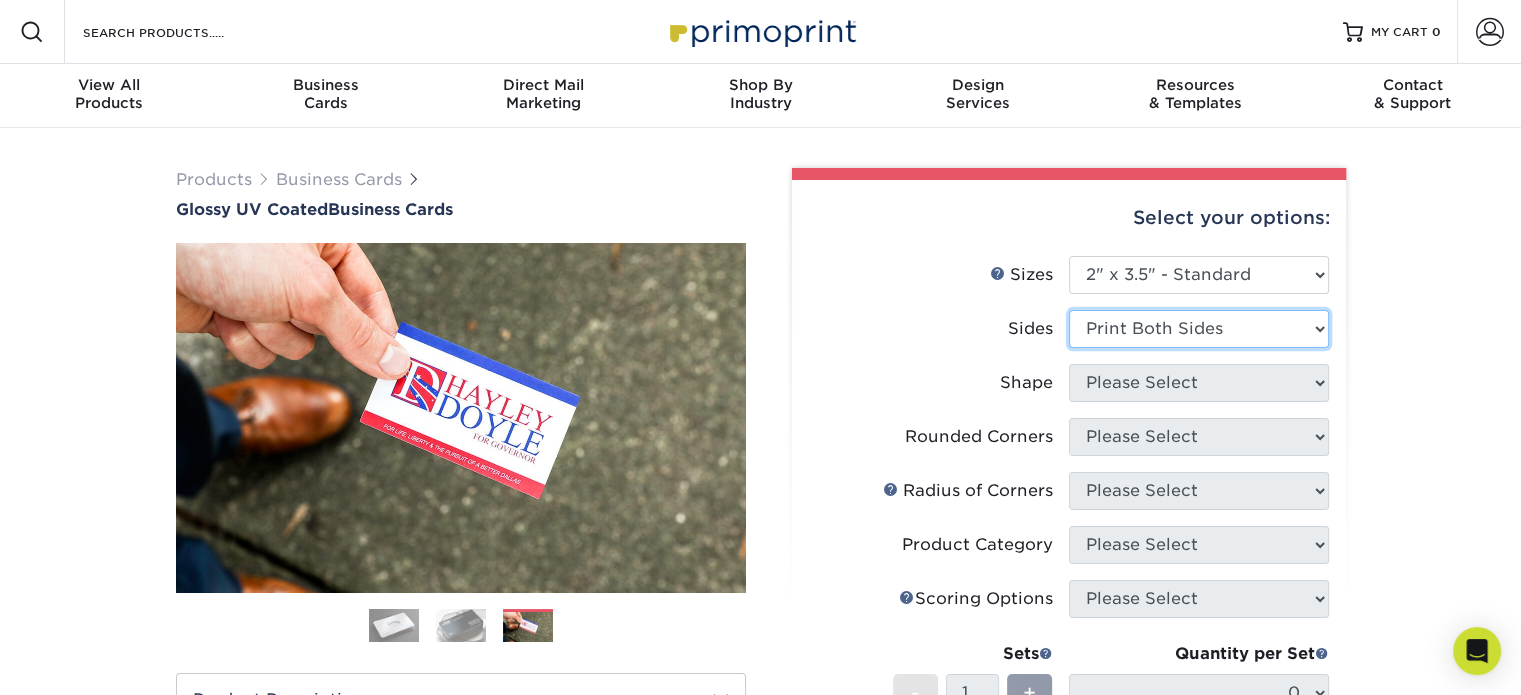 click on "Please Select Print Both Sides Print Front Only" at bounding box center (1199, 329) 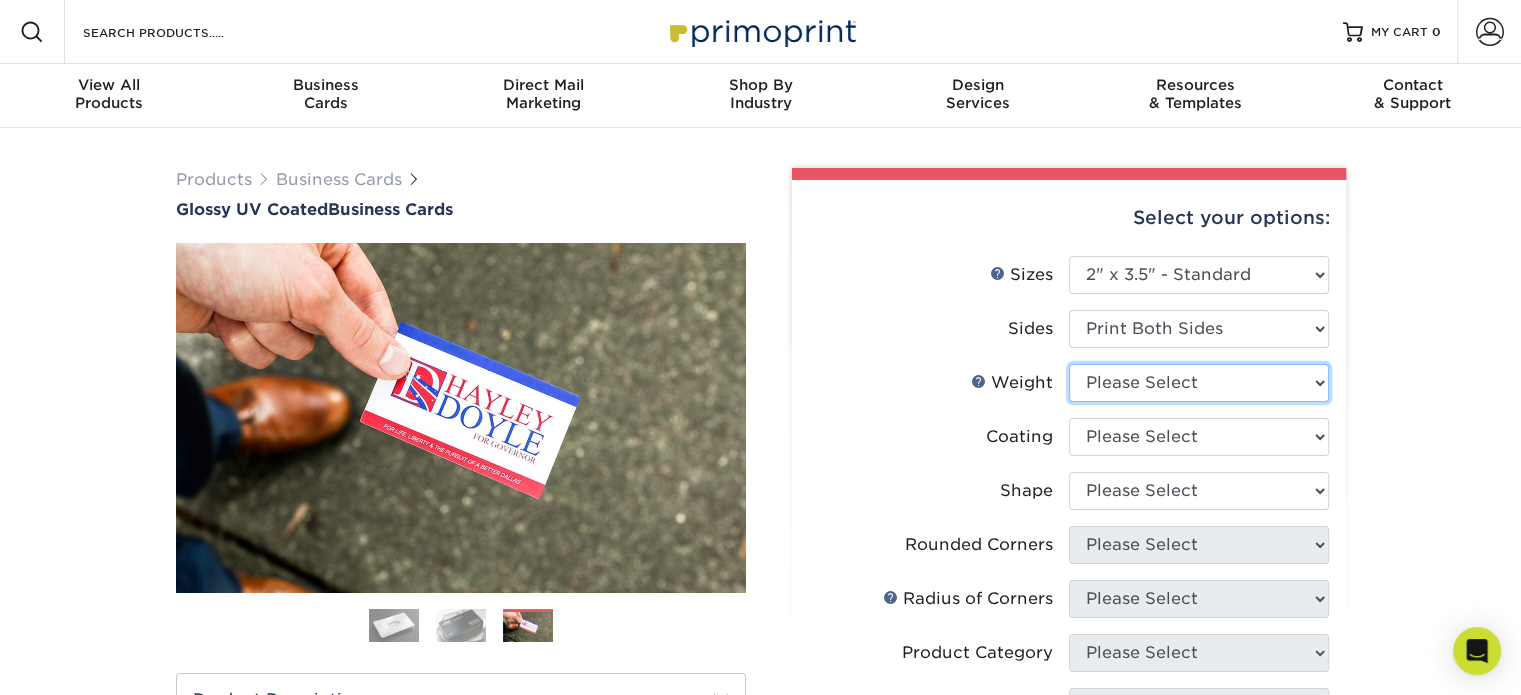 click on "Please Select 16PT 14PT" at bounding box center [1199, 383] 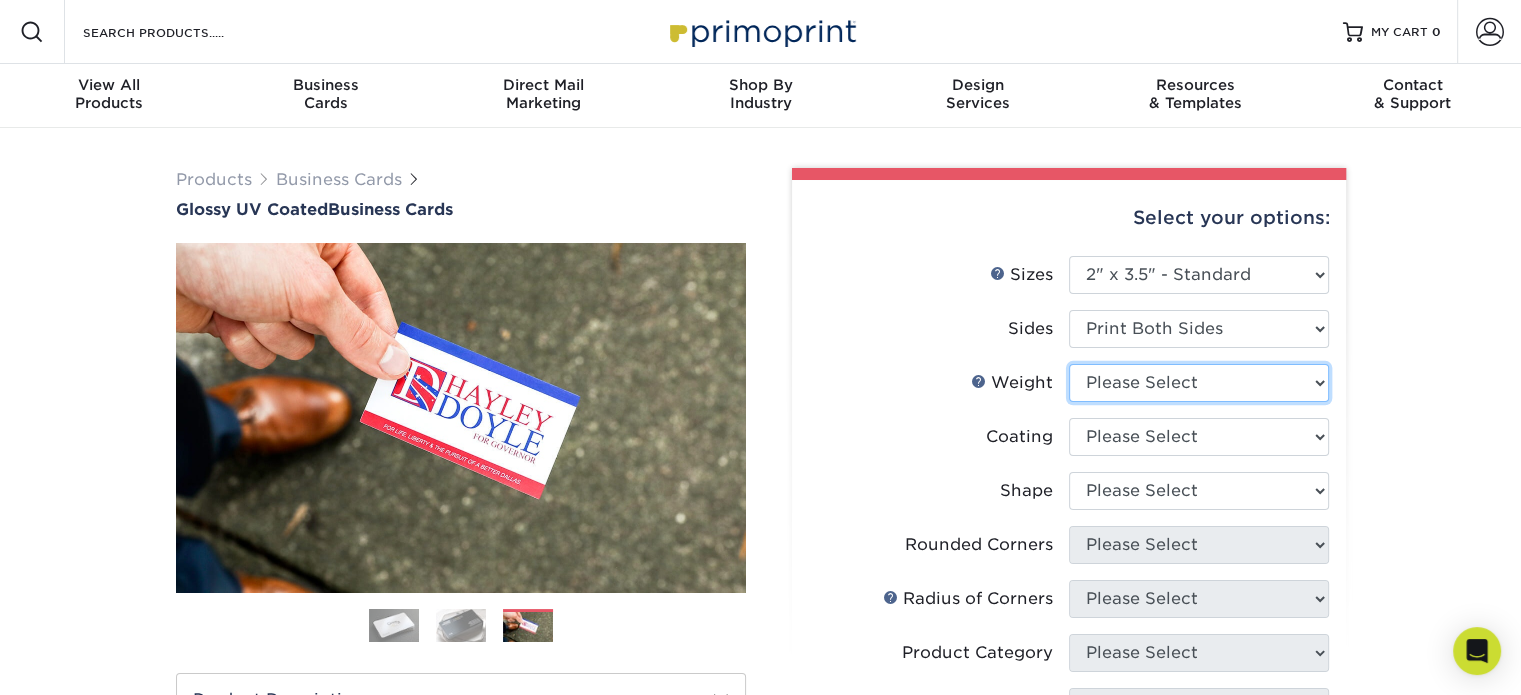 select on "14PT" 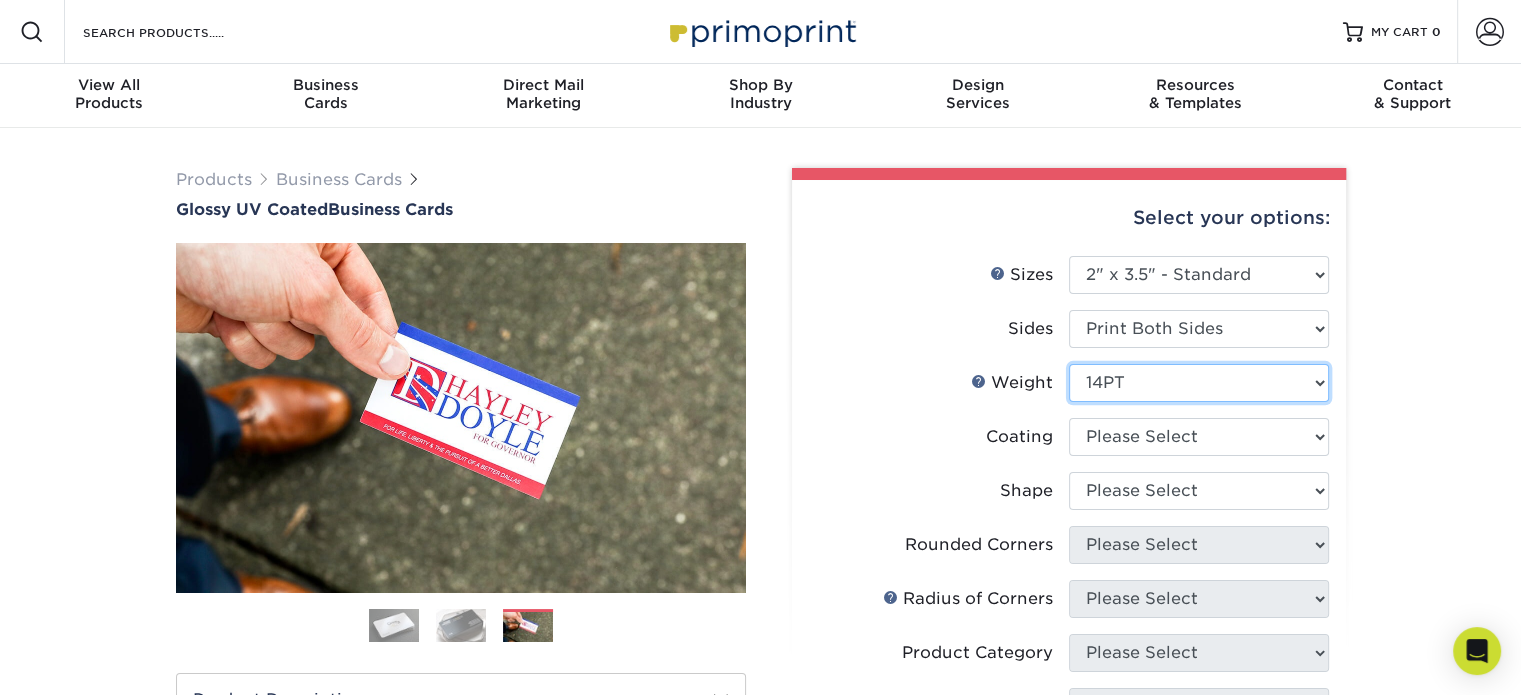 click on "Please Select 16PT 14PT" at bounding box center (1199, 383) 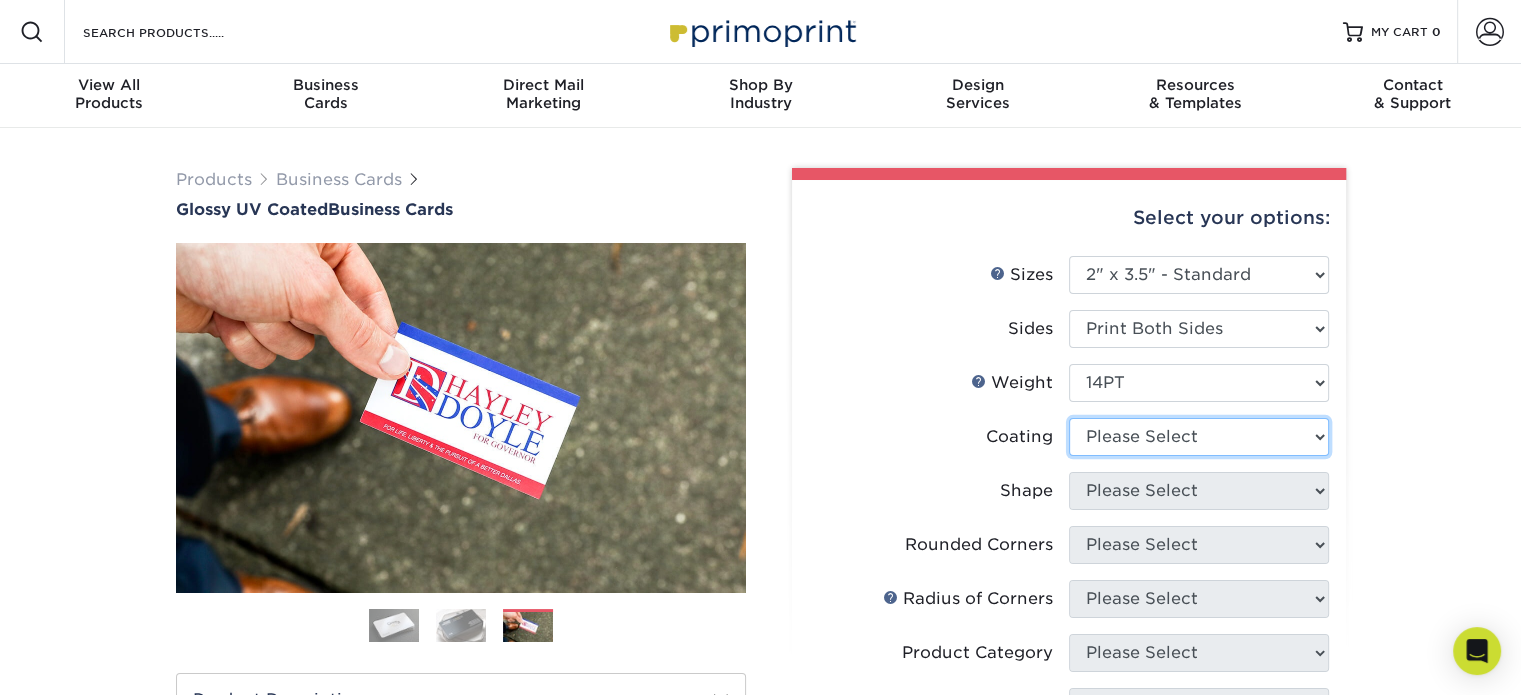 click at bounding box center [1199, 437] 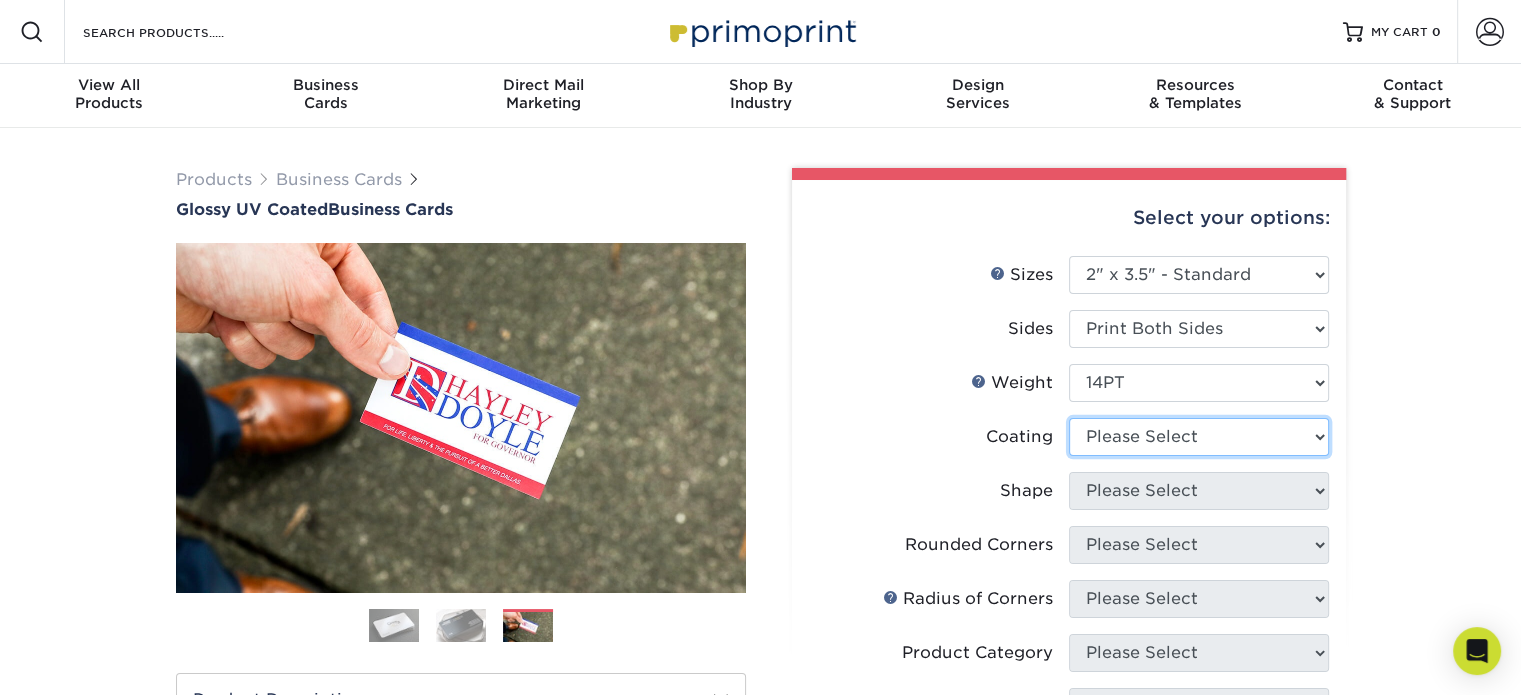 select on "1e8116af-acfc-44b1-83dc-8181aa338834" 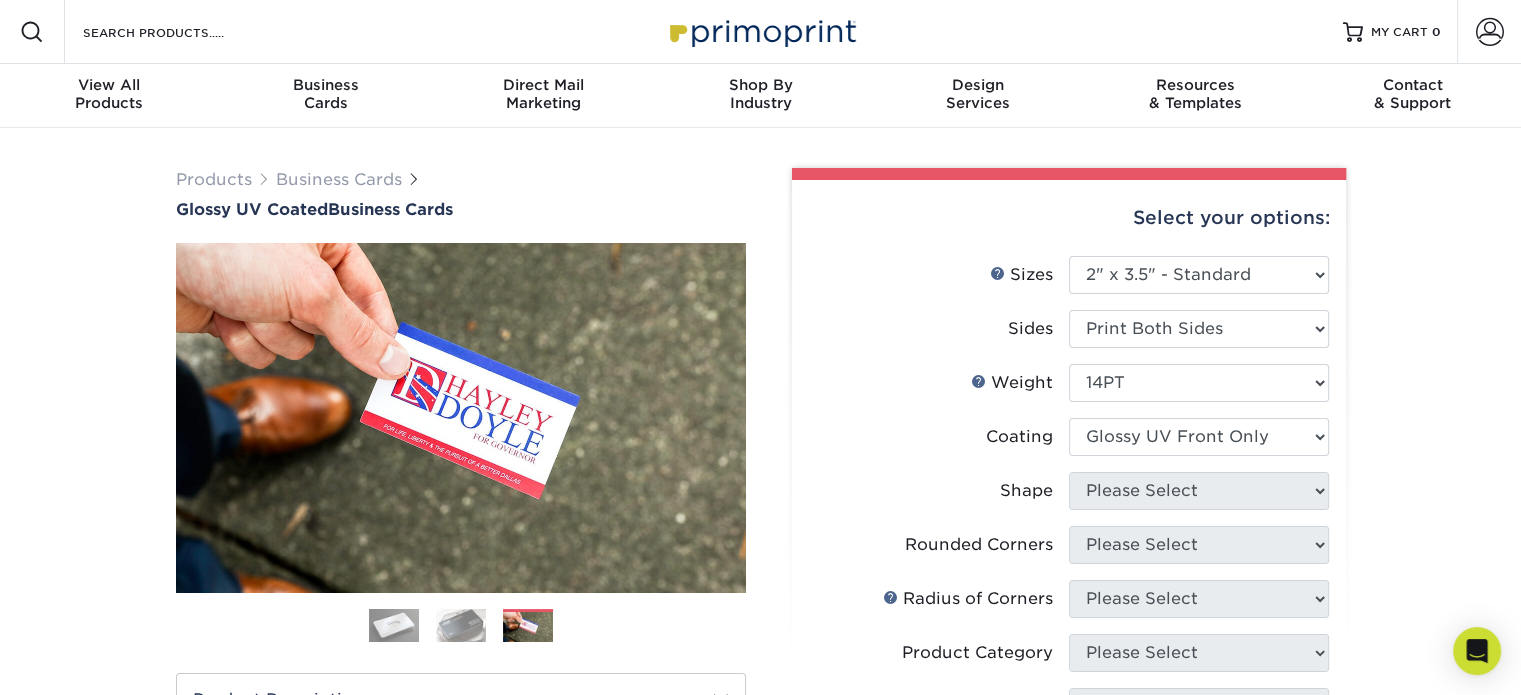 click at bounding box center (1199, 437) 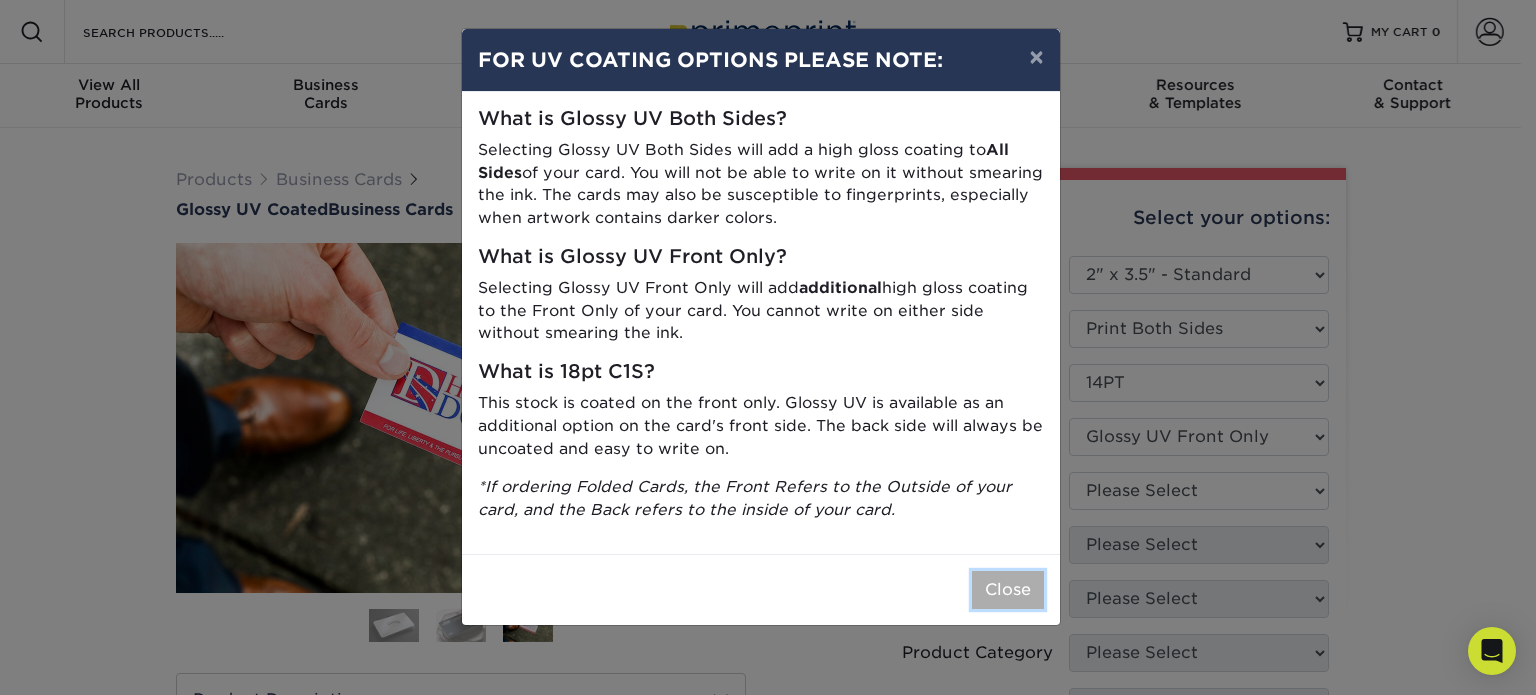 click on "Close" at bounding box center (1008, 590) 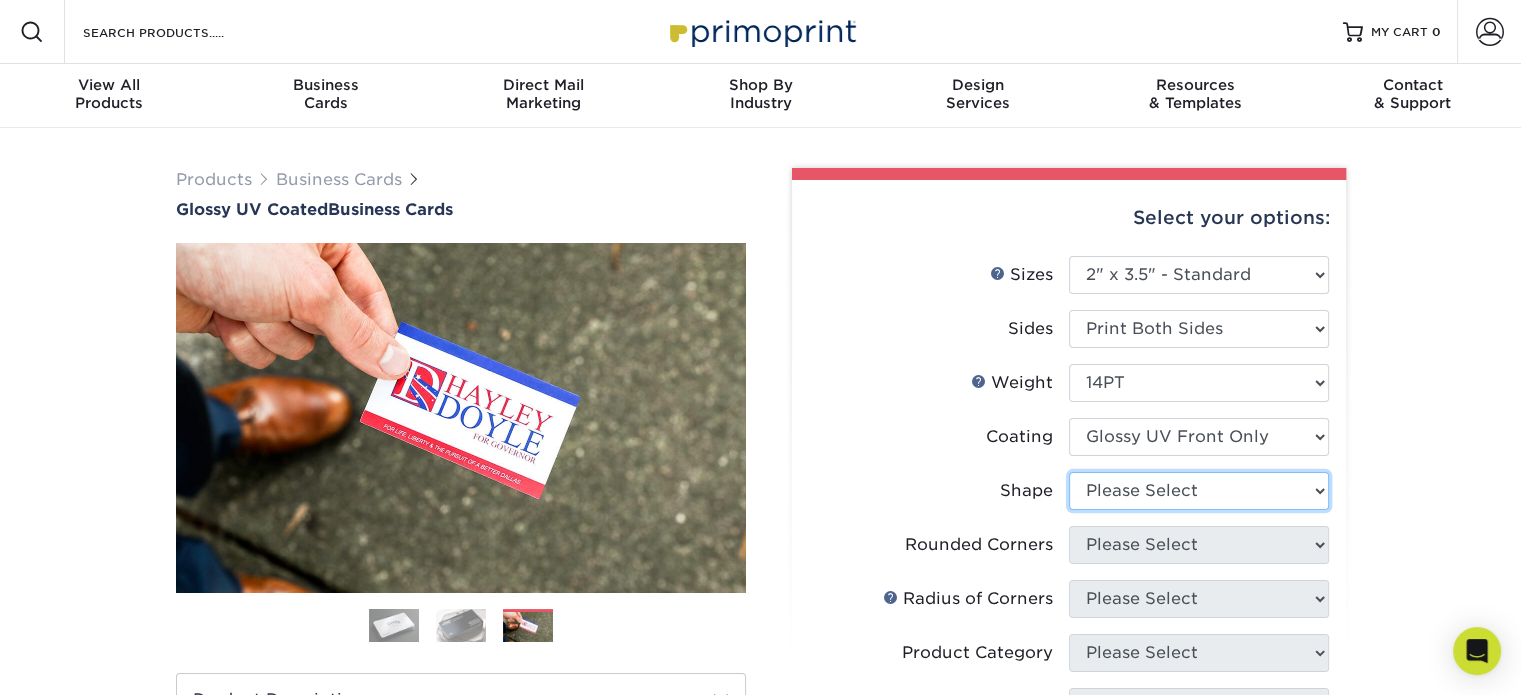 click on "Please Select Standard" at bounding box center (1199, 491) 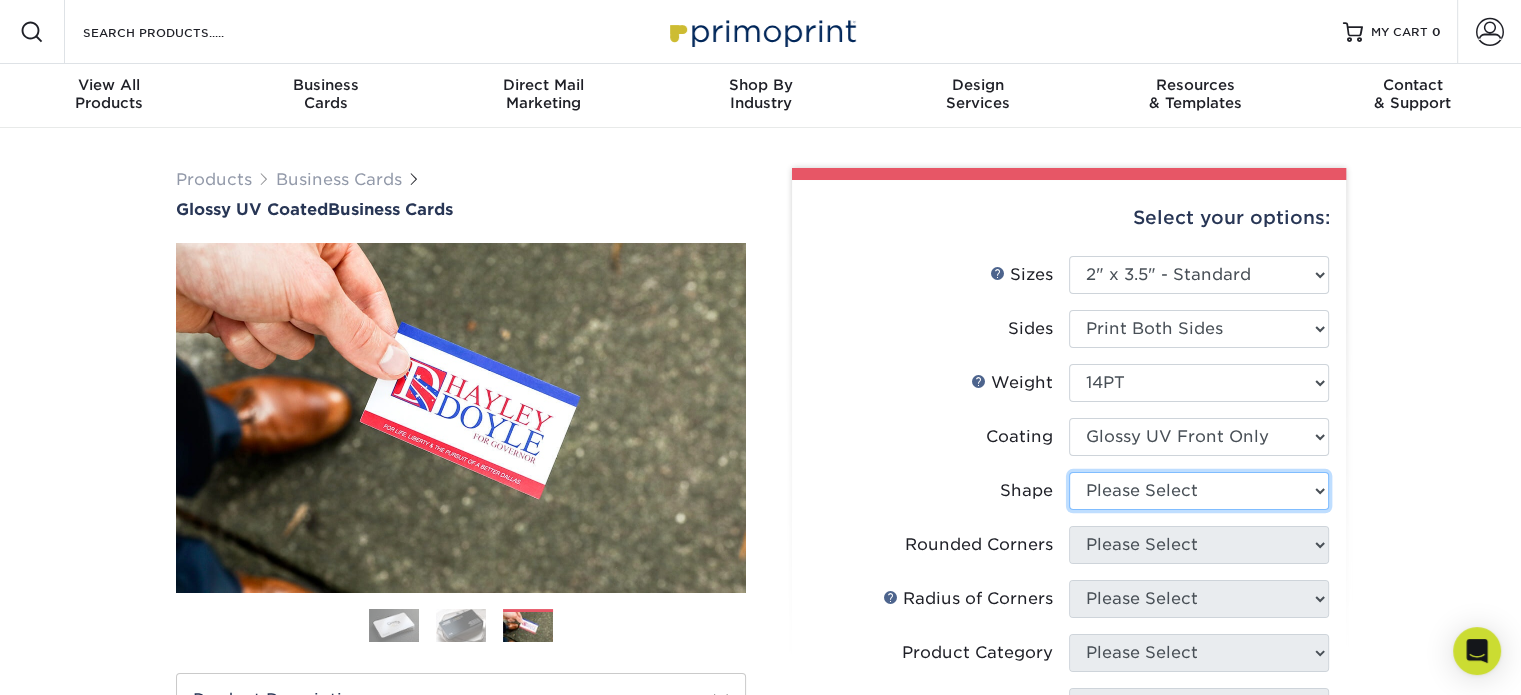 select on "standard" 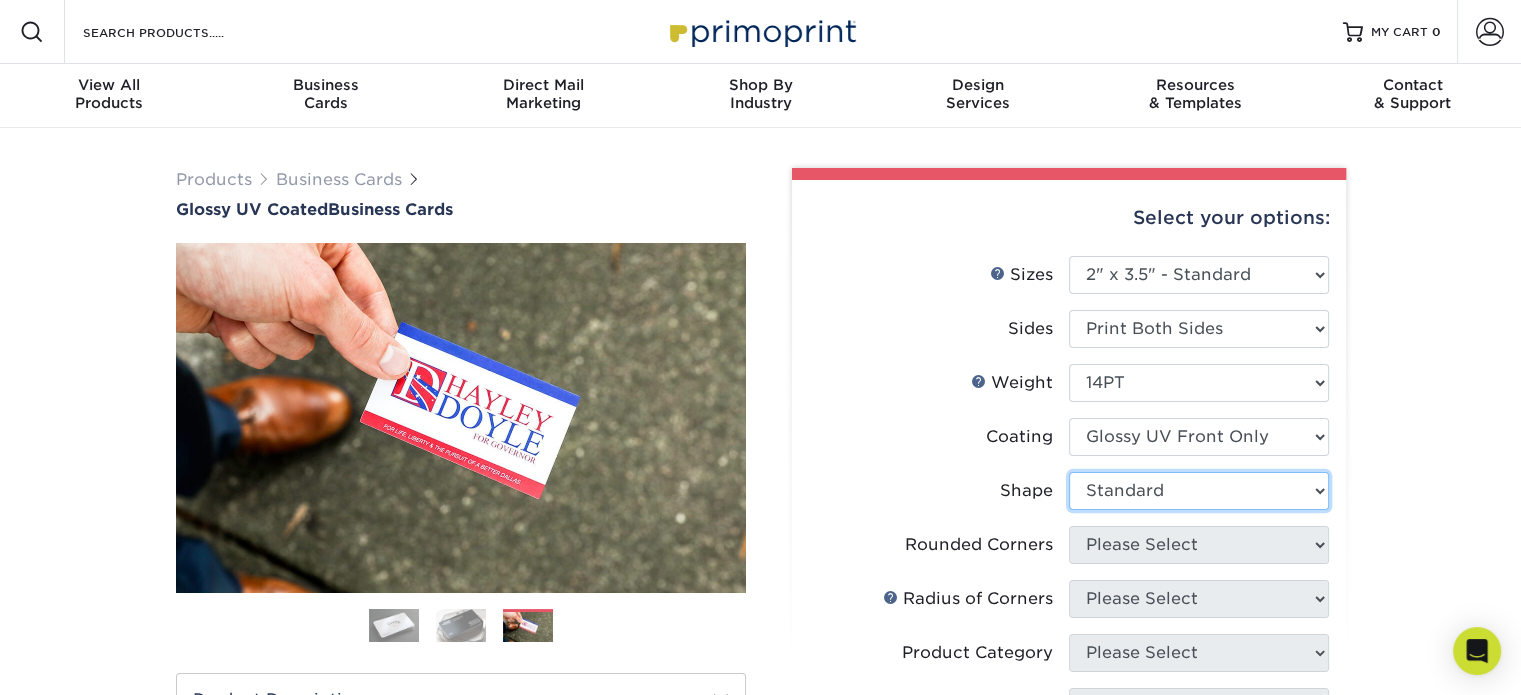 click on "Please Select Standard" at bounding box center [1199, 491] 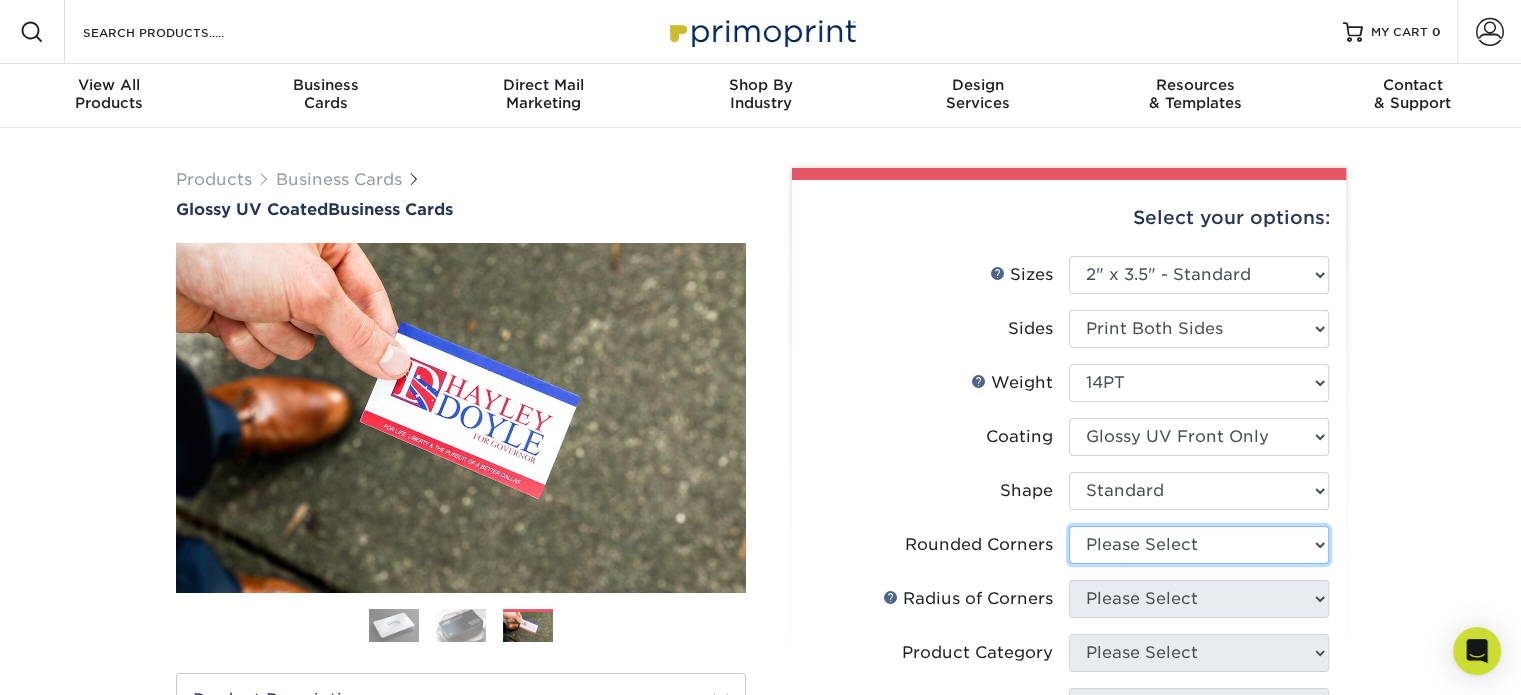 click on "Please Select
Yes - Round 2 Corners                                                    Yes - Round 4 Corners                                                    No" at bounding box center (1199, 545) 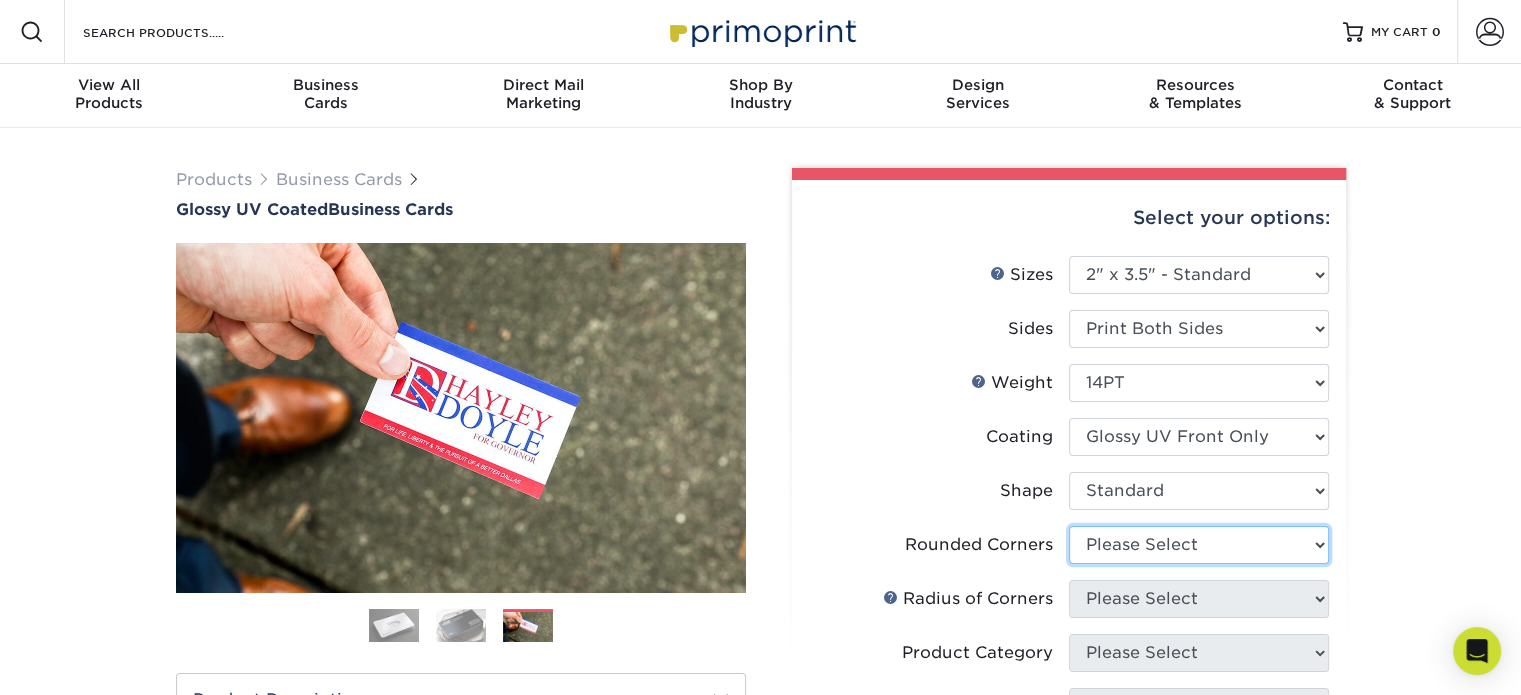 select on "7672df9e-0e0a-464d-8e1f-920c575e4da3" 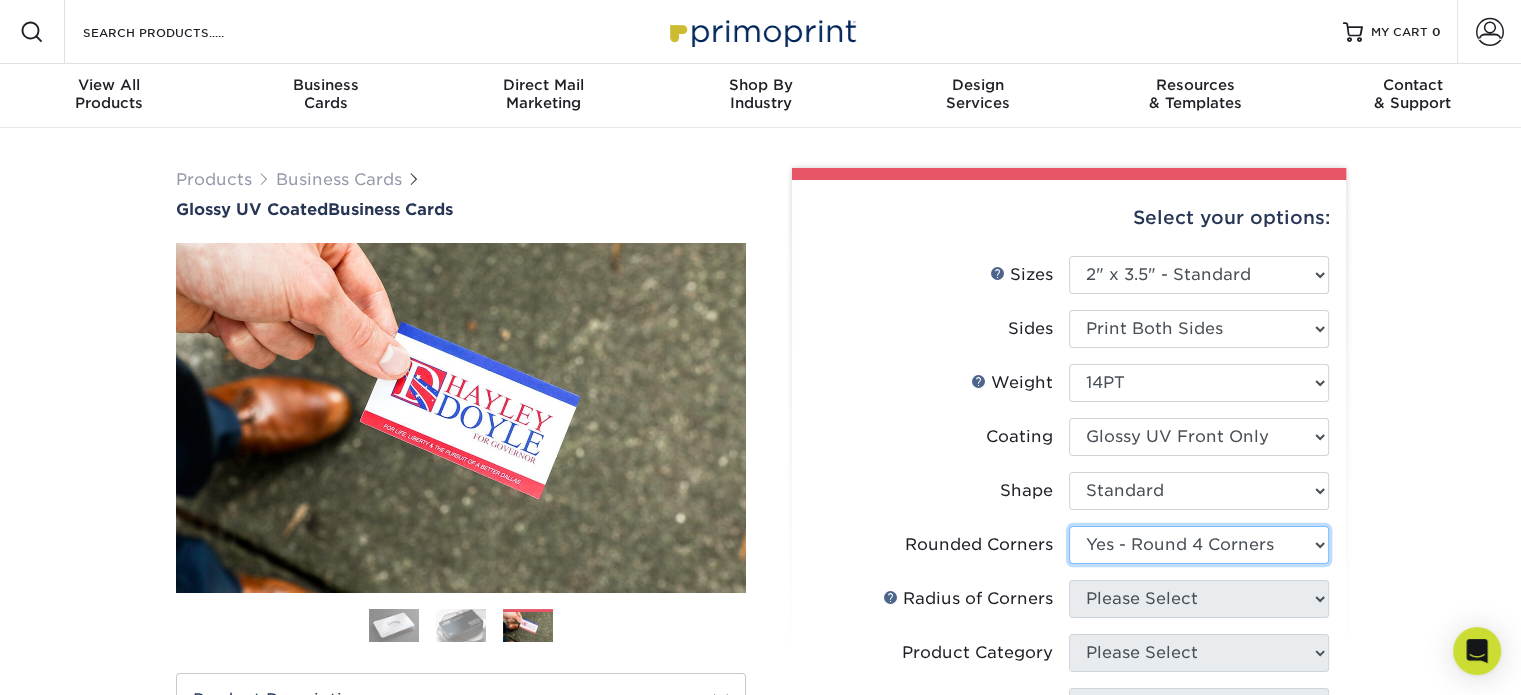 click on "Please Select
Yes - Round 2 Corners                                                    Yes - Round 4 Corners                                                    No" at bounding box center (1199, 545) 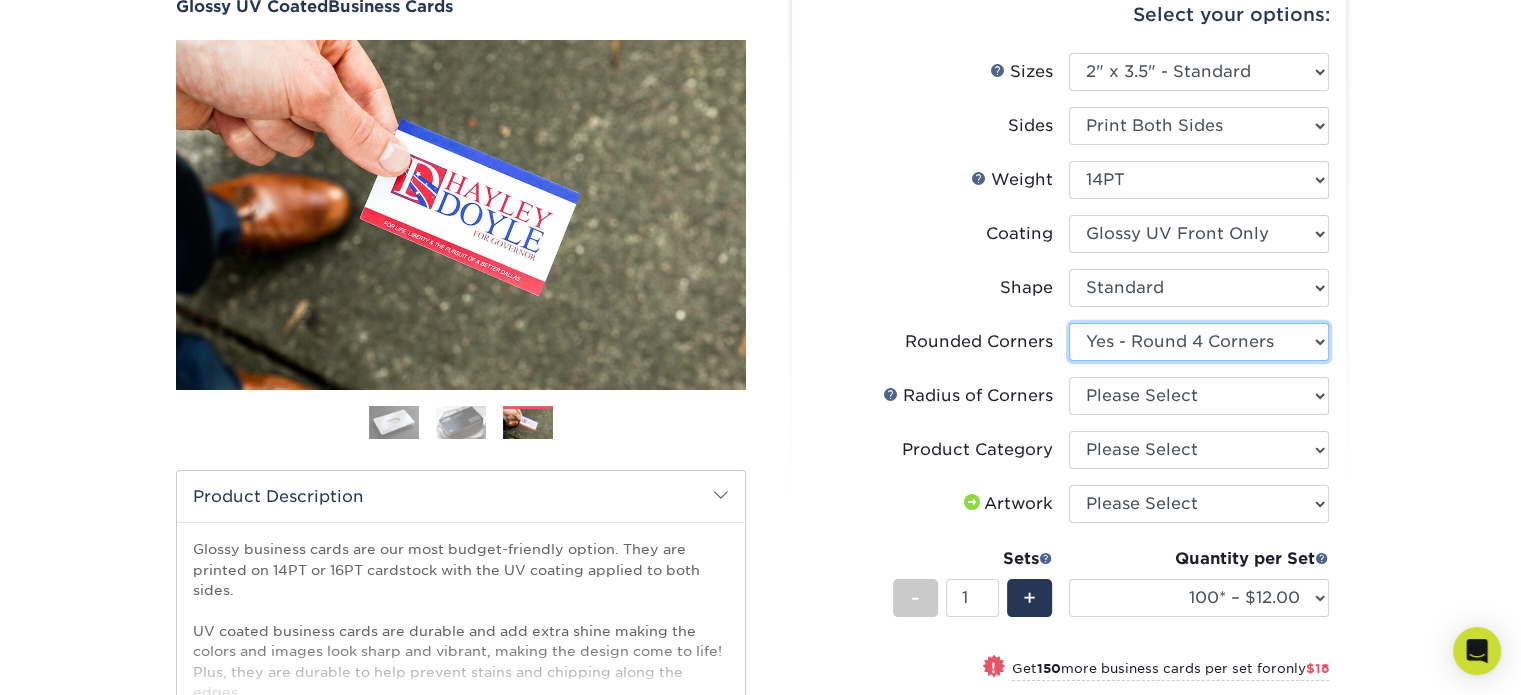scroll, scrollTop: 200, scrollLeft: 0, axis: vertical 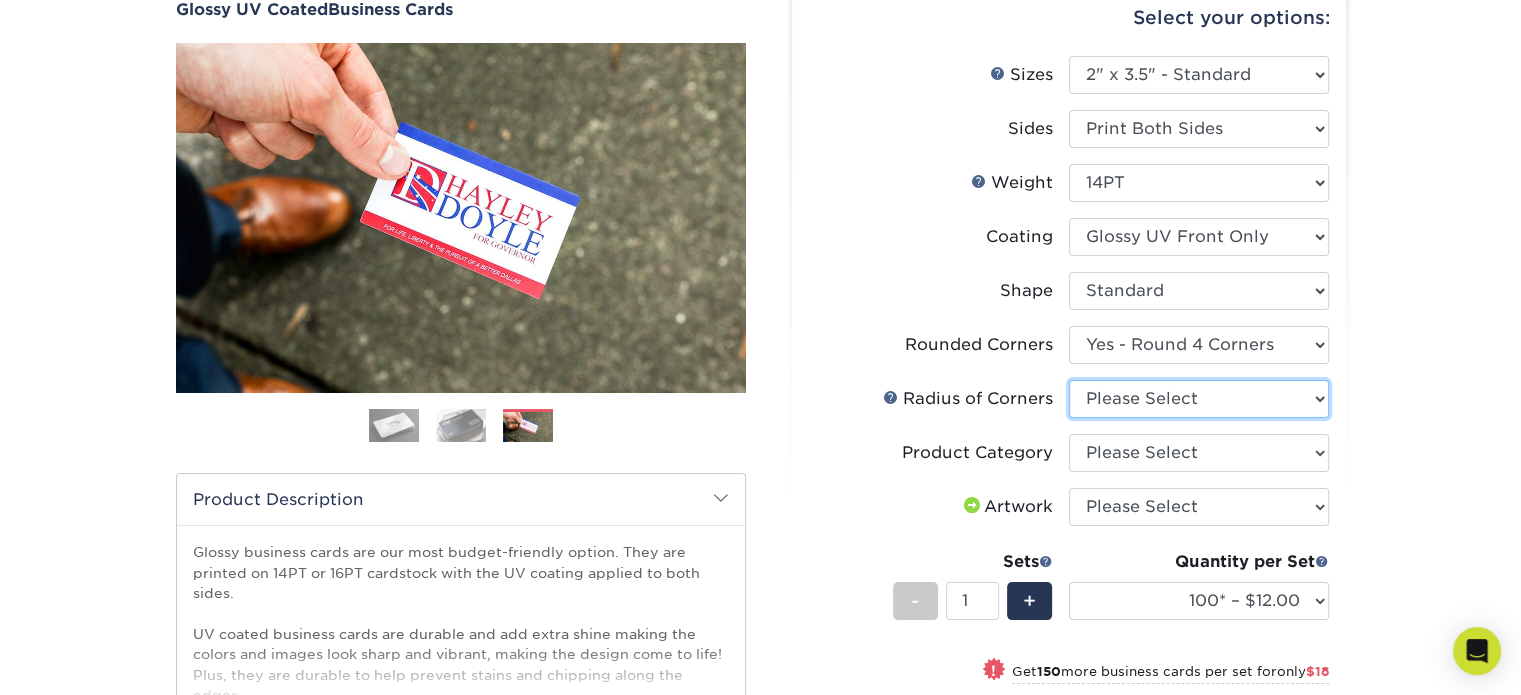 click on "Please Select Rounded 1/8" Rounded 1/4"" at bounding box center (1199, 399) 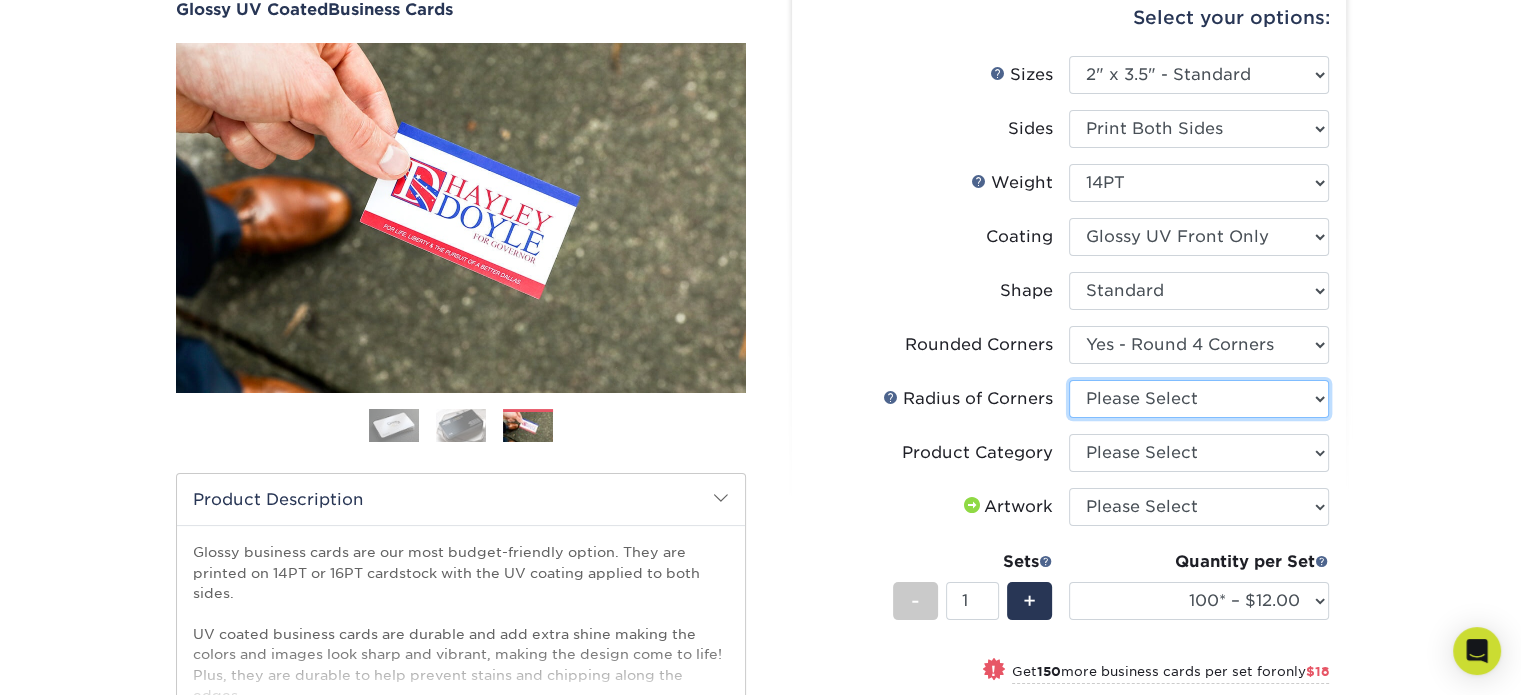 select on "589680c7-ee9a-431b-9d12-d7aeb1386a97" 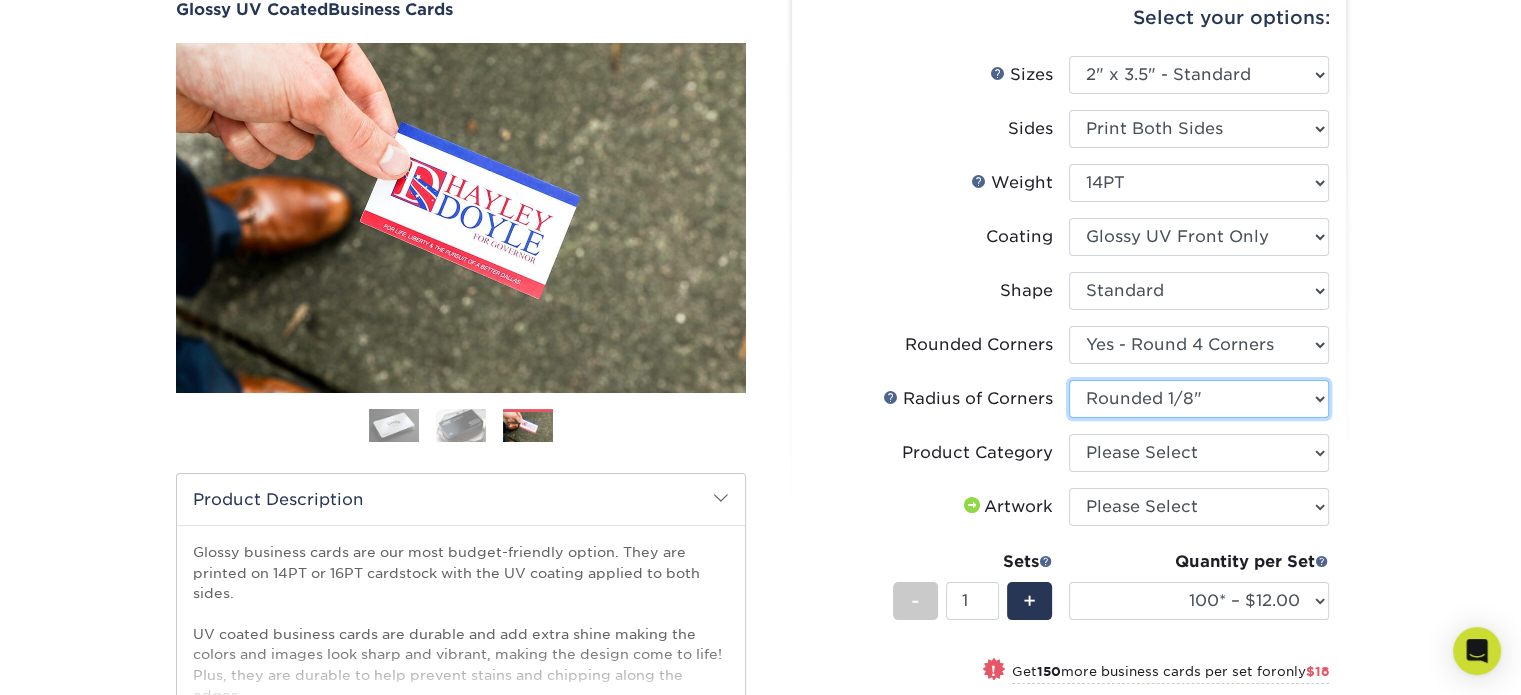 click on "Please Select Rounded 1/8" Rounded 1/4"" at bounding box center (1199, 399) 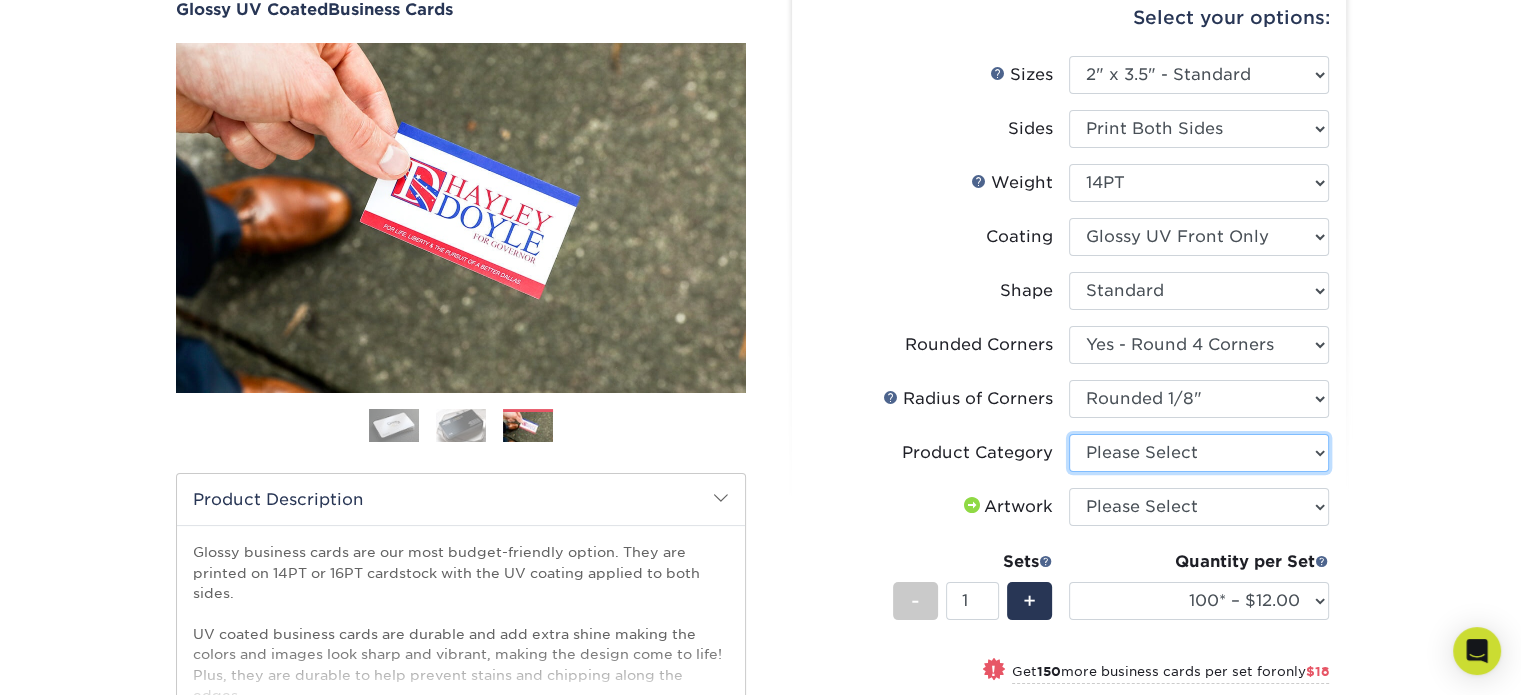 click on "Please Select Business Cards" at bounding box center (1199, 453) 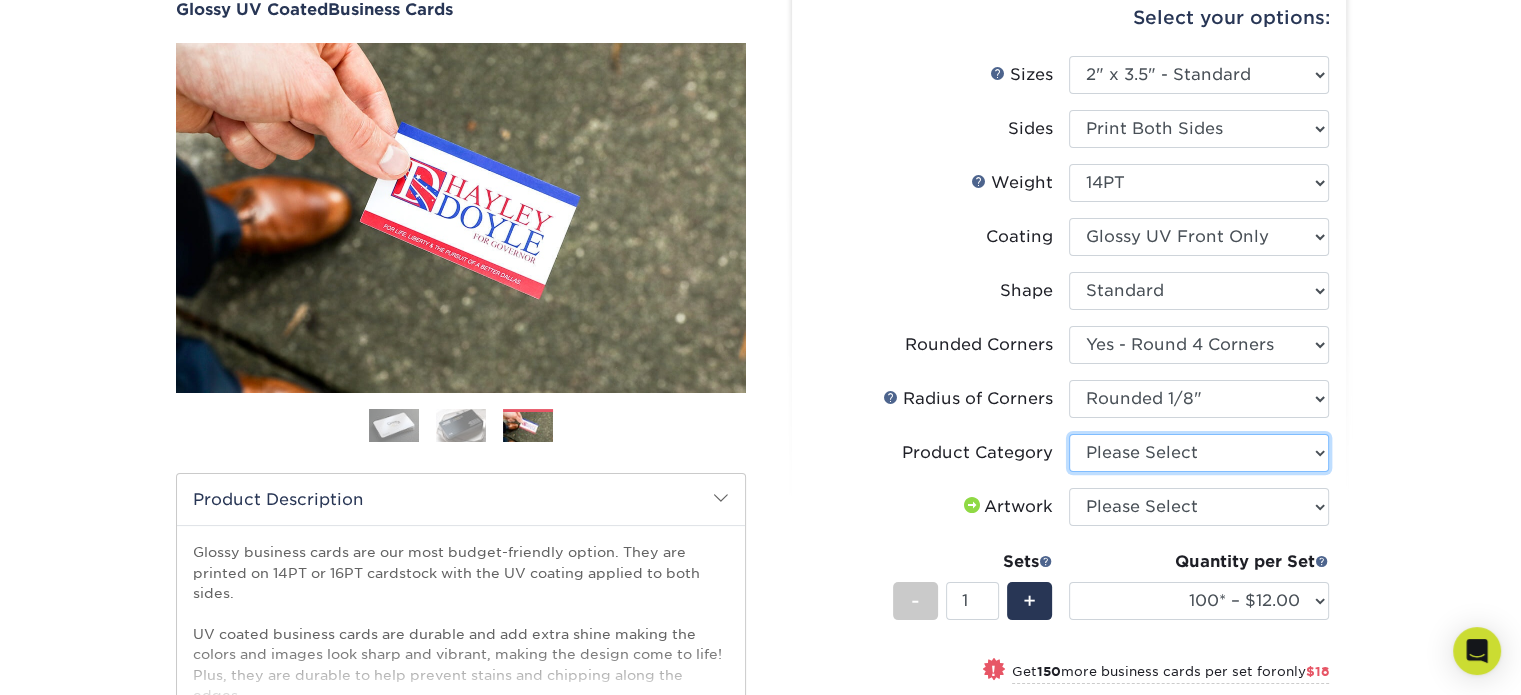 select on "3b5148f1-0588-4f88-a218-97bcfdce65c1" 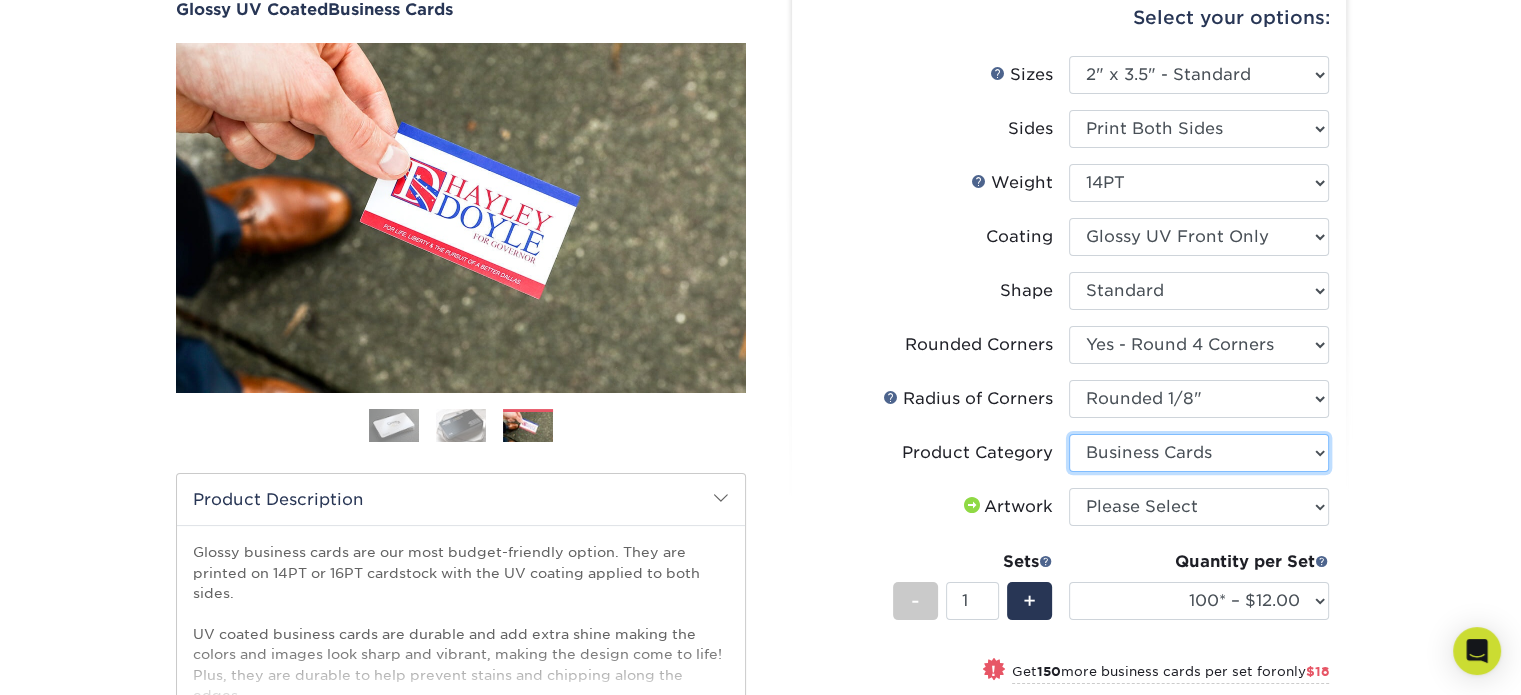 click on "Please Select Business Cards" at bounding box center (1199, 453) 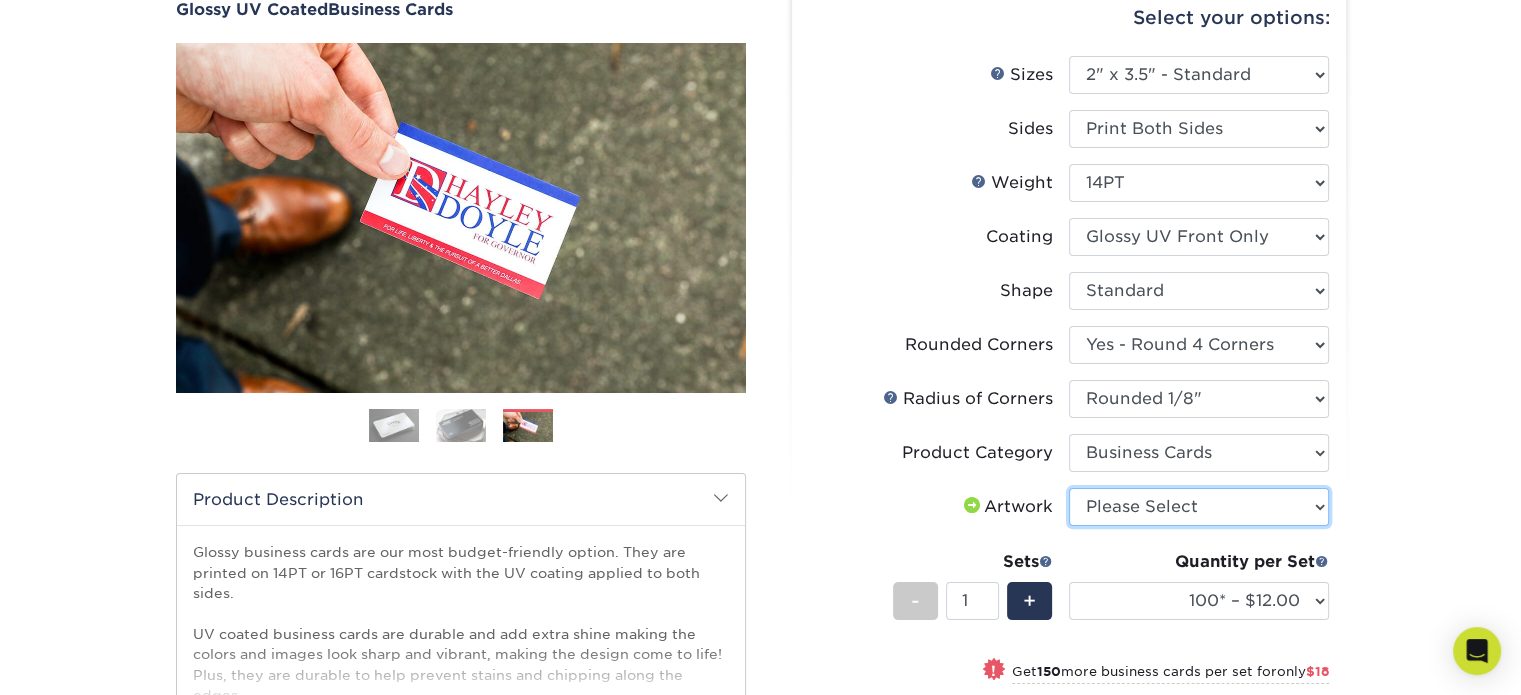 click on "Please Select I will upload files I need a design - $100" at bounding box center [1199, 507] 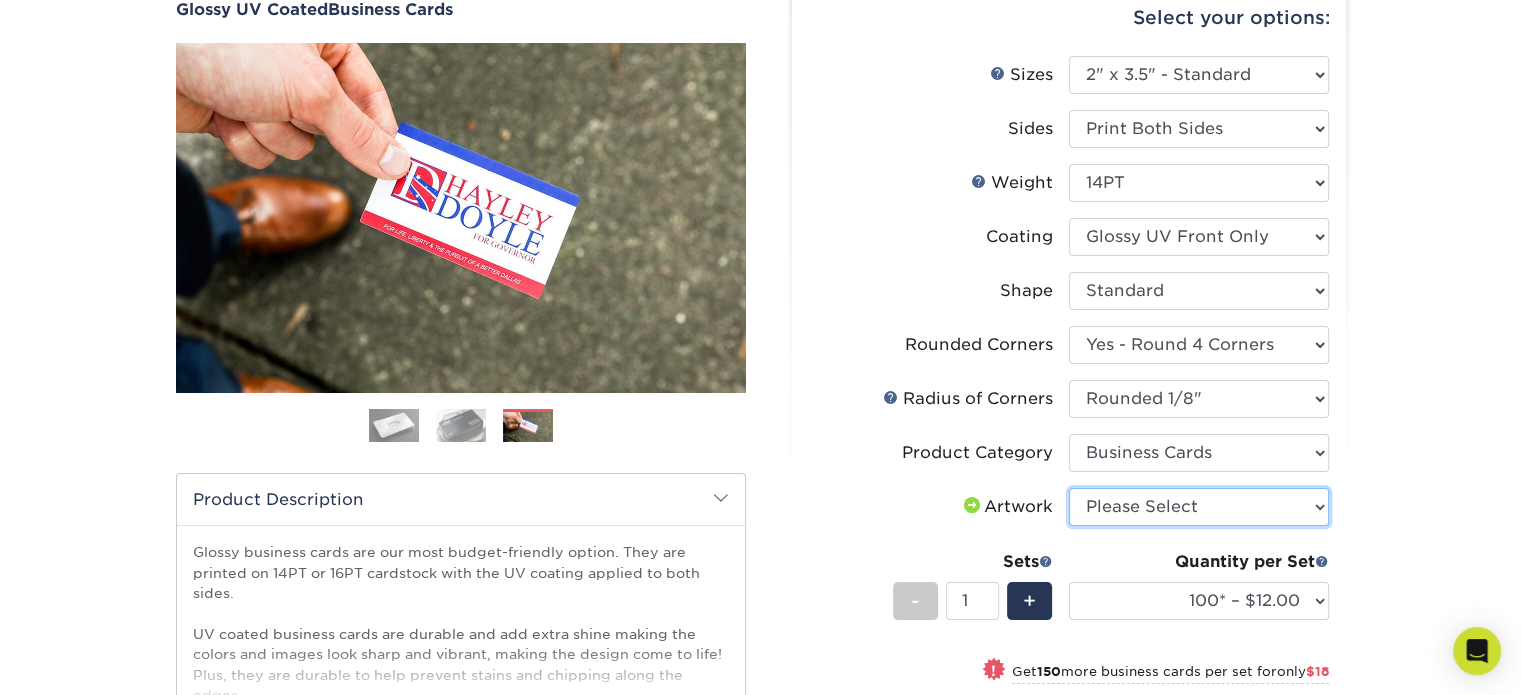 select on "upload" 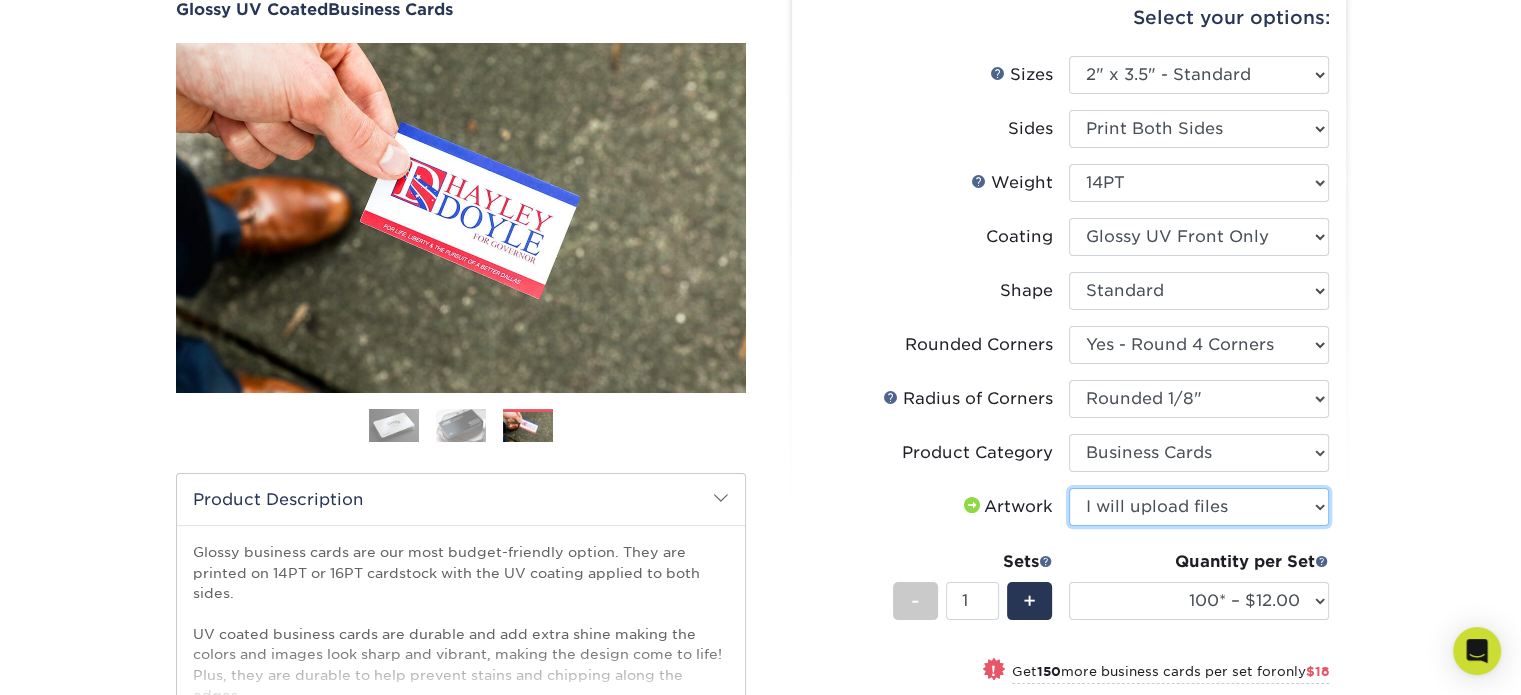 click on "Please Select I will upload files I need a design - $100" at bounding box center (1199, 507) 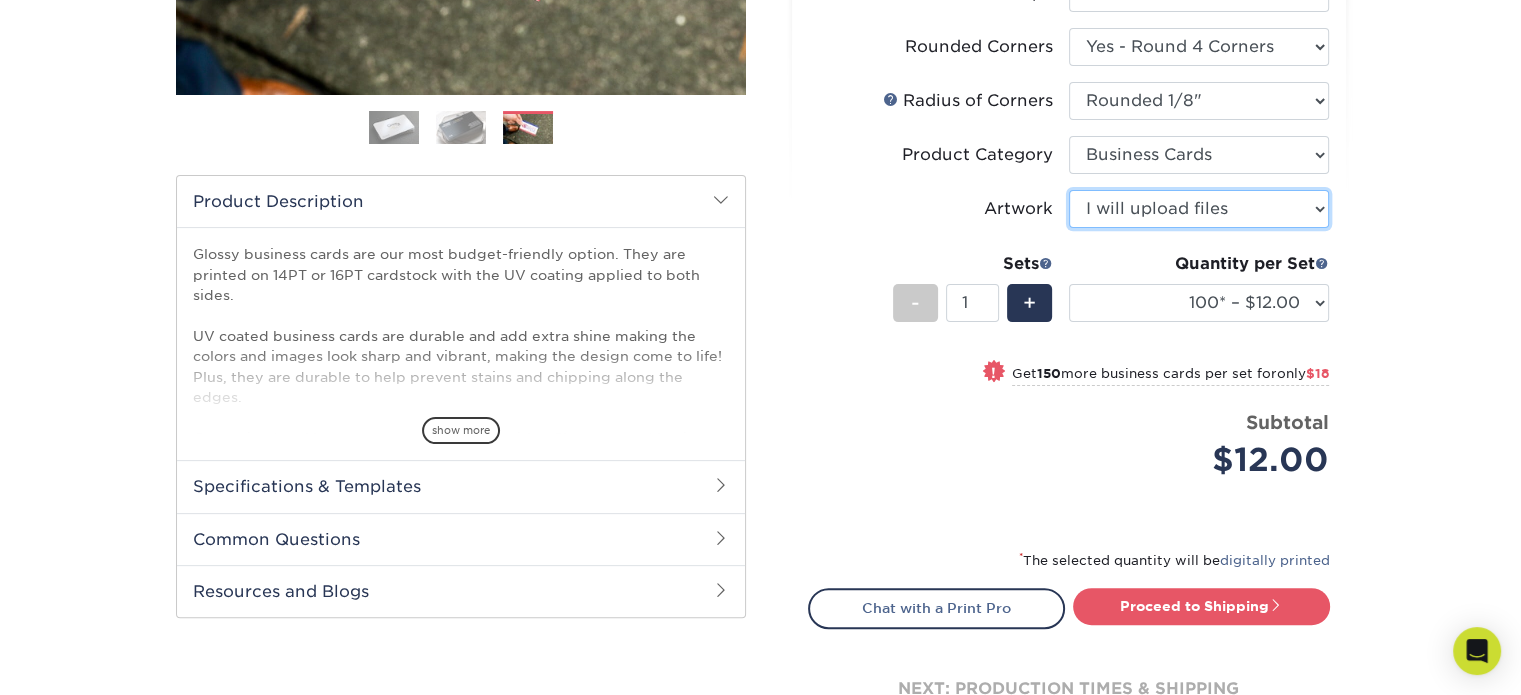 scroll, scrollTop: 500, scrollLeft: 0, axis: vertical 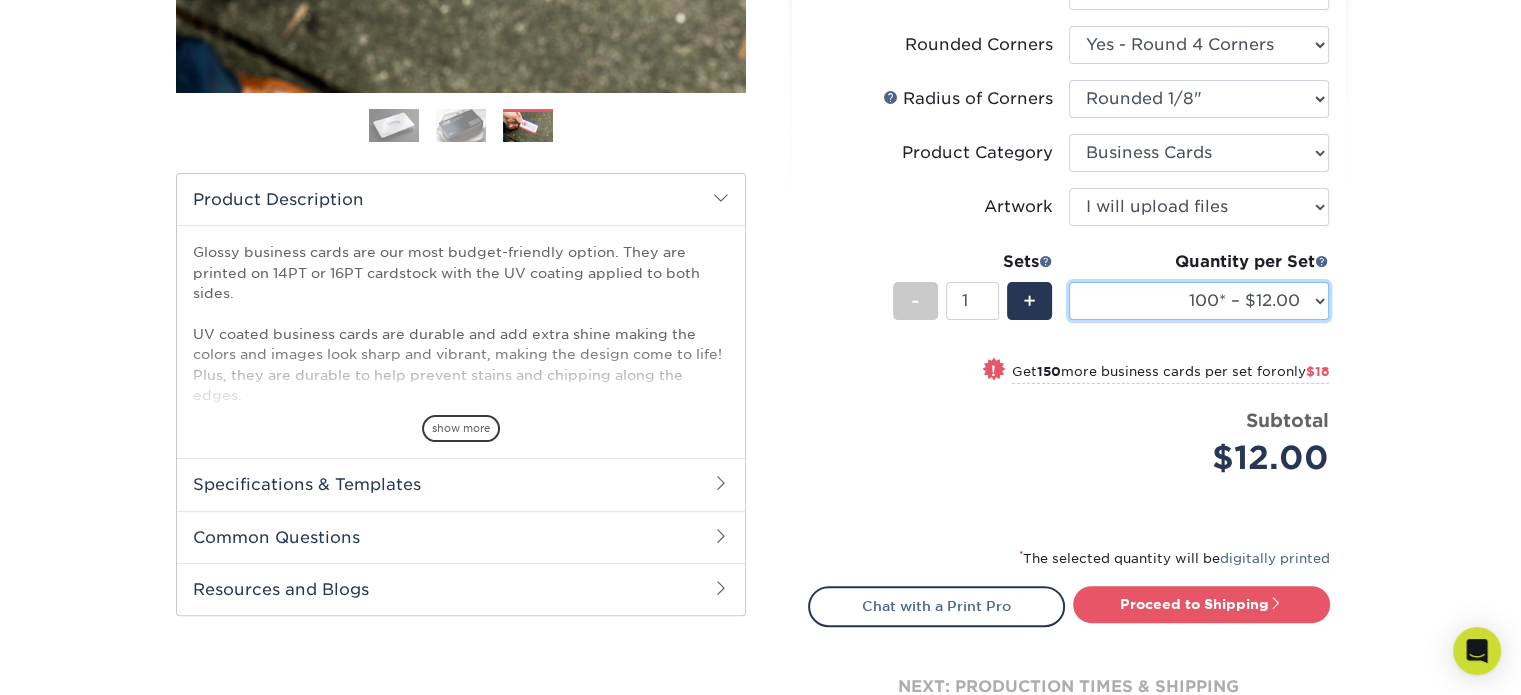 click on "100* – $12.00 250* – $30.00 500 – $60.00 1000 – $74.00 2500 – $136.00 5000 – $201.00 10000 – $383.00 15000 – $549.00 20000 – $727.00 25000 – $897.00" at bounding box center (1199, 301) 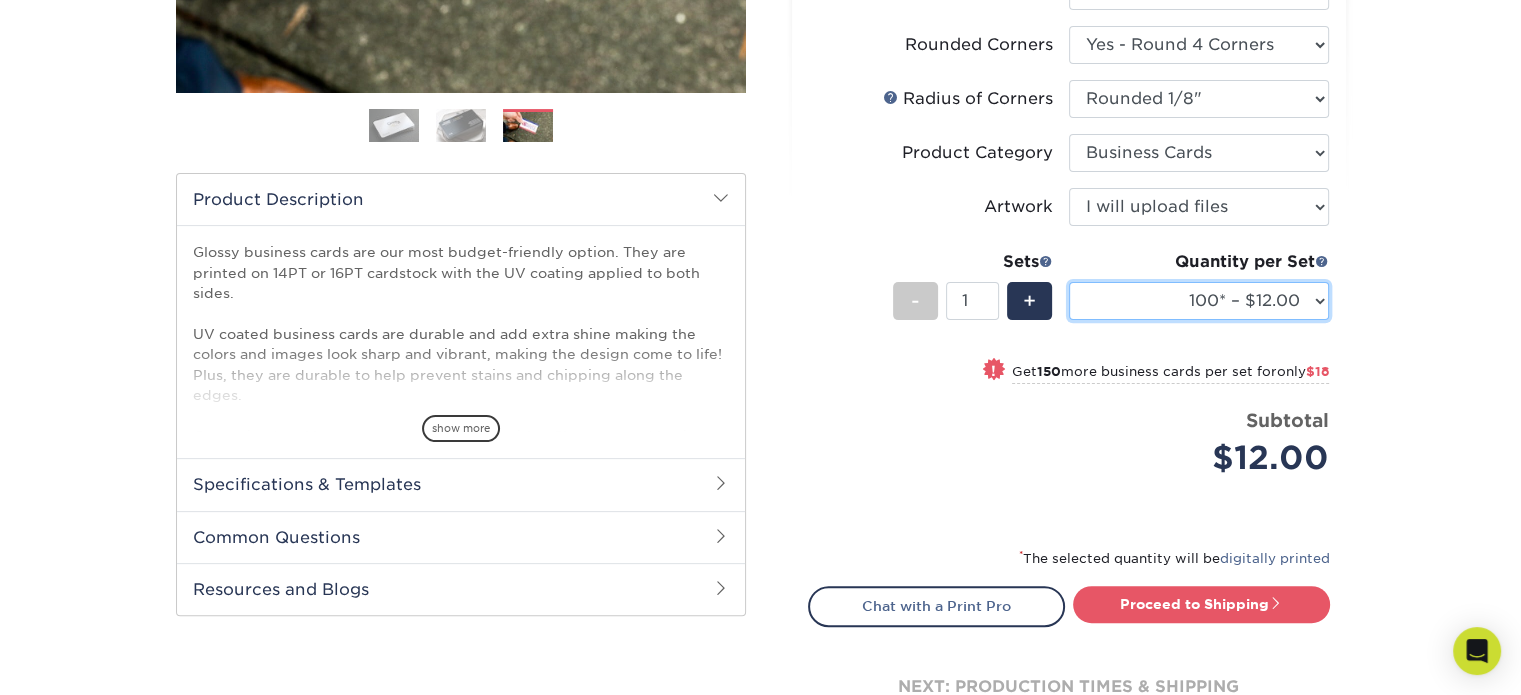 click on "100* – $12.00 250* – $30.00 500 – $60.00 1000 – $74.00 2500 – $136.00 5000 – $201.00 10000 – $383.00 15000 – $549.00 20000 – $727.00 25000 – $897.00" at bounding box center [1199, 301] 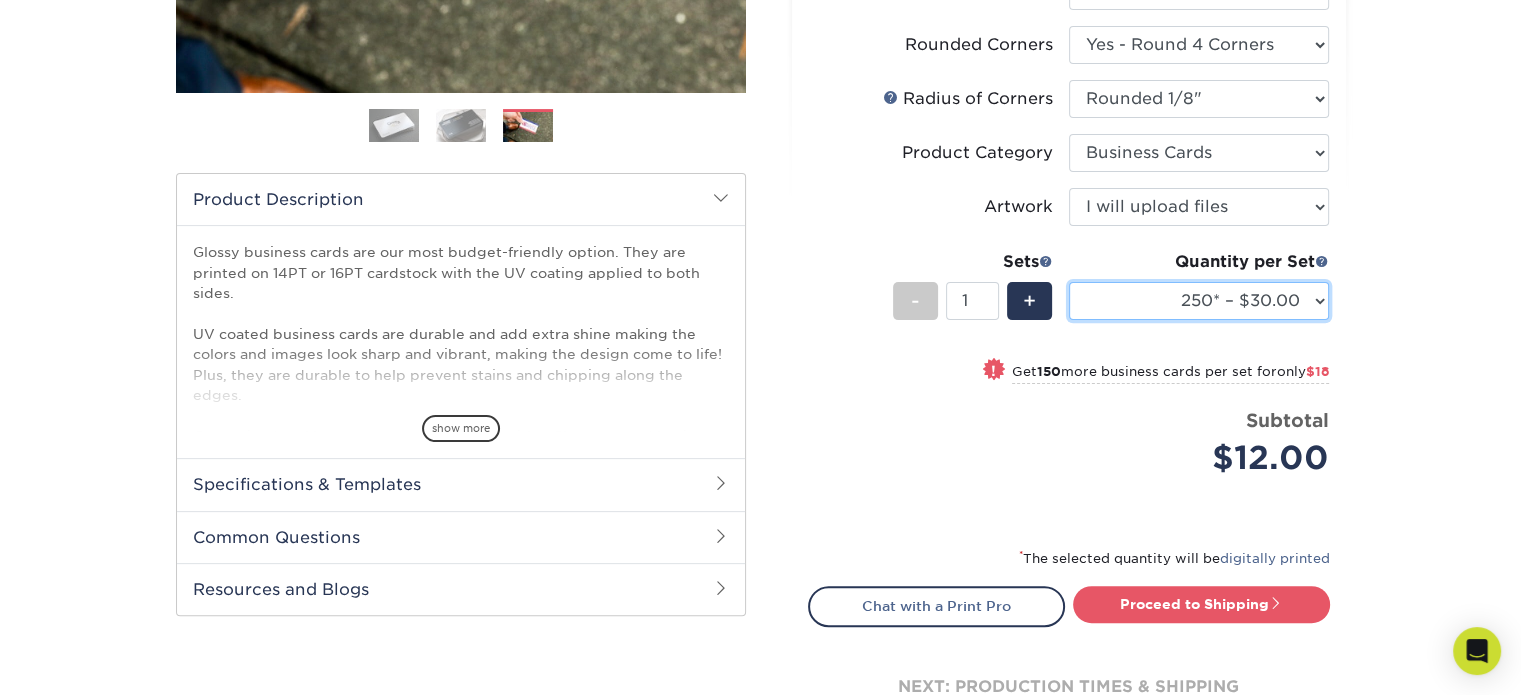 click on "100* – $12.00 250* – $30.00 500 – $60.00 1000 – $74.00 2500 – $136.00 5000 – $201.00 10000 – $383.00 15000 – $549.00 20000 – $727.00 25000 – $897.00" at bounding box center (1199, 301) 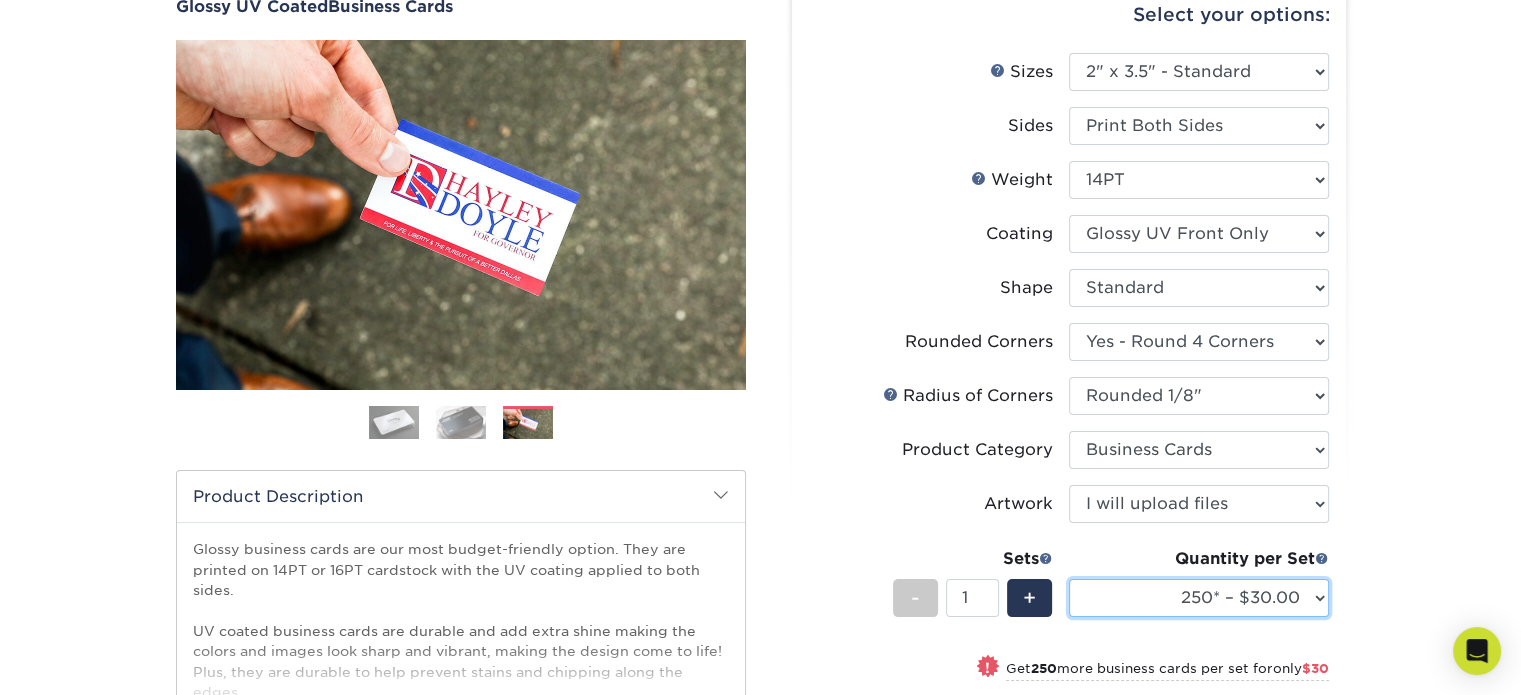 scroll, scrollTop: 500, scrollLeft: 0, axis: vertical 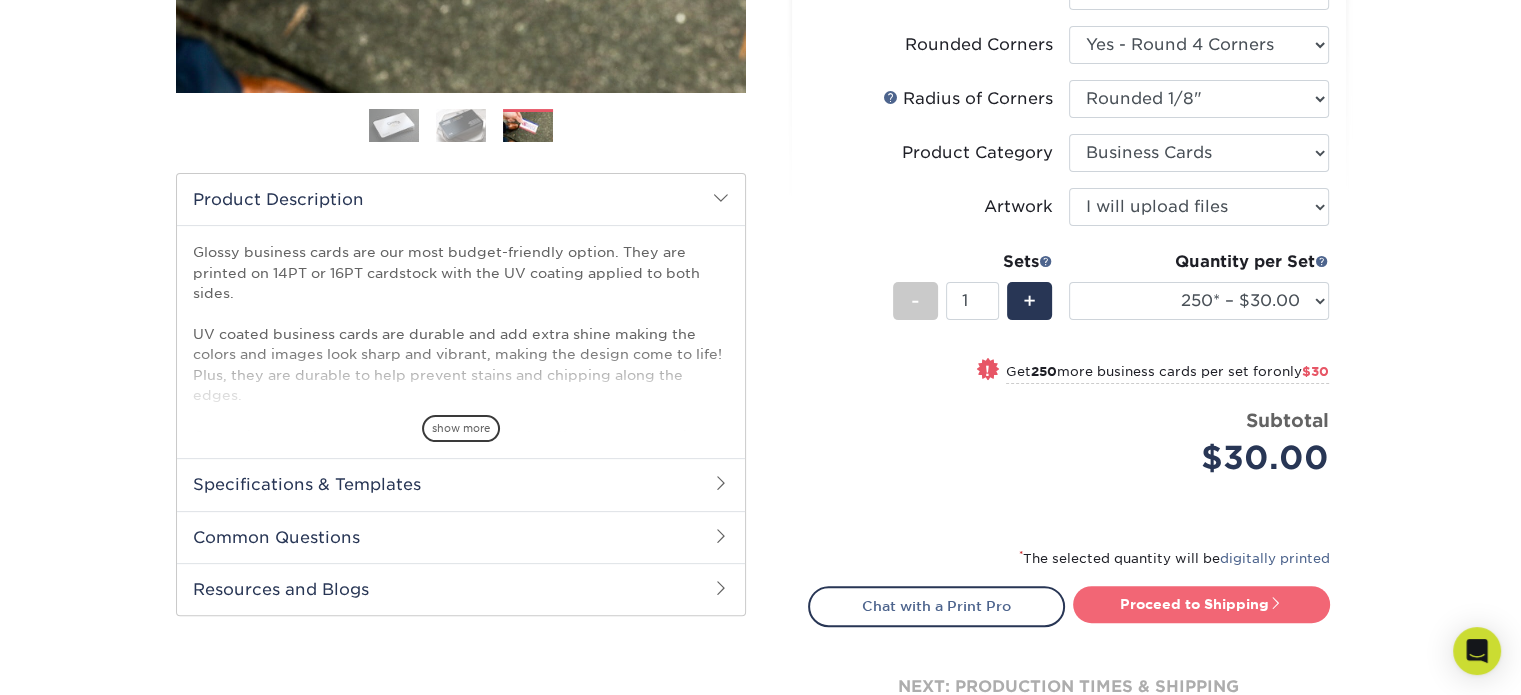 click on "Proceed to Shipping" at bounding box center (1201, 604) 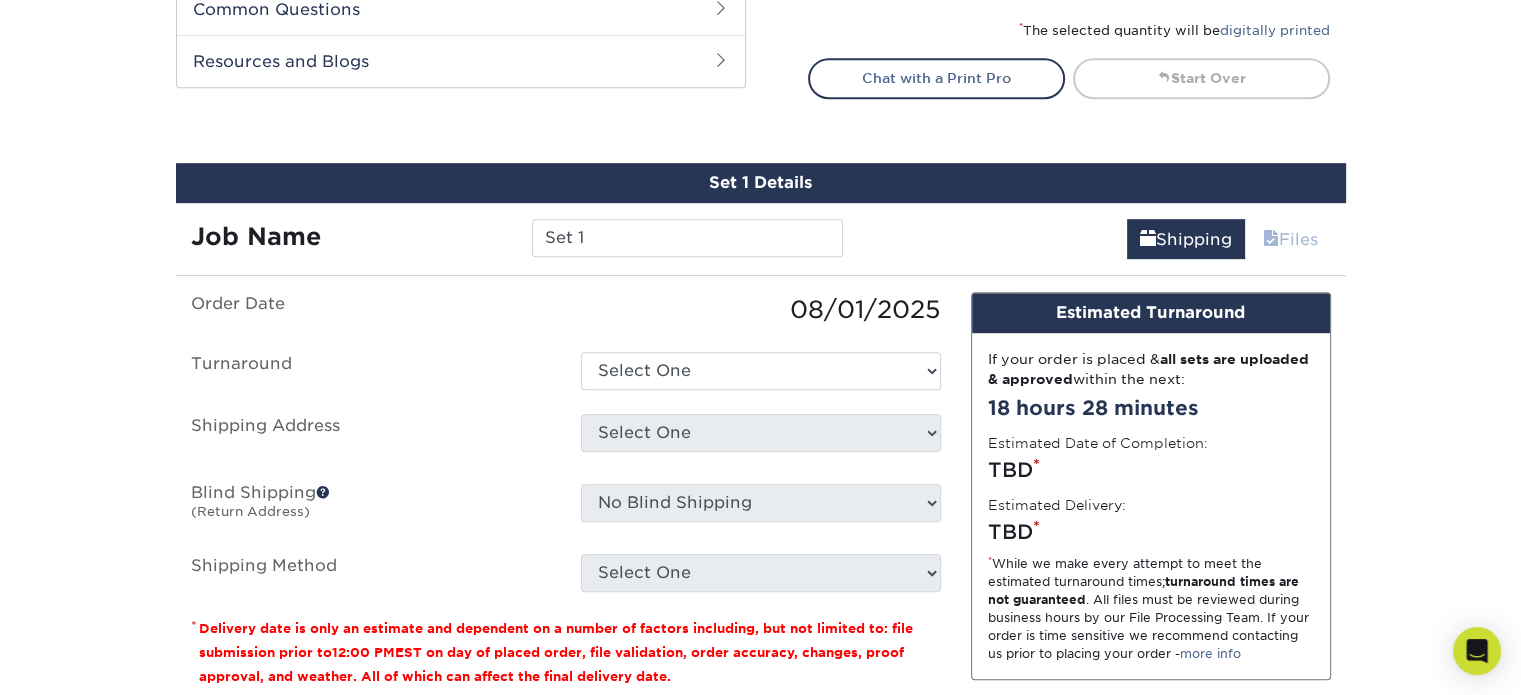 scroll, scrollTop: 1138, scrollLeft: 0, axis: vertical 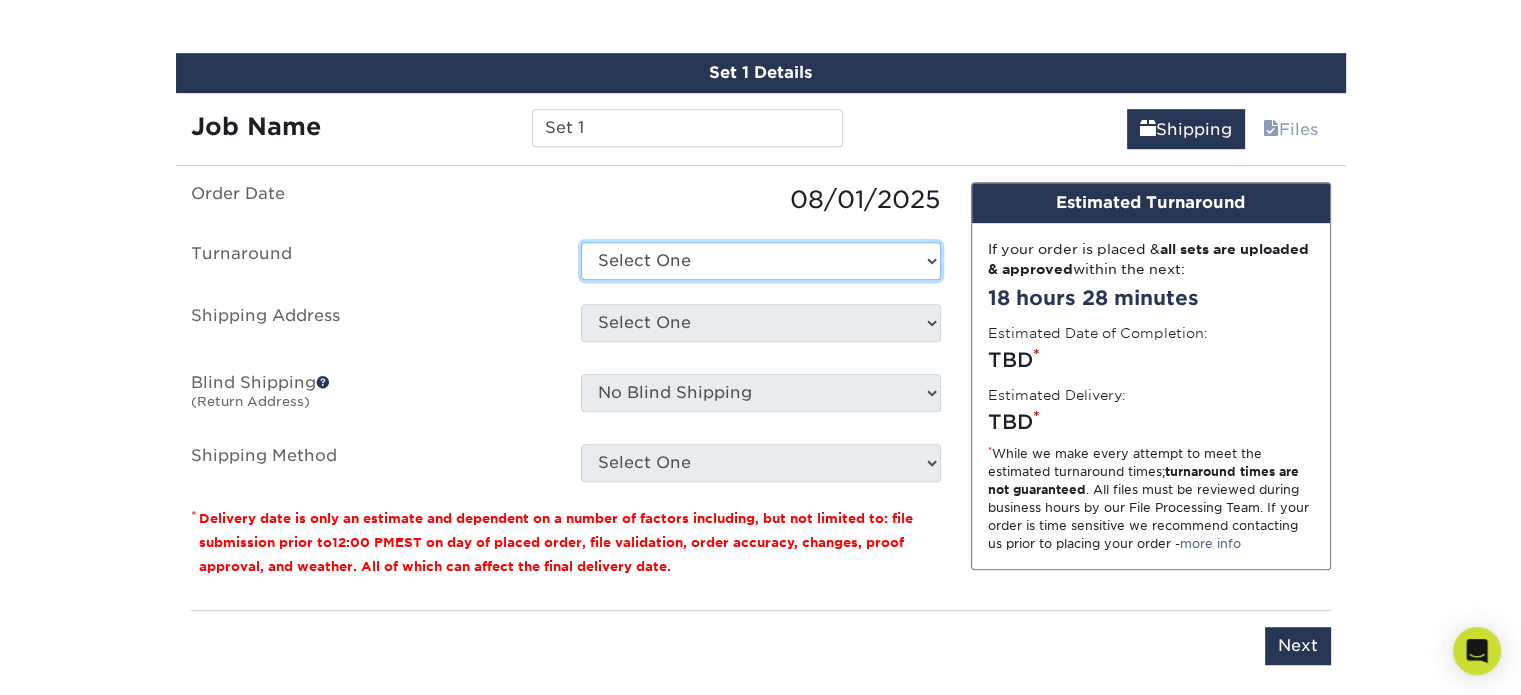 click on "Select One 2-4 Business Days 2 Day Next Business Day" at bounding box center [761, 261] 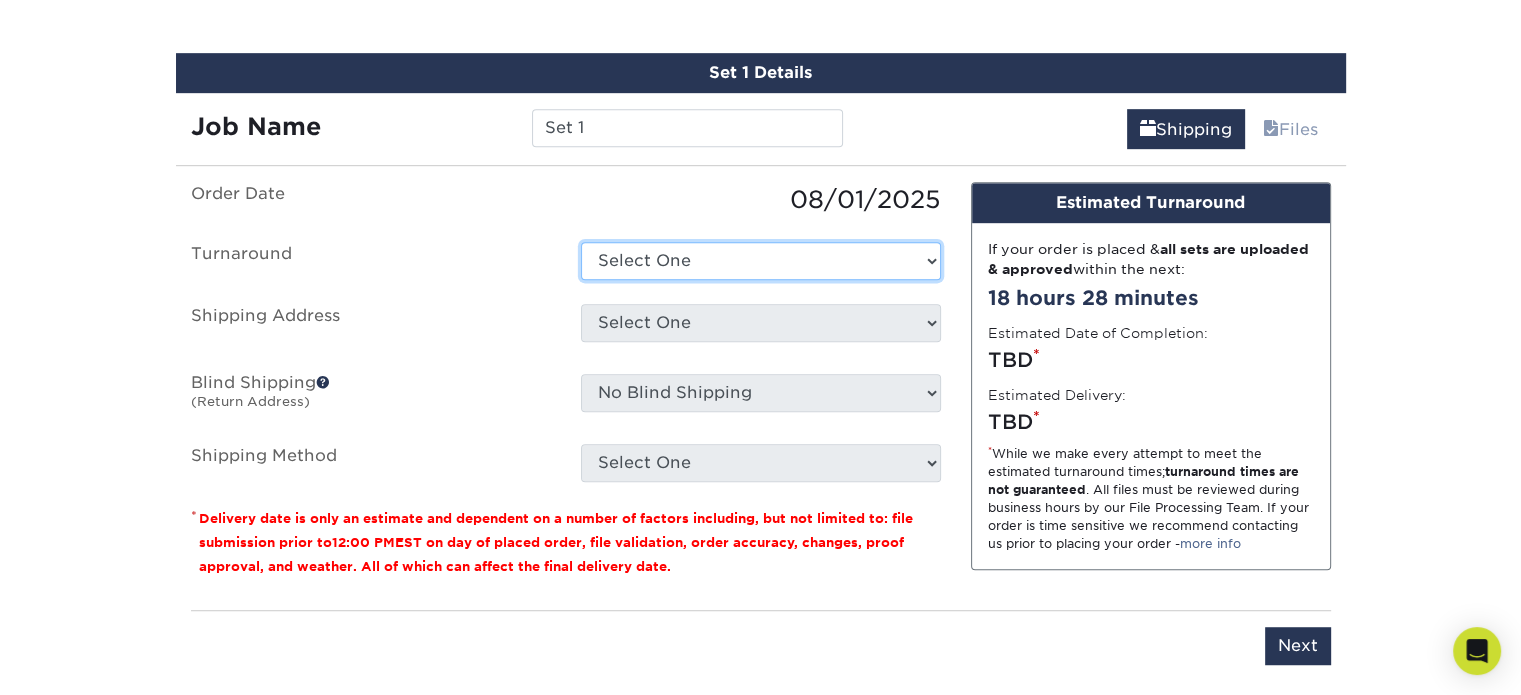 select on "c12054eb-f8de-4624-80a3-57f6b0df7b47" 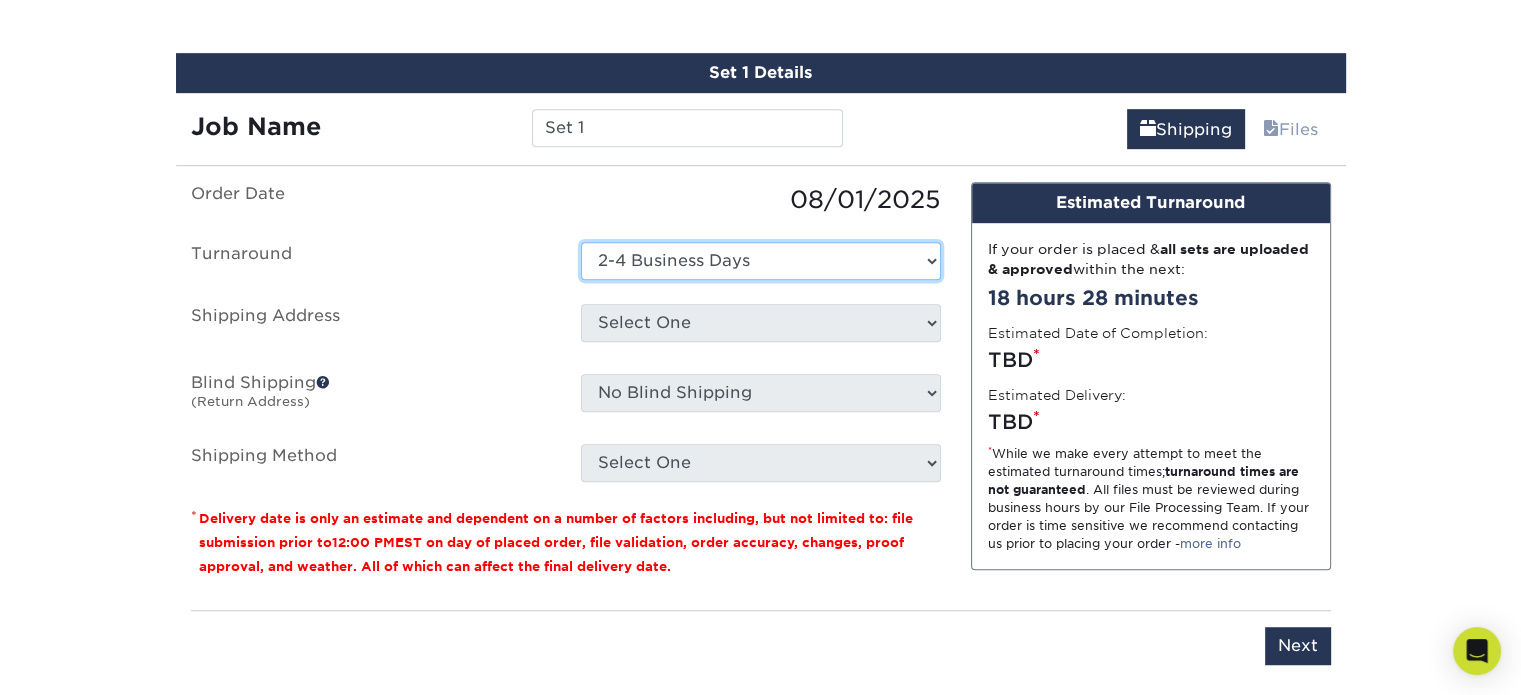 click on "Select One 2-4 Business Days 2 Day Next Business Day" at bounding box center [761, 261] 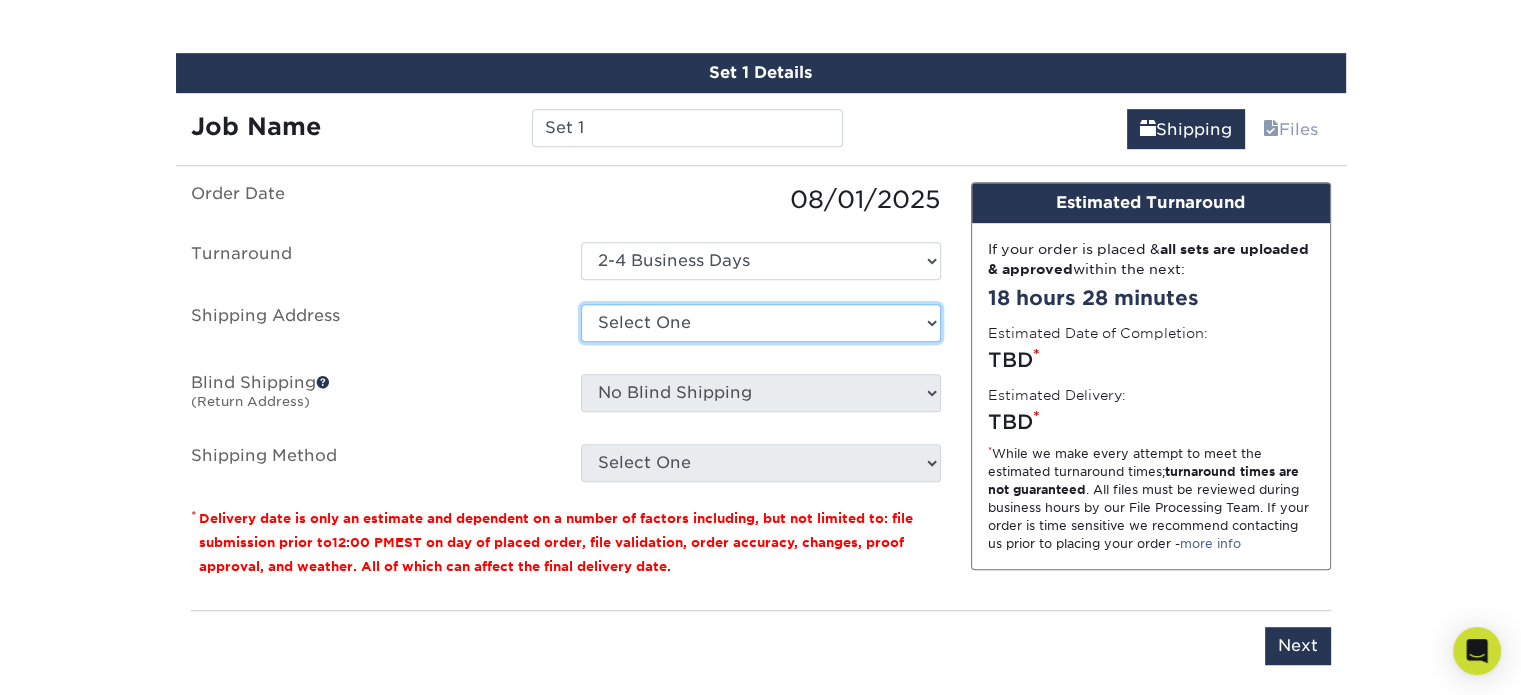 click on "Select One
+ Add New Address
- Login" at bounding box center (761, 323) 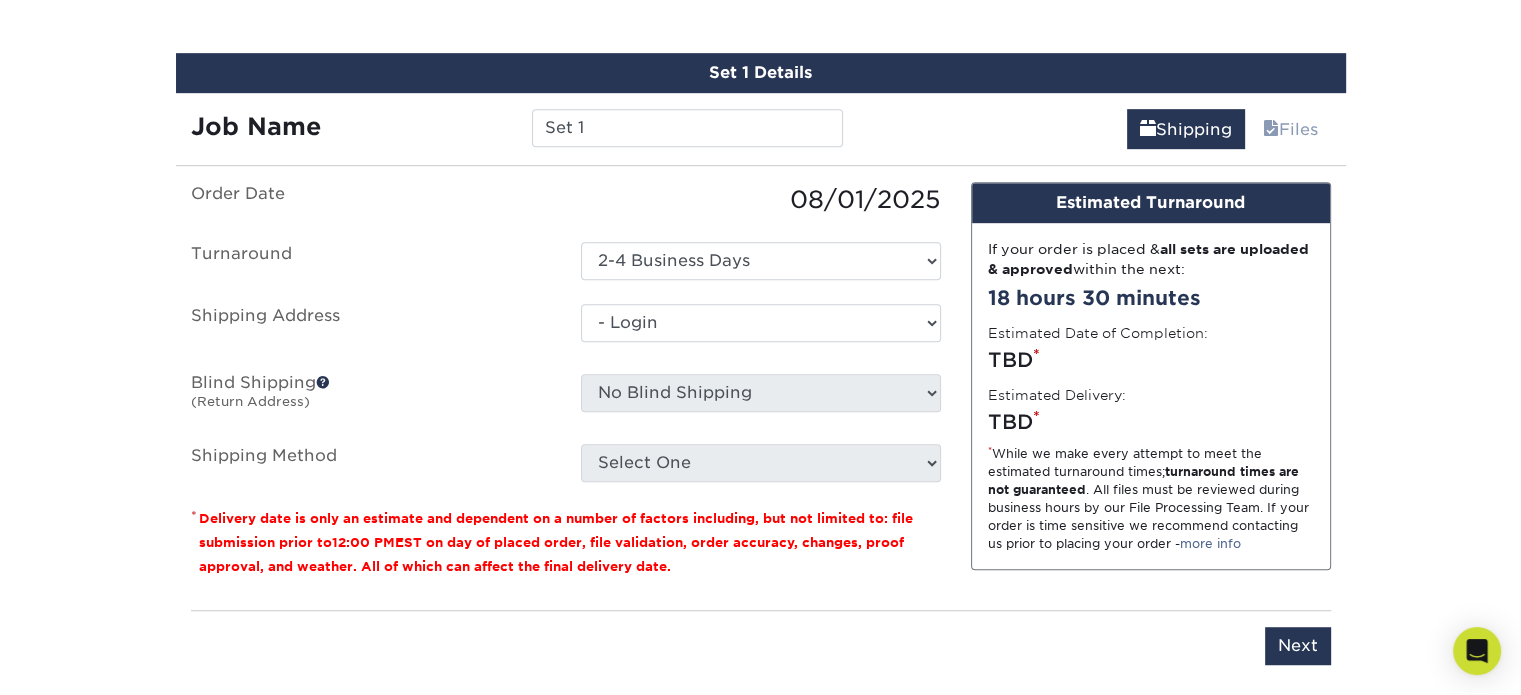 click on "Select One
+ Add New Address
- Login" at bounding box center [761, 323] 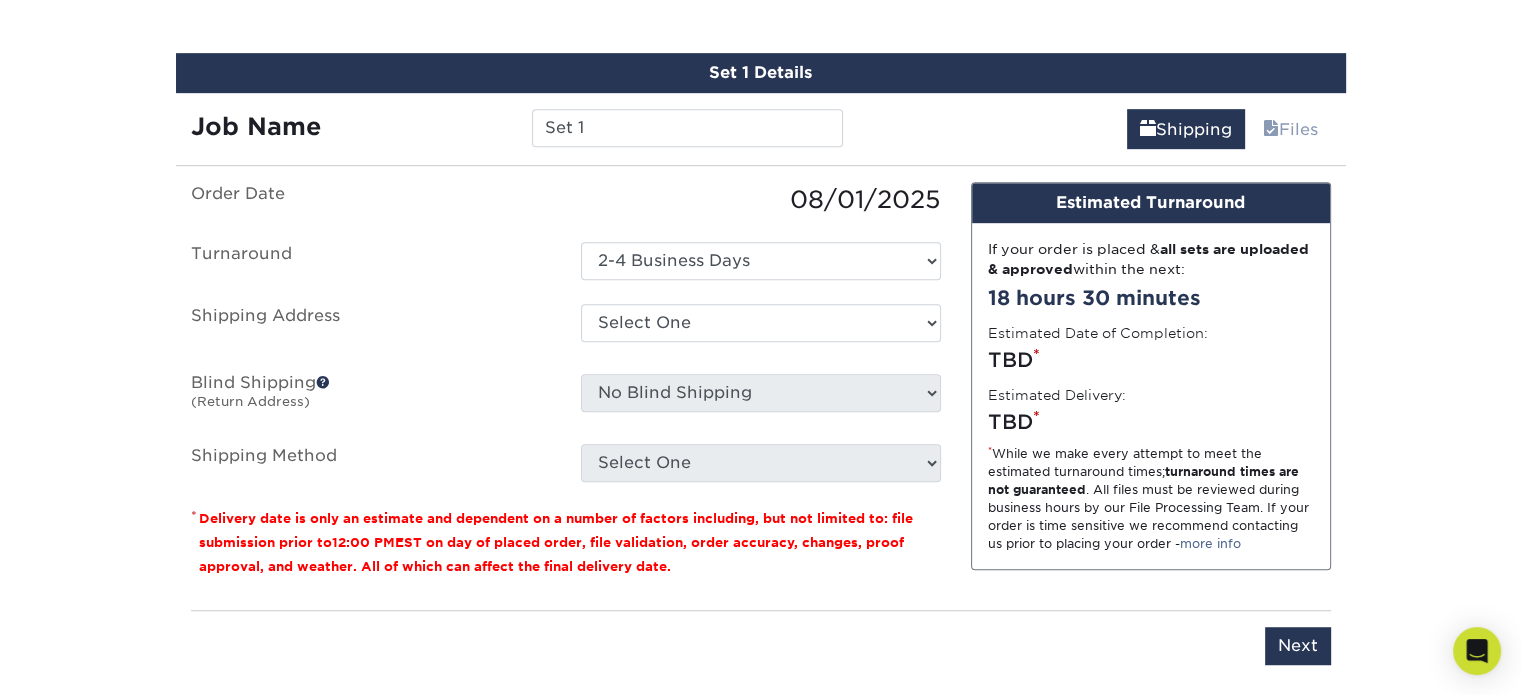 scroll, scrollTop: 0, scrollLeft: 0, axis: both 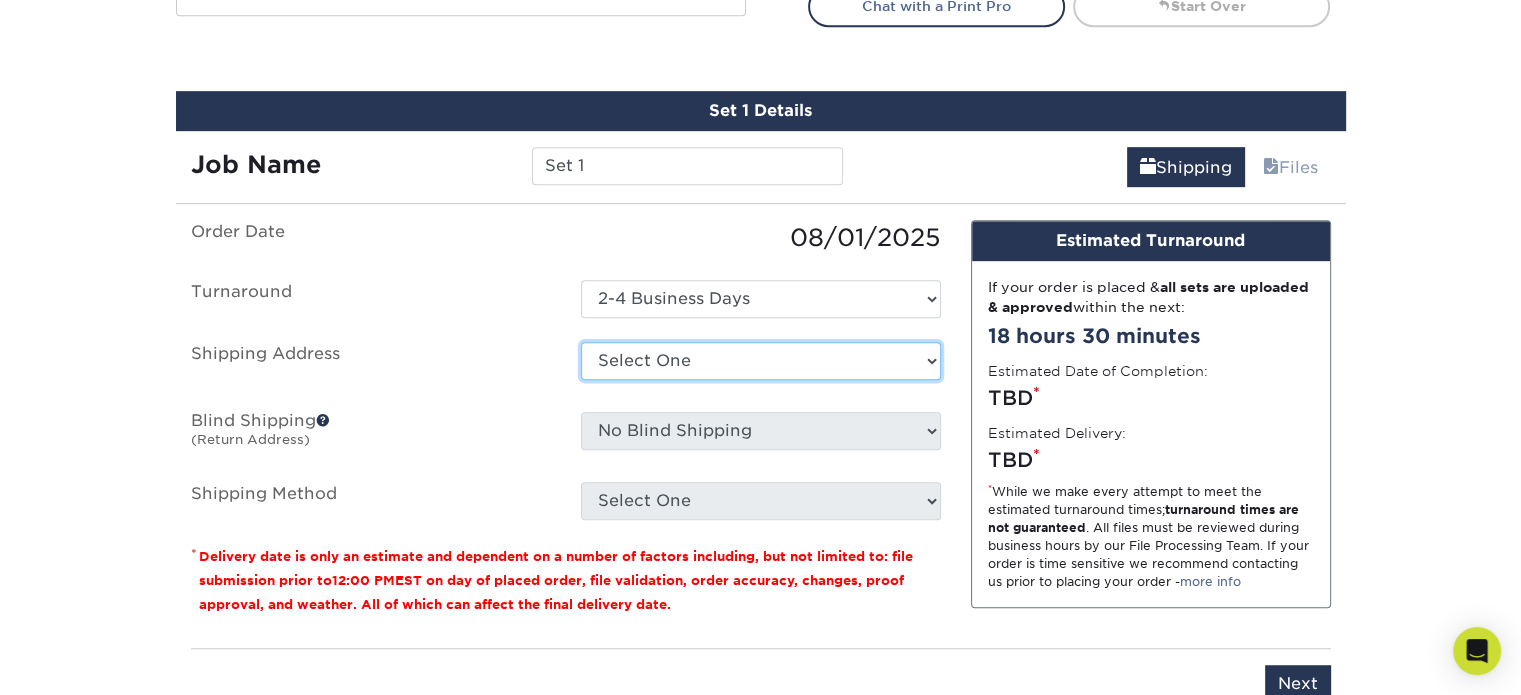 click on "Select One
+ Add New Address
- Login" at bounding box center [761, 361] 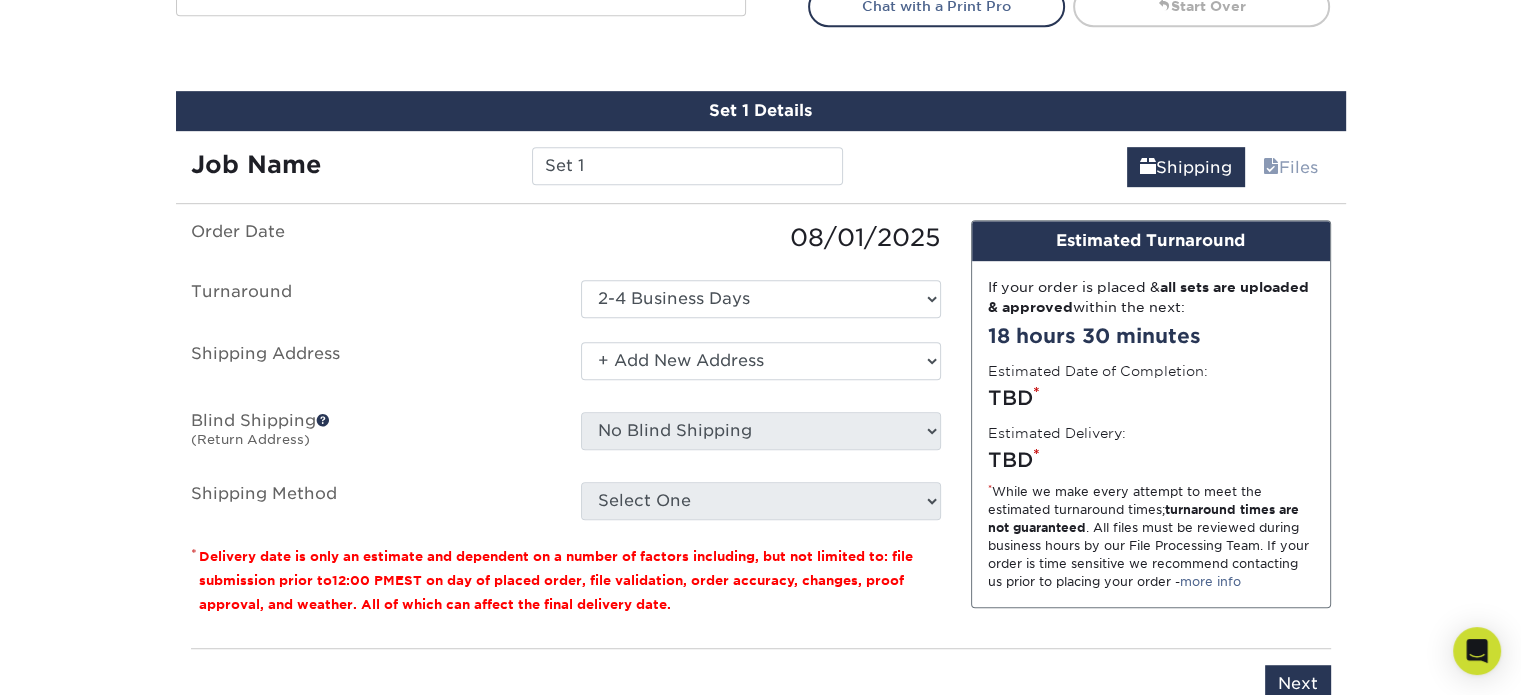 click on "Select One
+ Add New Address
- Login" at bounding box center (761, 361) 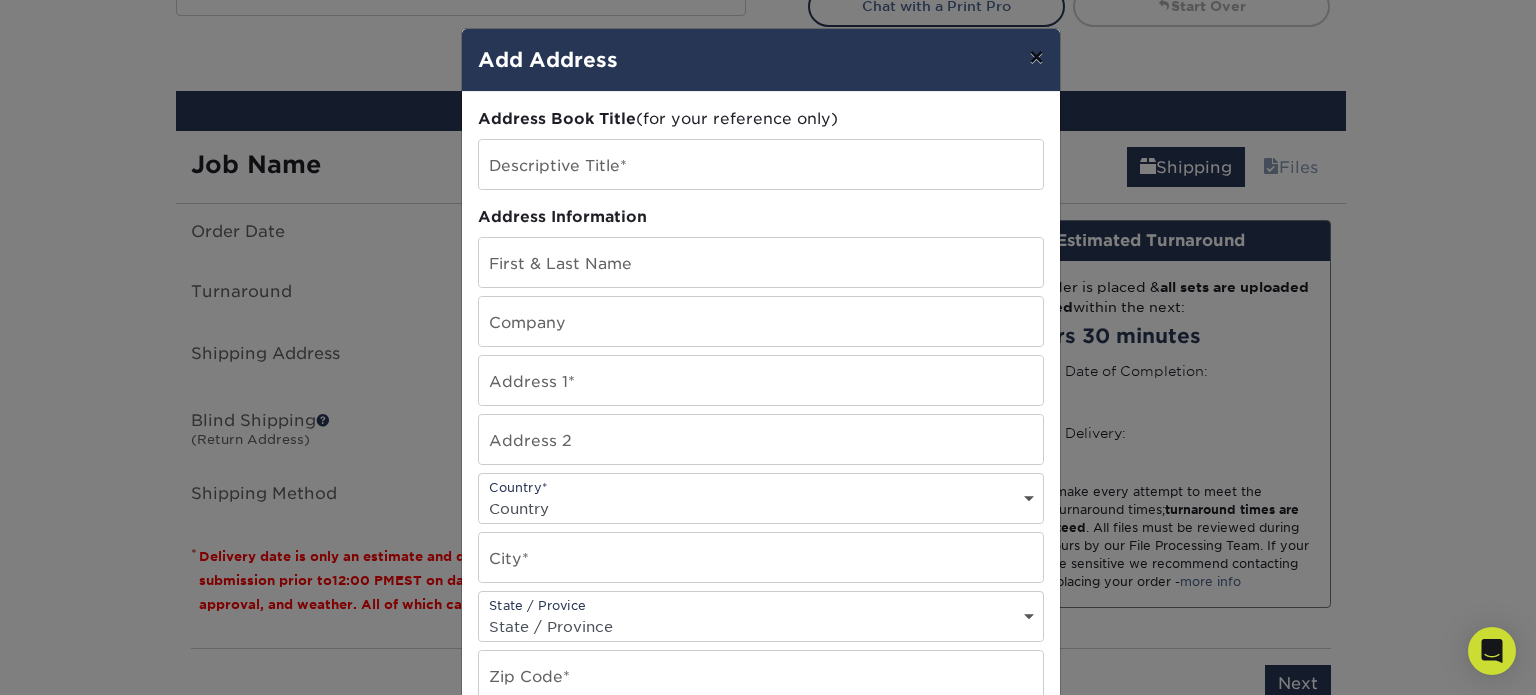 click on "×" at bounding box center [1036, 57] 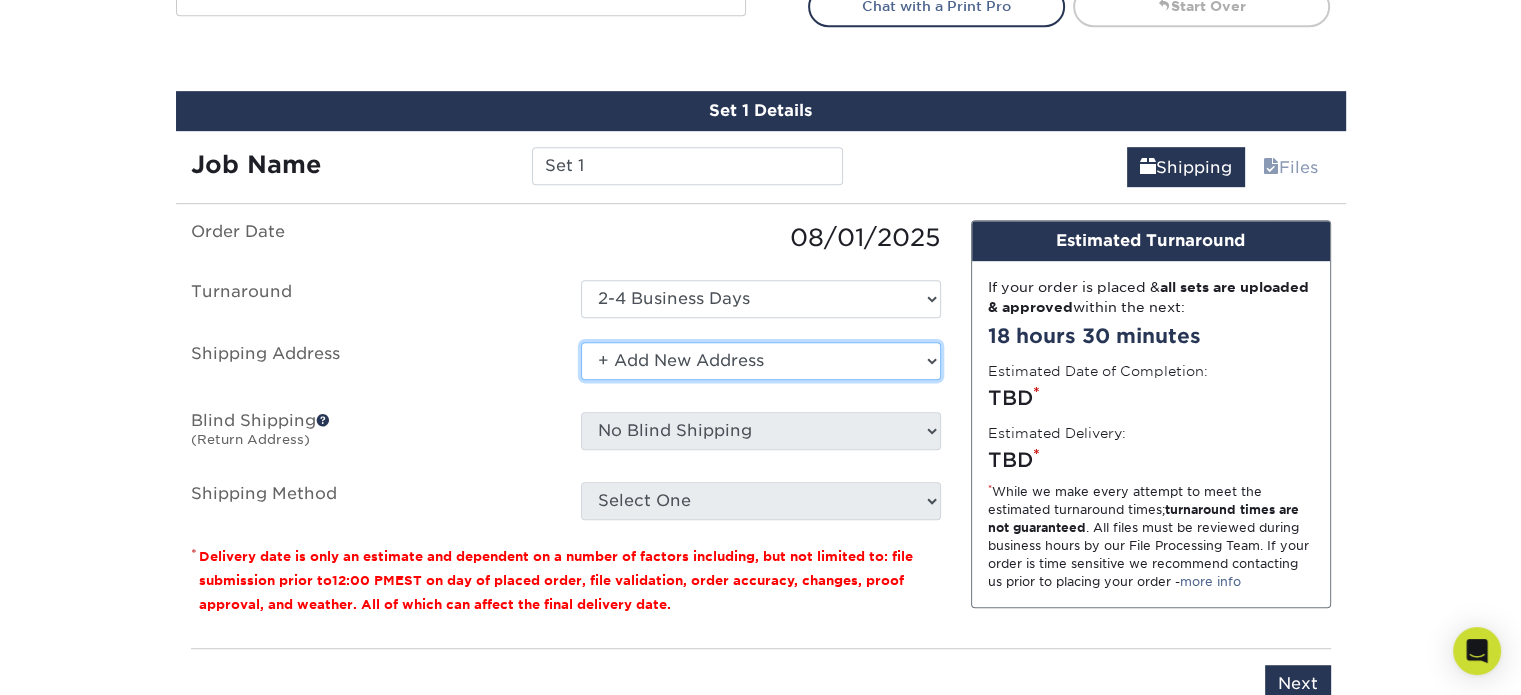 click on "Select One
+ Add New Address
- Login" at bounding box center [761, 361] 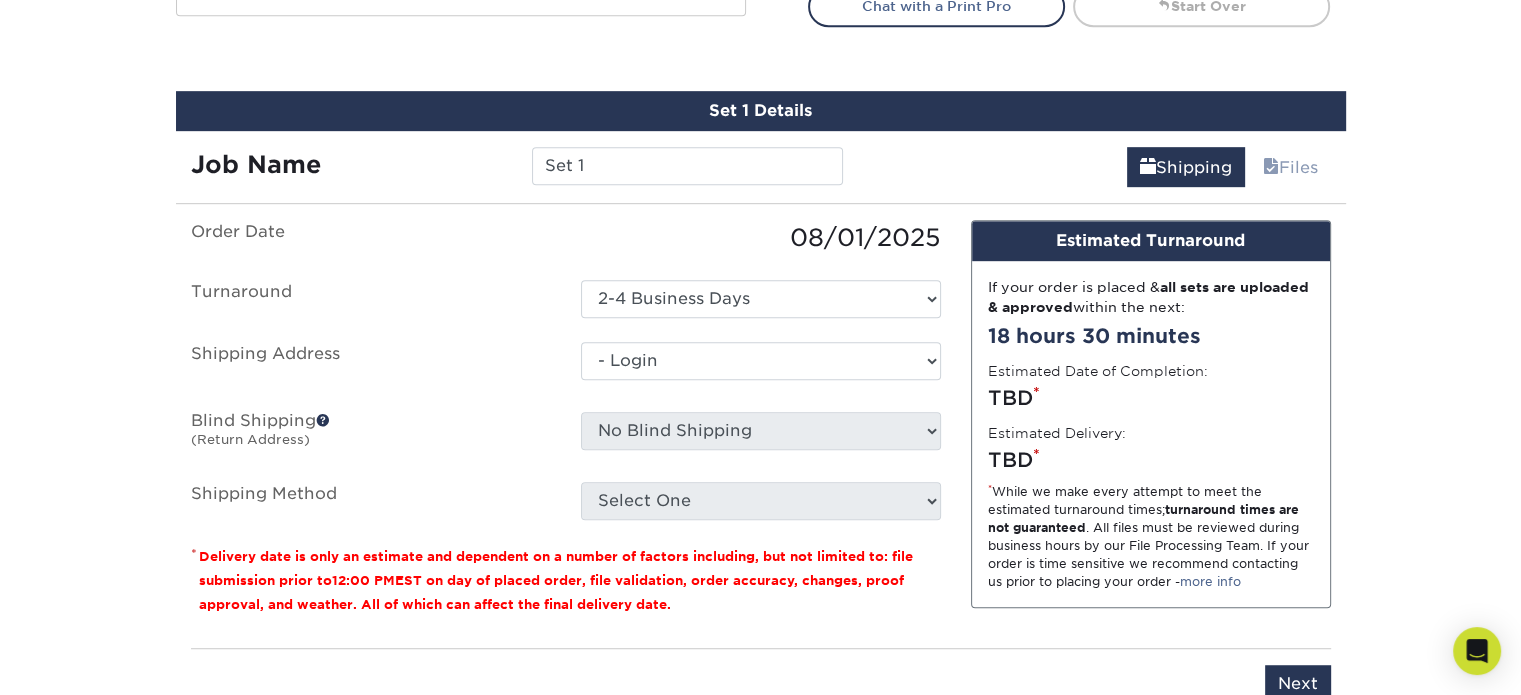 click on "Select One
+ Add New Address
- Login" at bounding box center (761, 361) 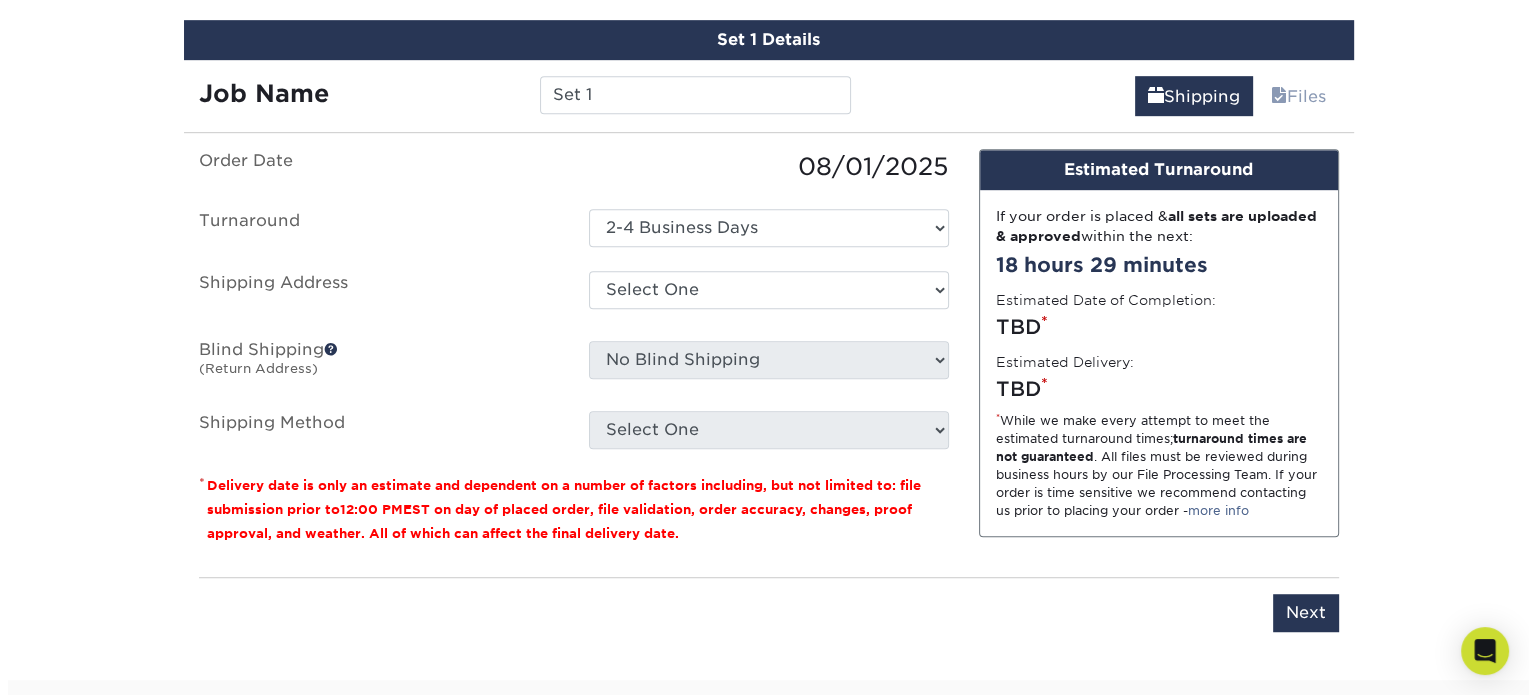 scroll, scrollTop: 1200, scrollLeft: 0, axis: vertical 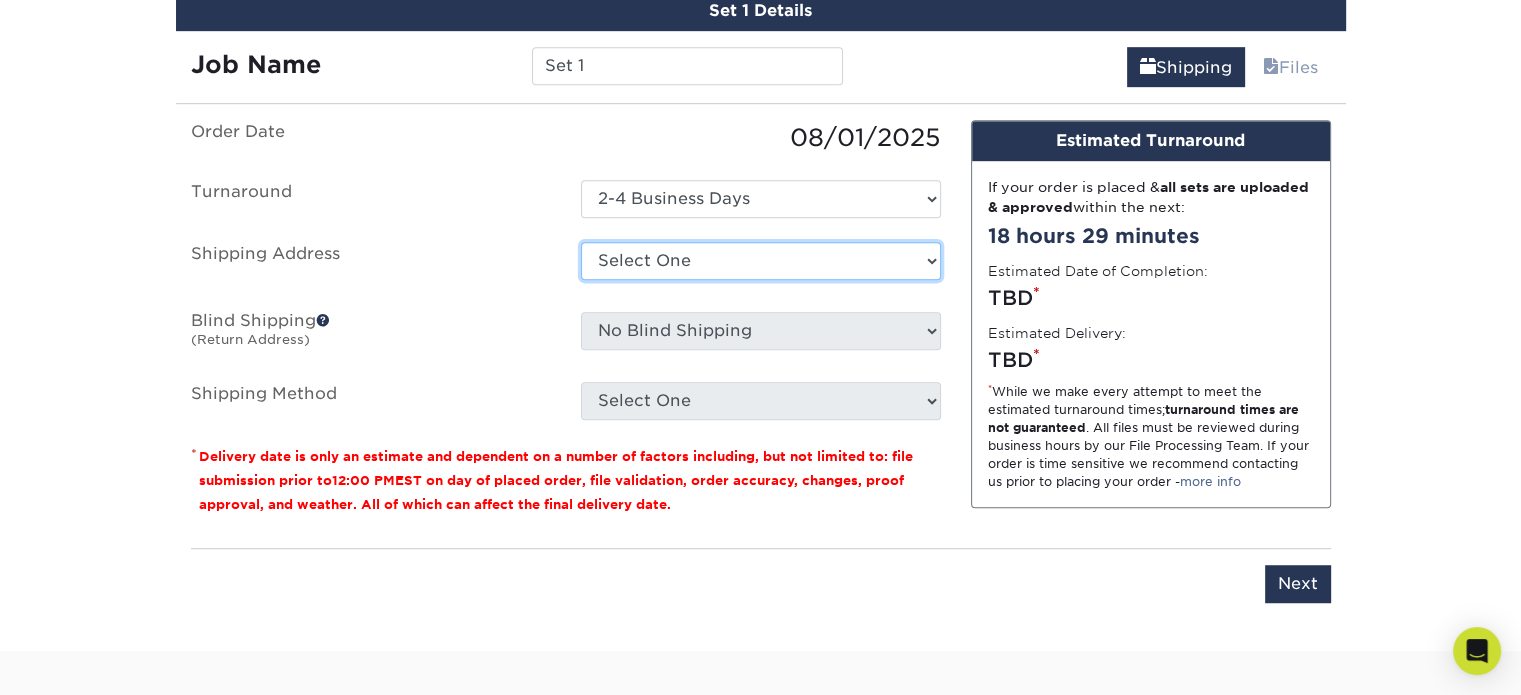 click on "Select One
+ Add New Address
- Login" at bounding box center [761, 261] 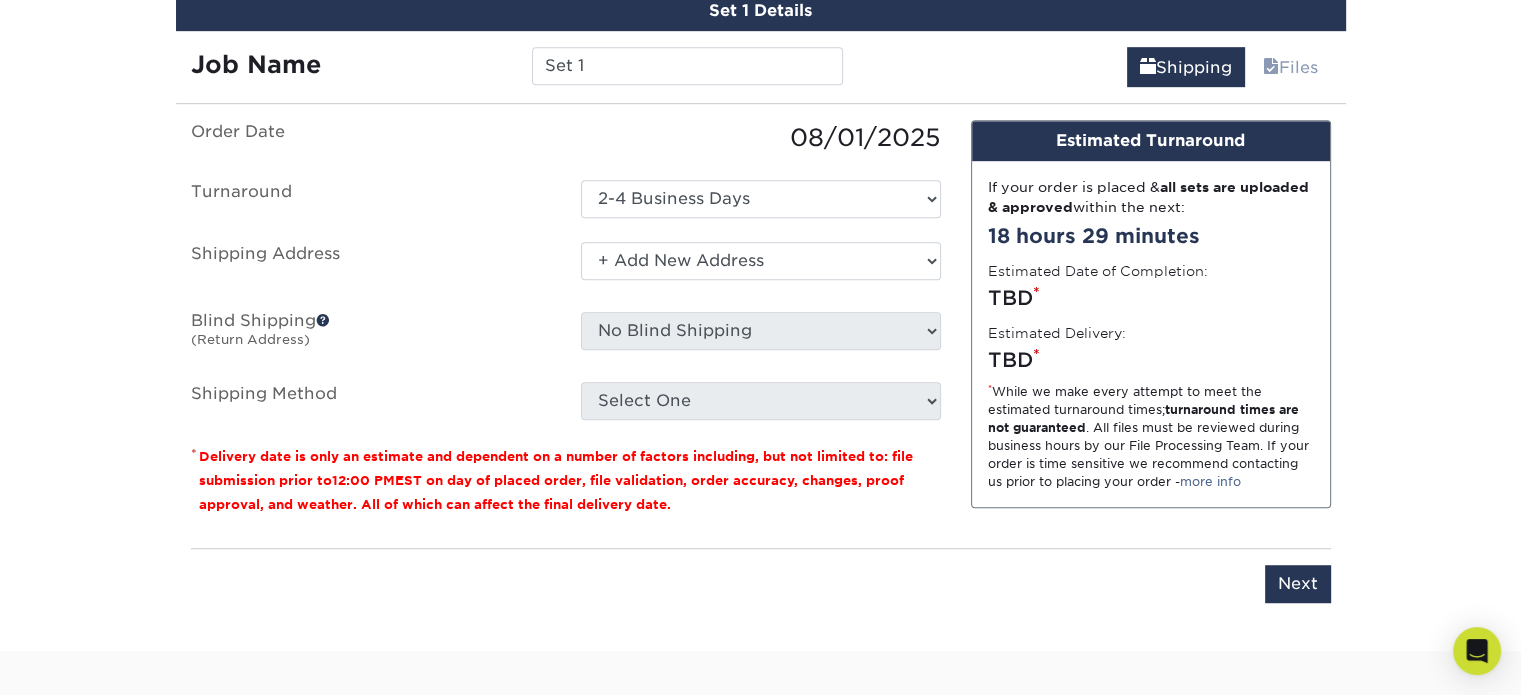 click on "Select One
+ Add New Address
- Login" at bounding box center (761, 261) 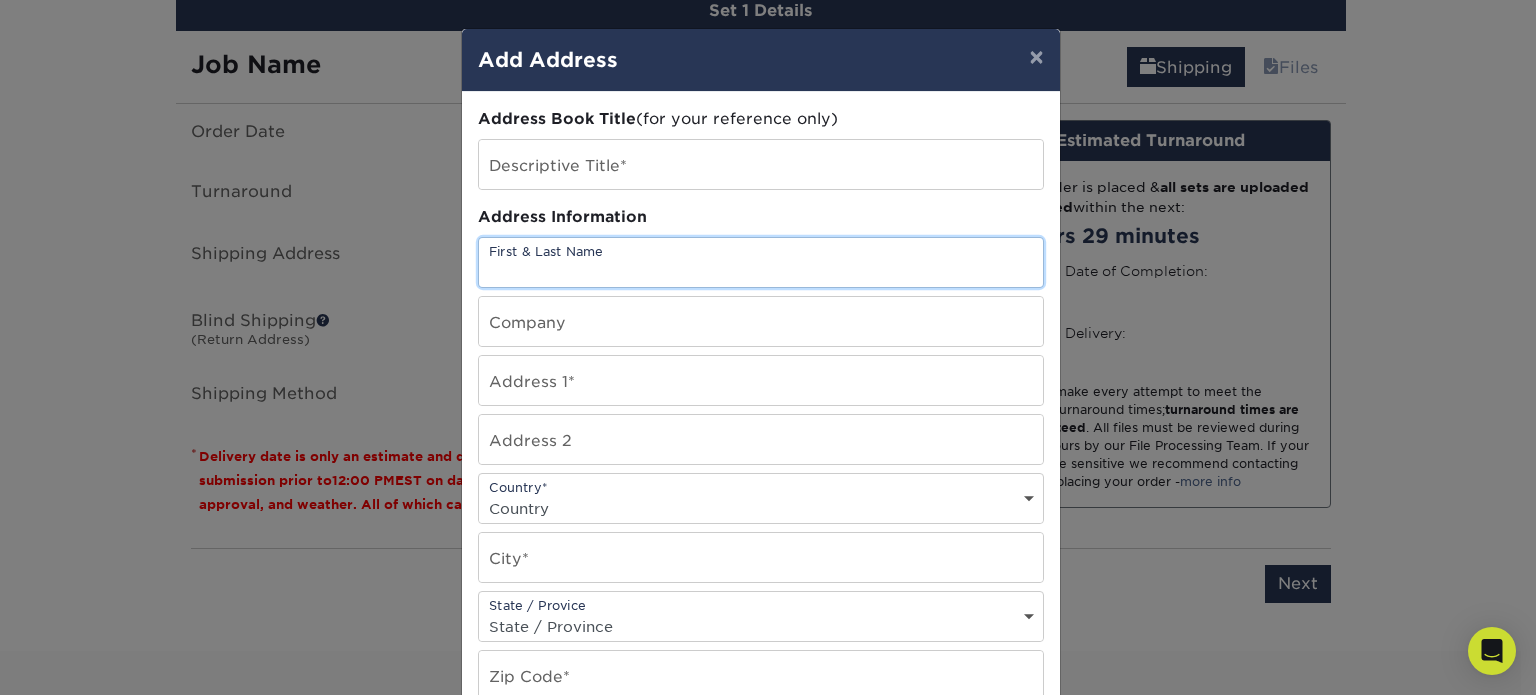 click at bounding box center (761, 262) 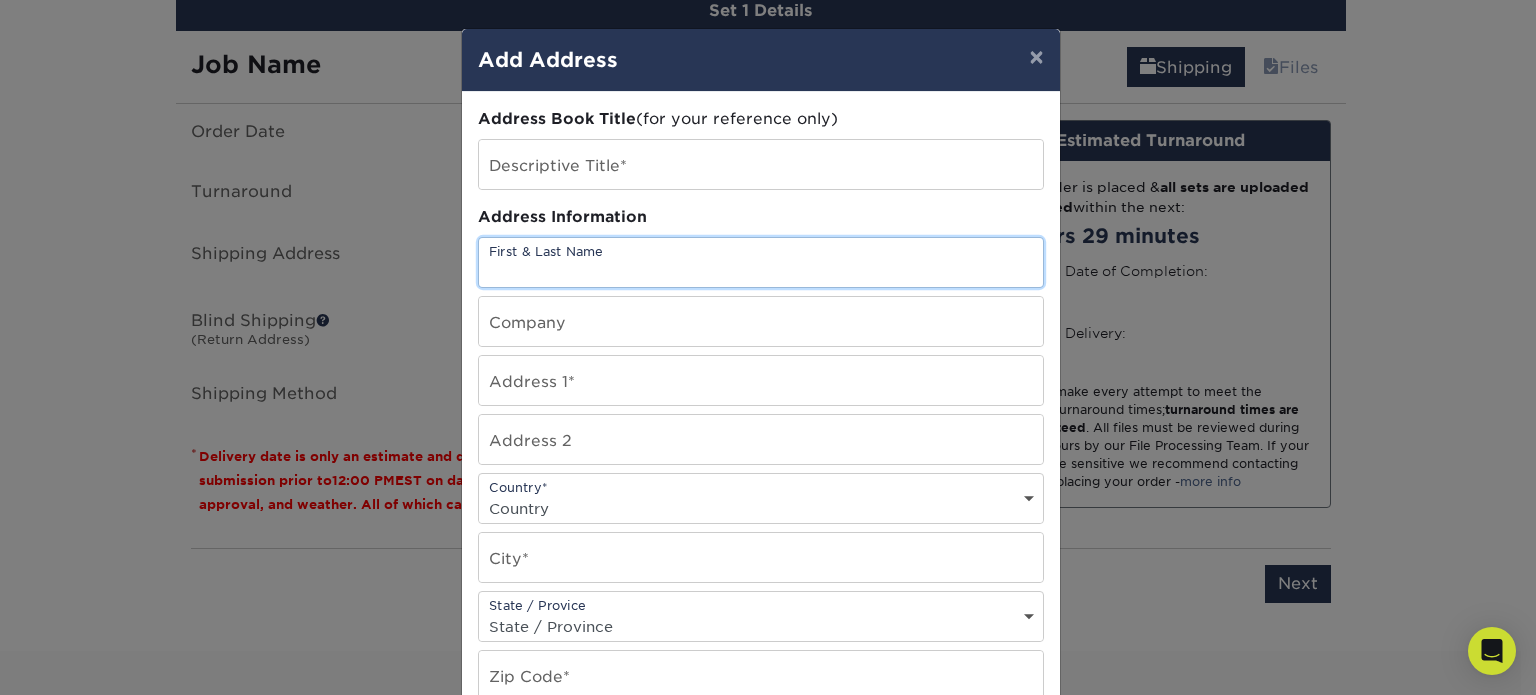 type on "Shawn Deavers" 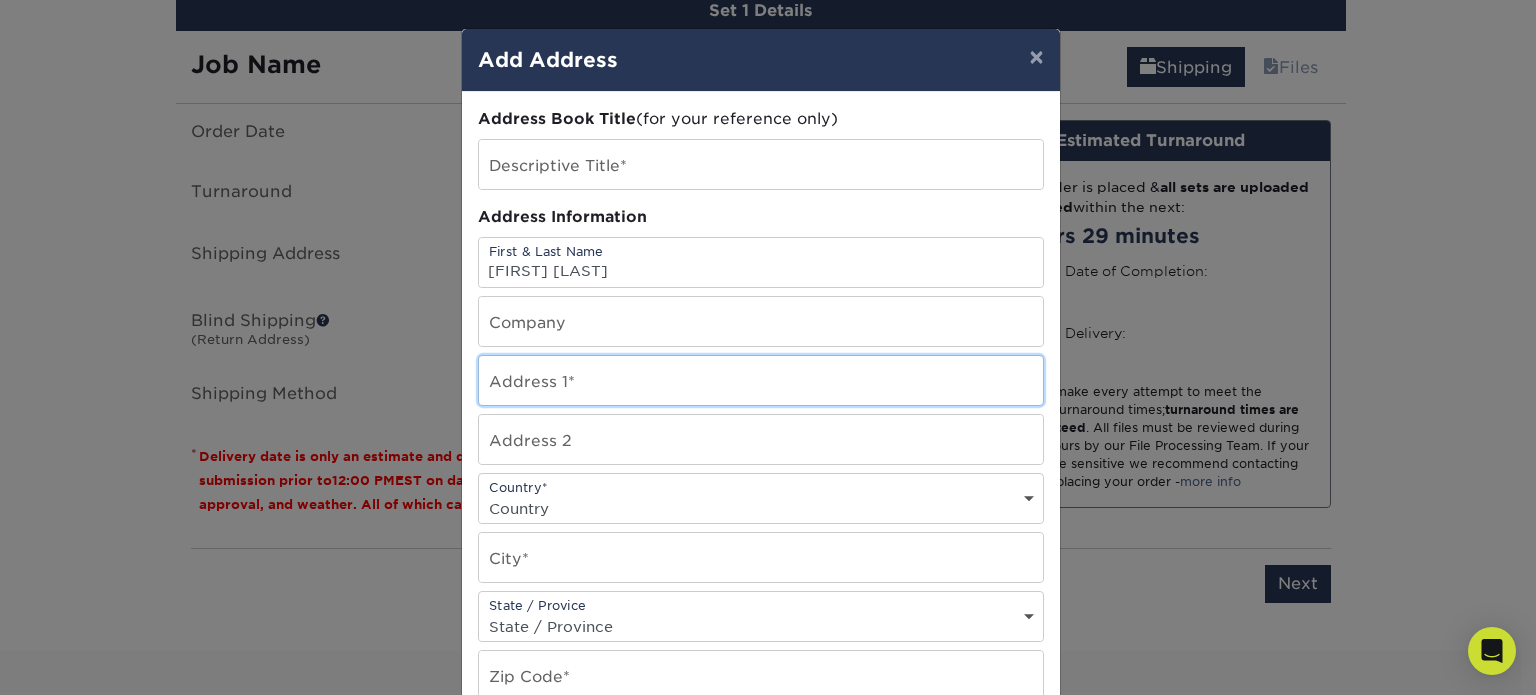 type on "2928 Allen Street" 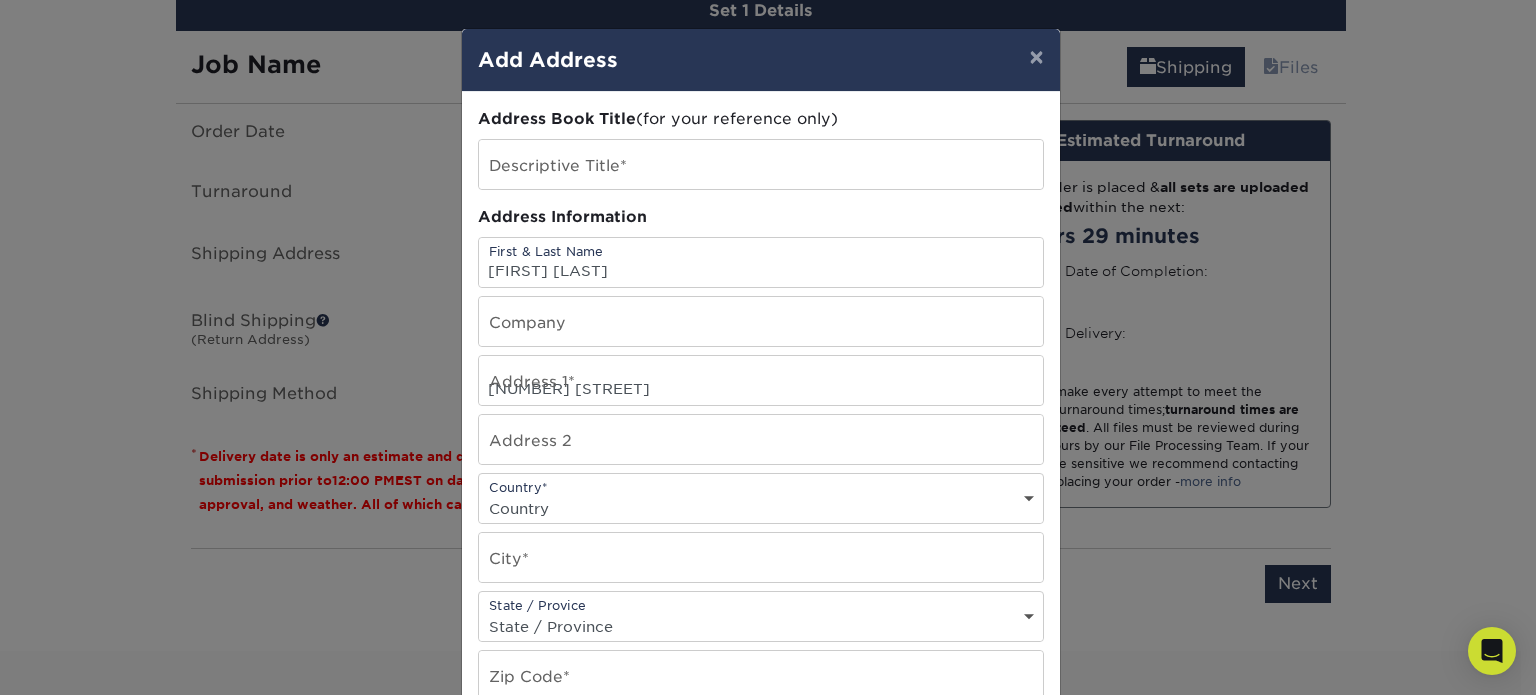 select on "US" 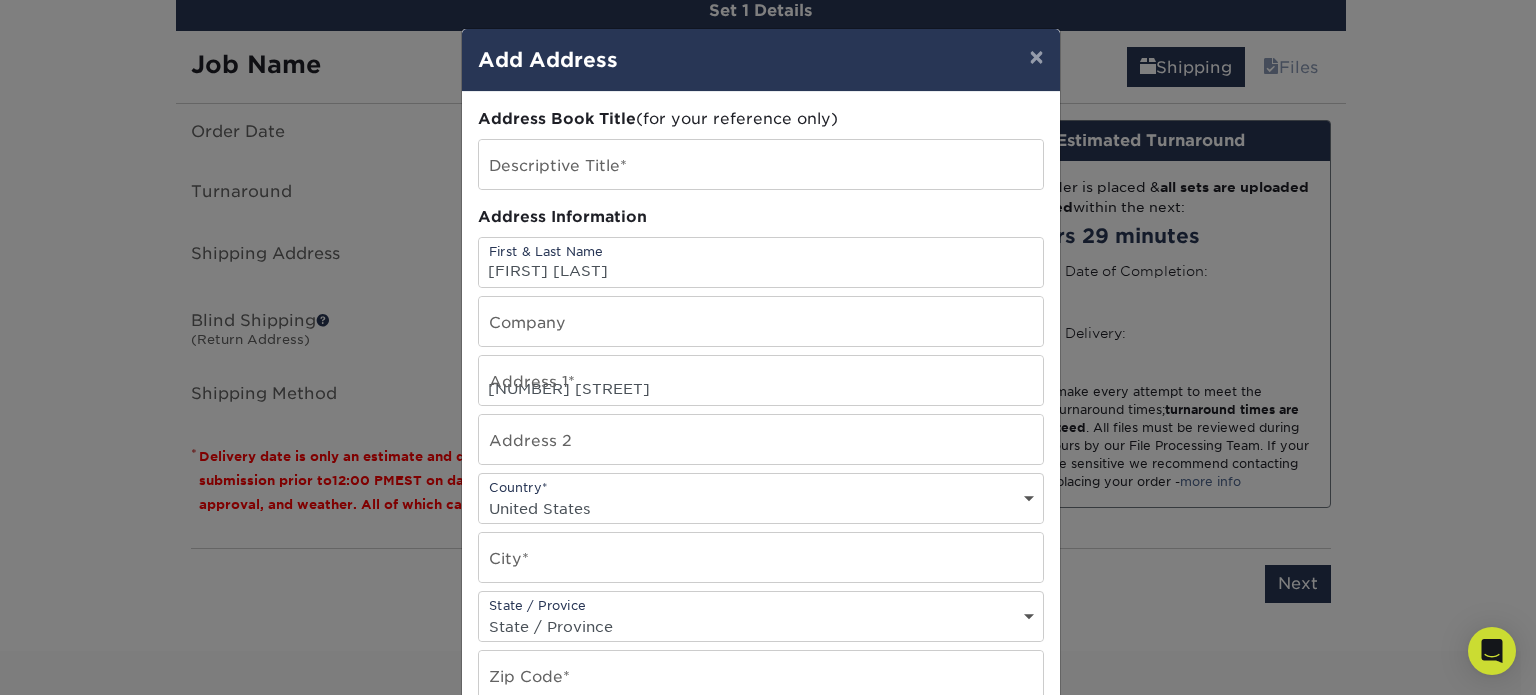 type on "LAKE STATION" 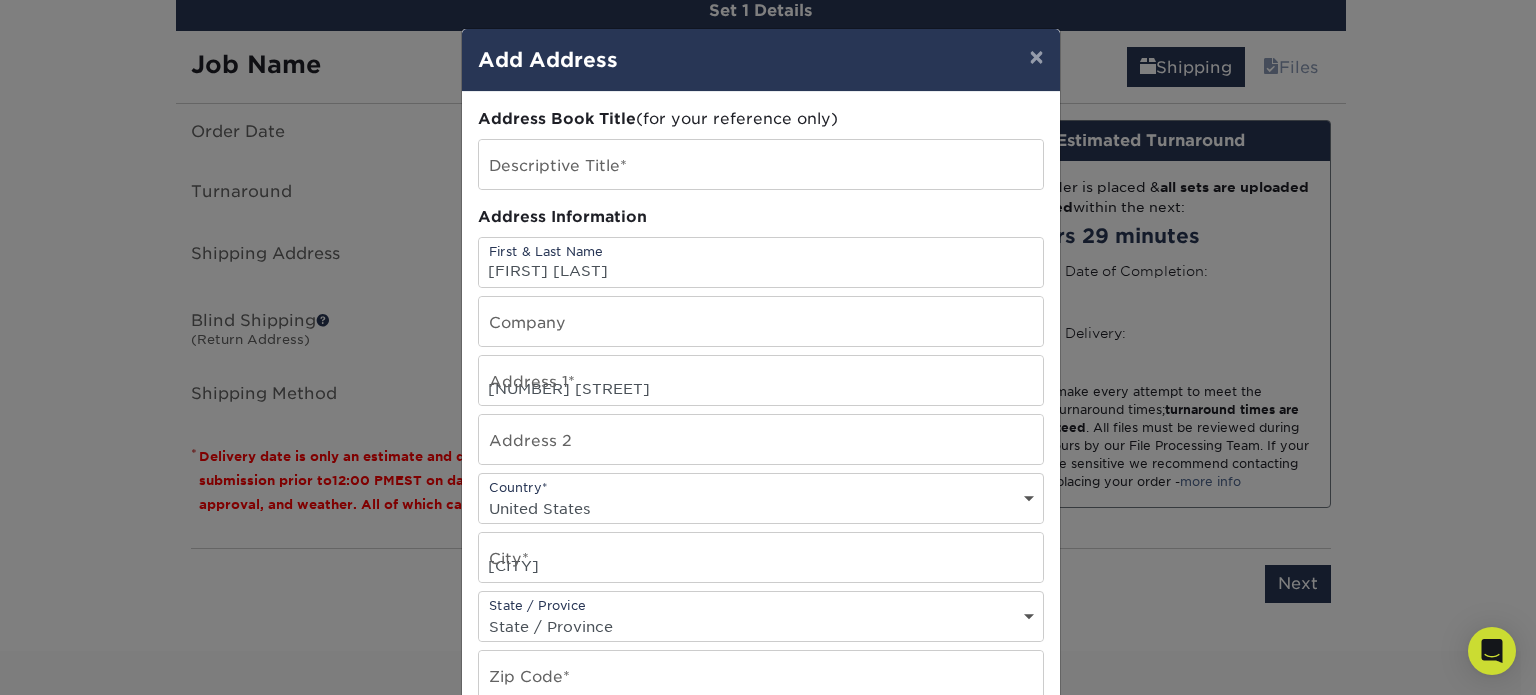 select on "IN" 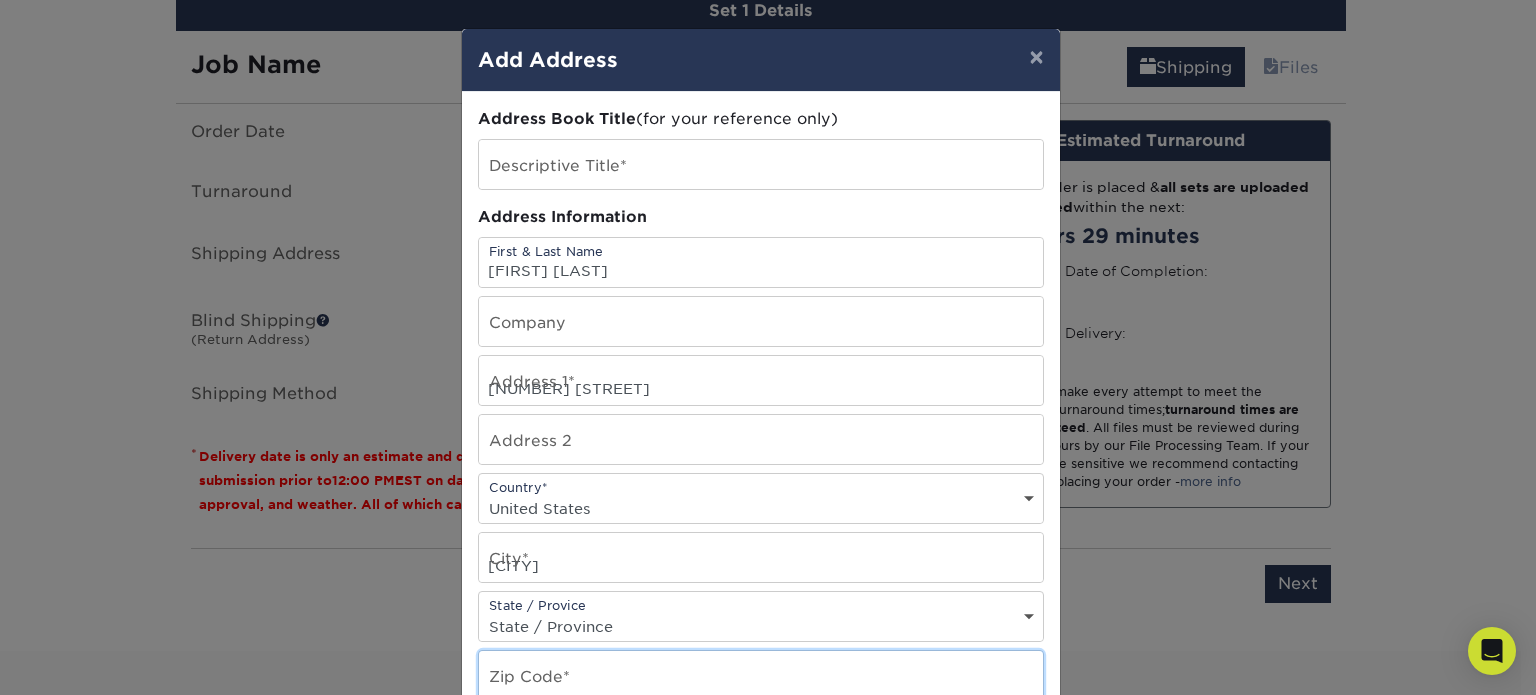 type on "46405-1808" 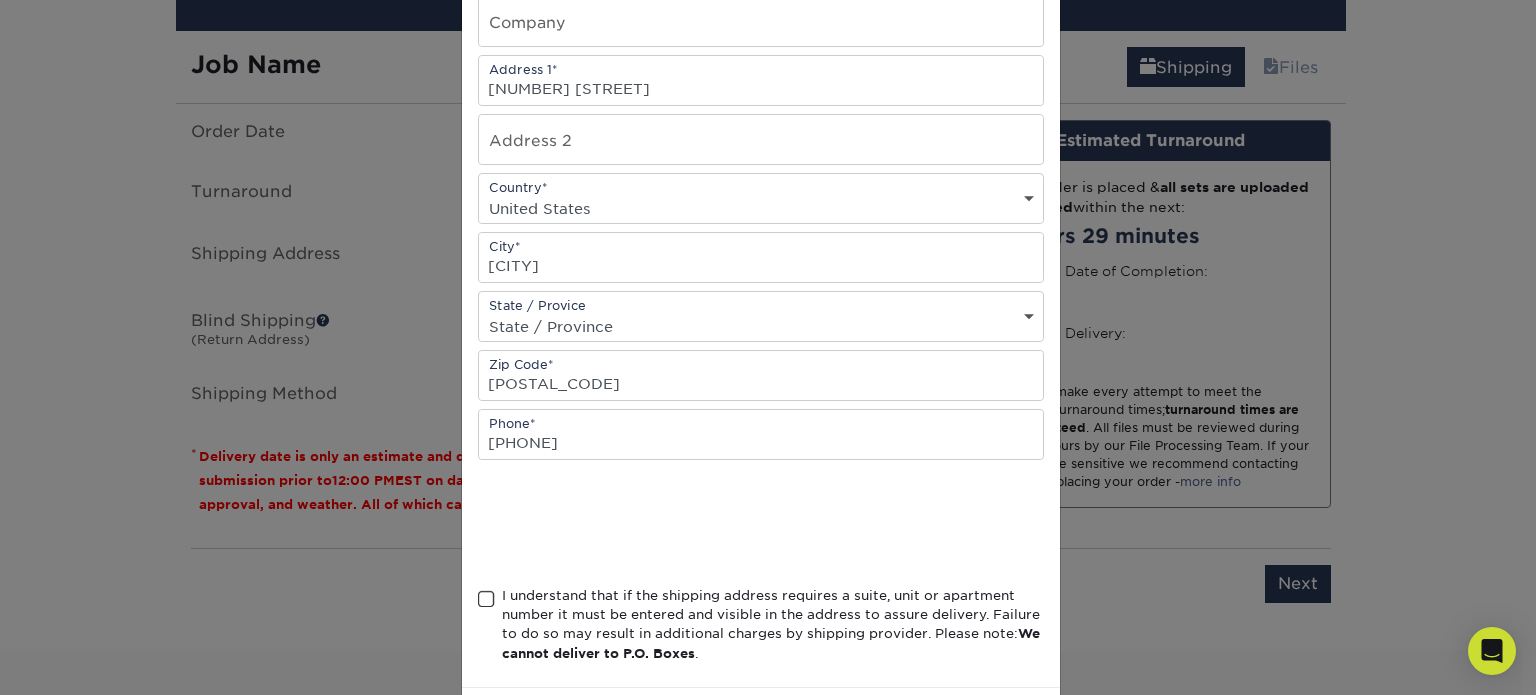 scroll, scrollTop: 0, scrollLeft: 0, axis: both 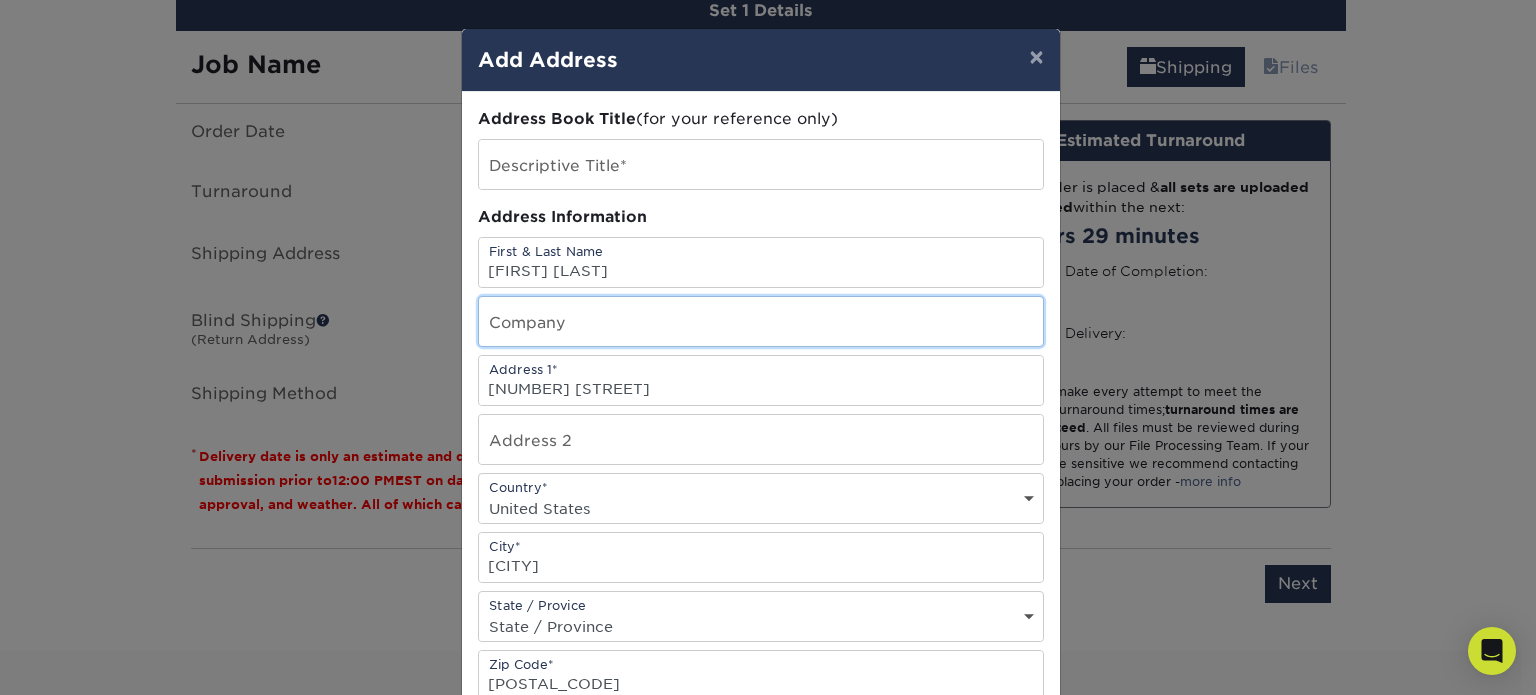 click at bounding box center [761, 321] 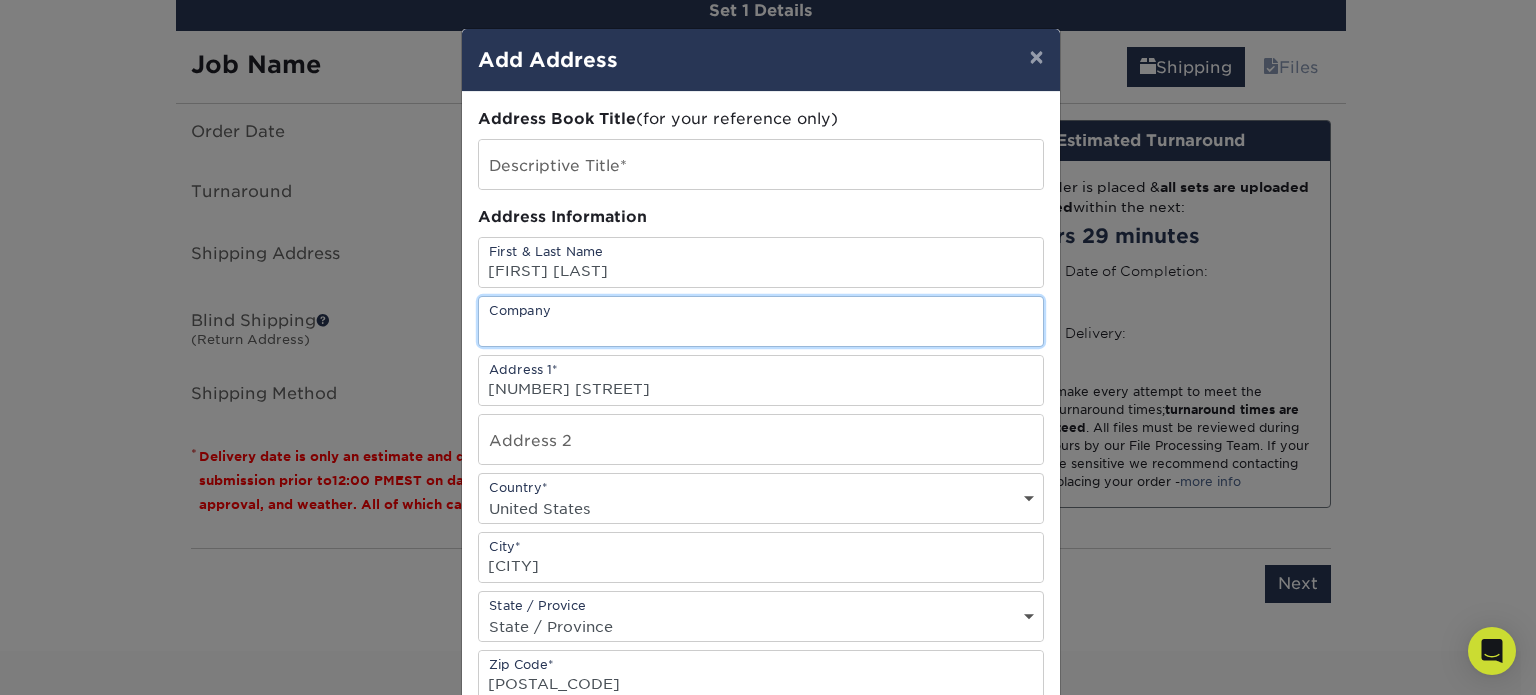 type on "s" 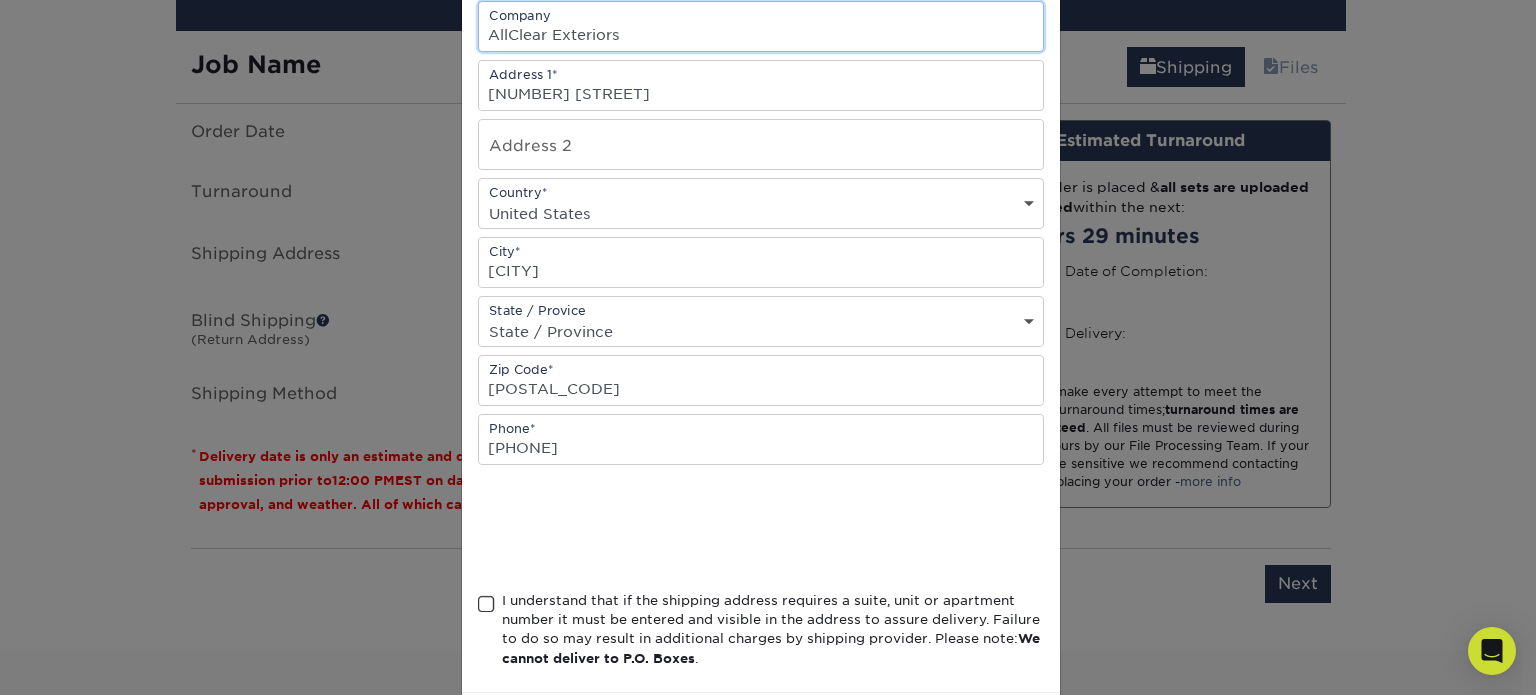 scroll, scrollTop: 300, scrollLeft: 0, axis: vertical 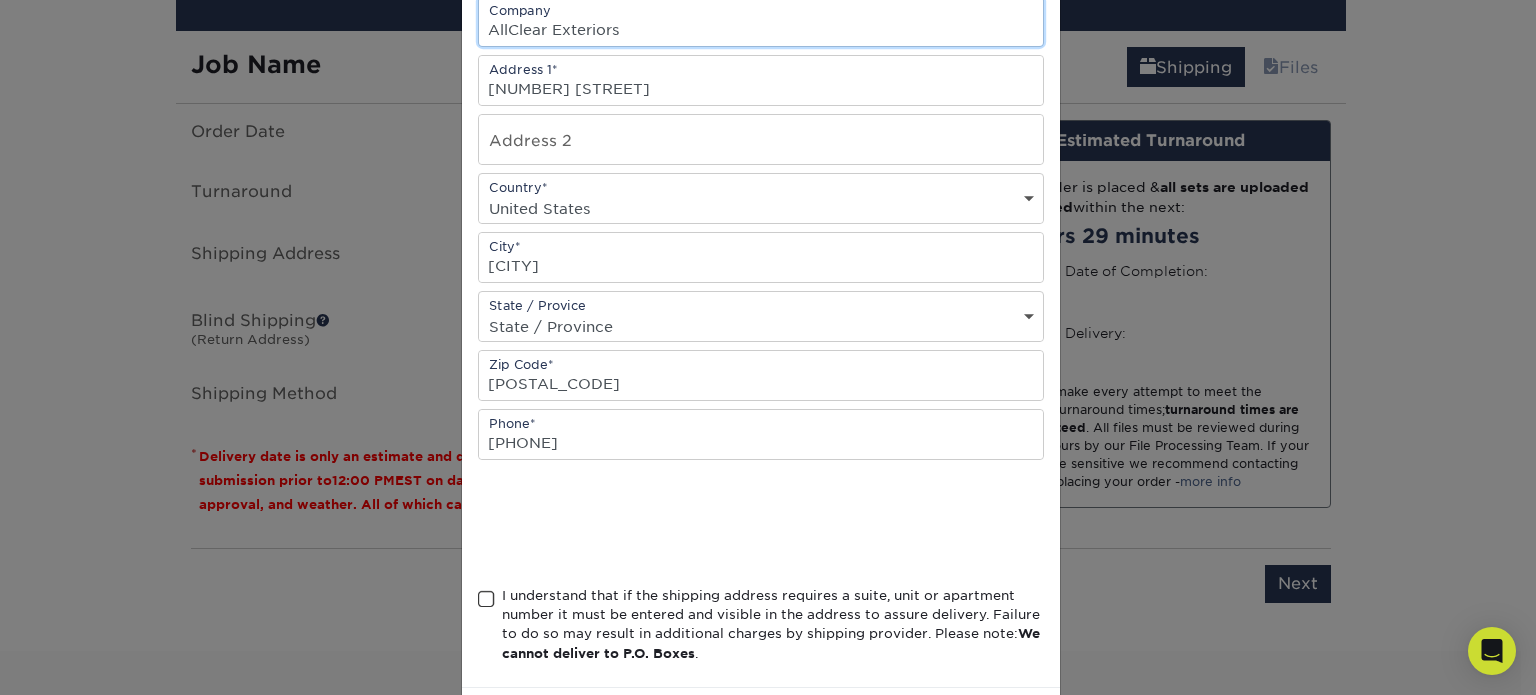 type on "AllClear Exteriors" 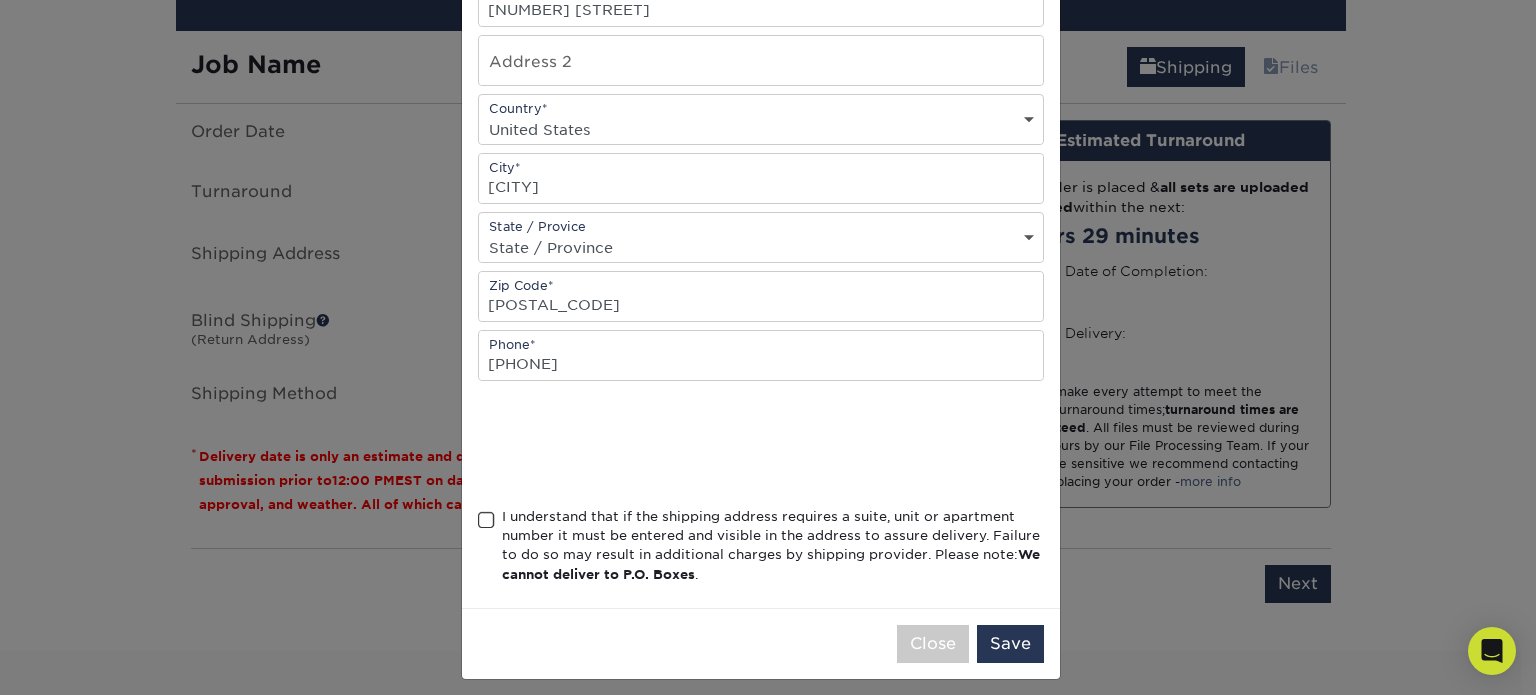 scroll, scrollTop: 386, scrollLeft: 0, axis: vertical 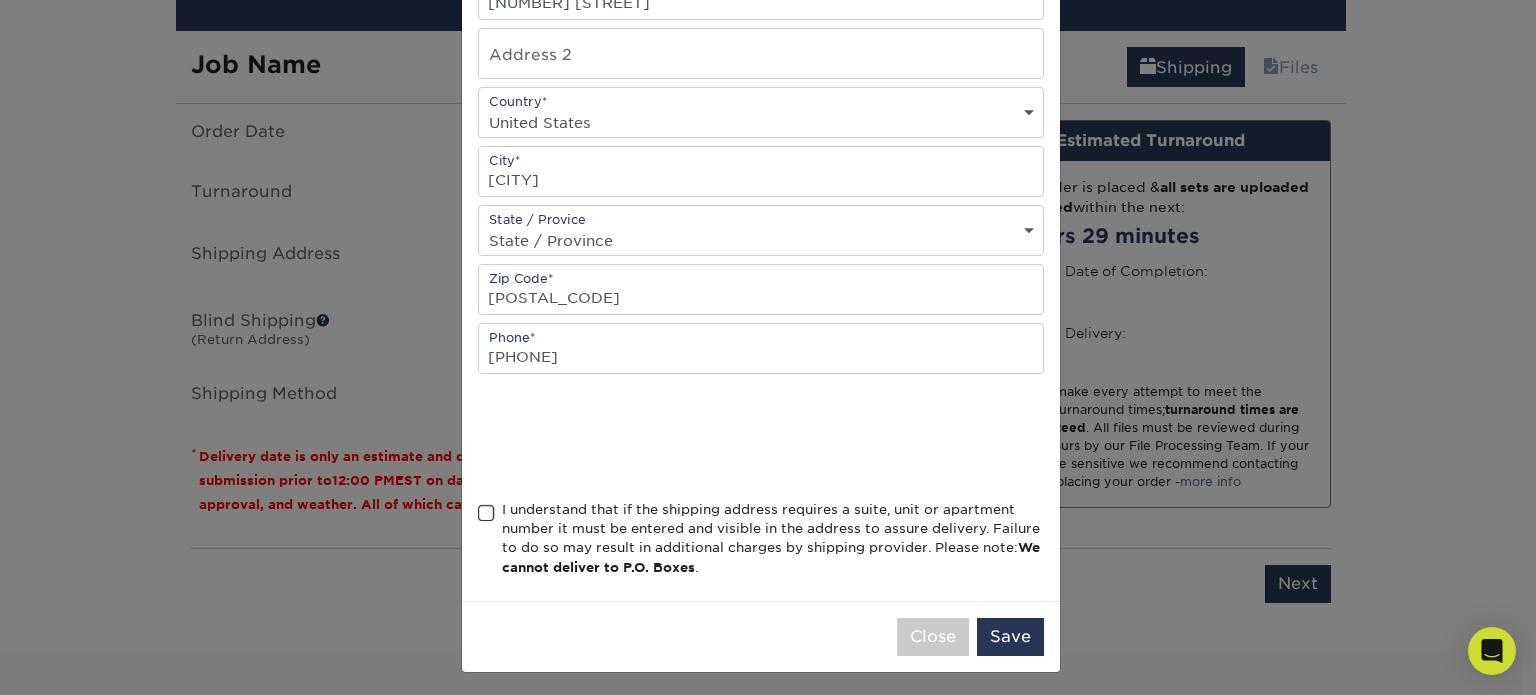 click at bounding box center [486, 513] 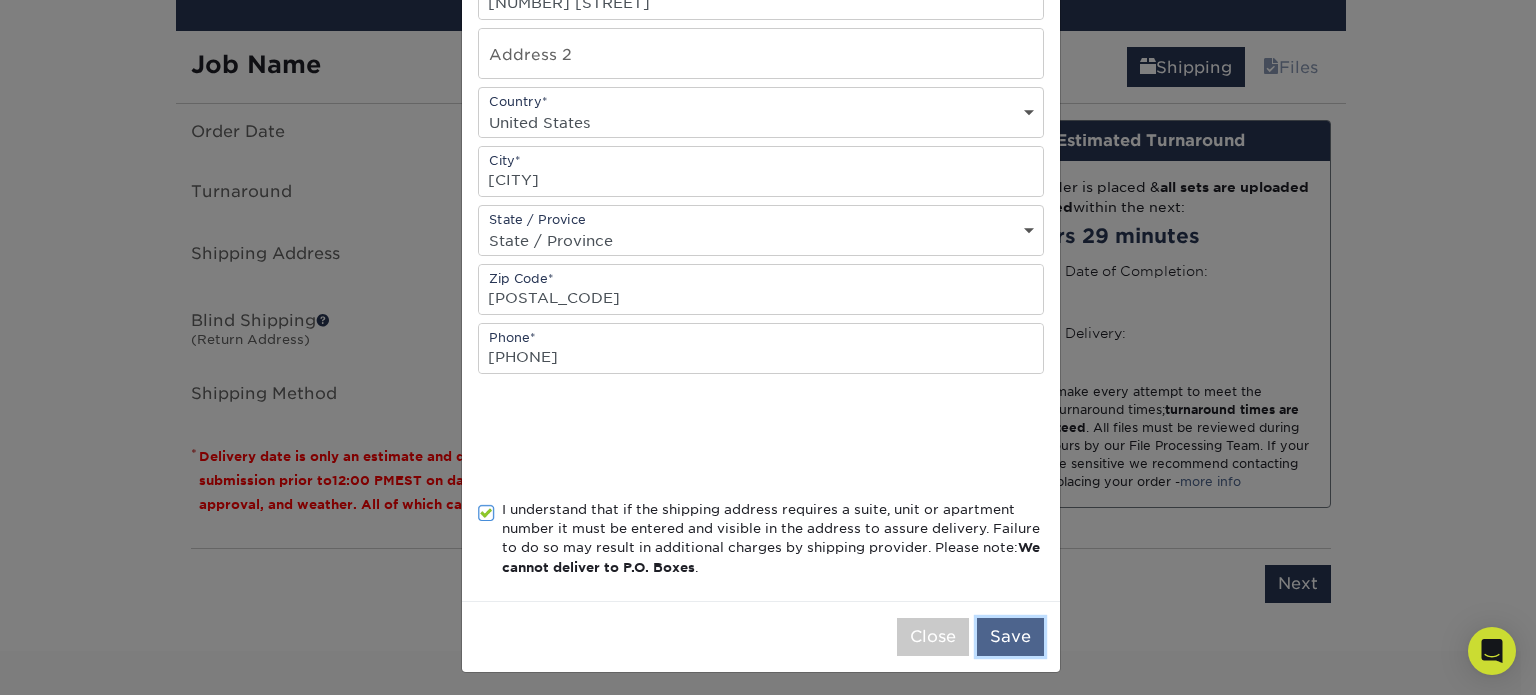 click on "Save" at bounding box center (1010, 637) 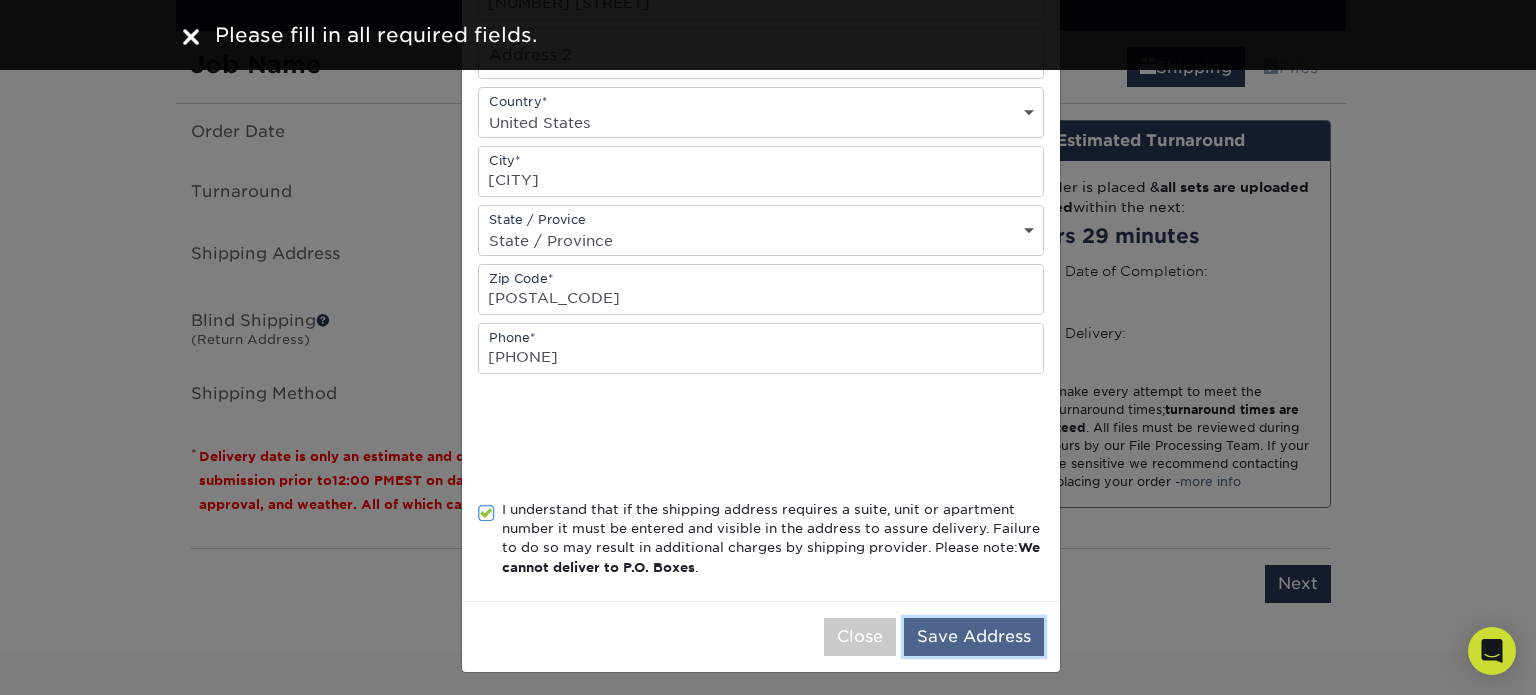 click on "Save Address" at bounding box center [974, 637] 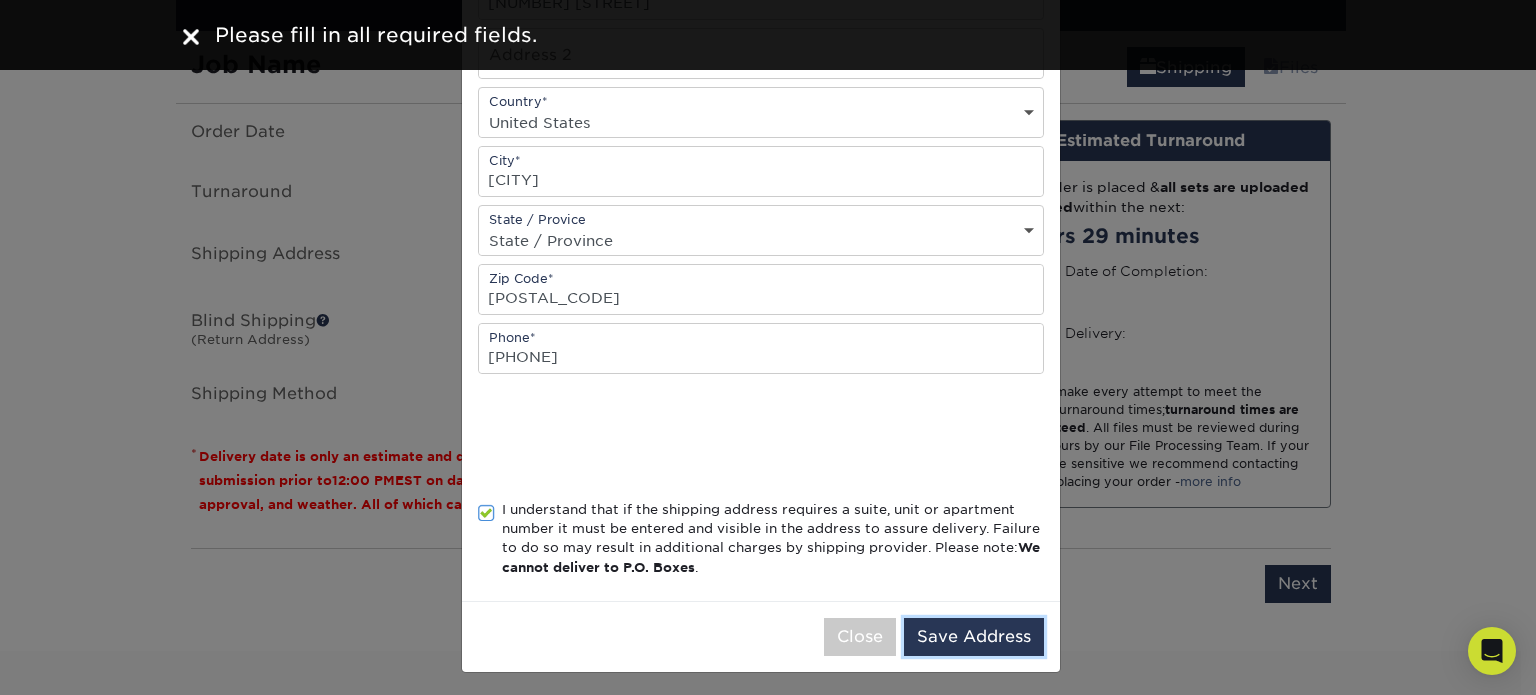 scroll, scrollTop: 0, scrollLeft: 0, axis: both 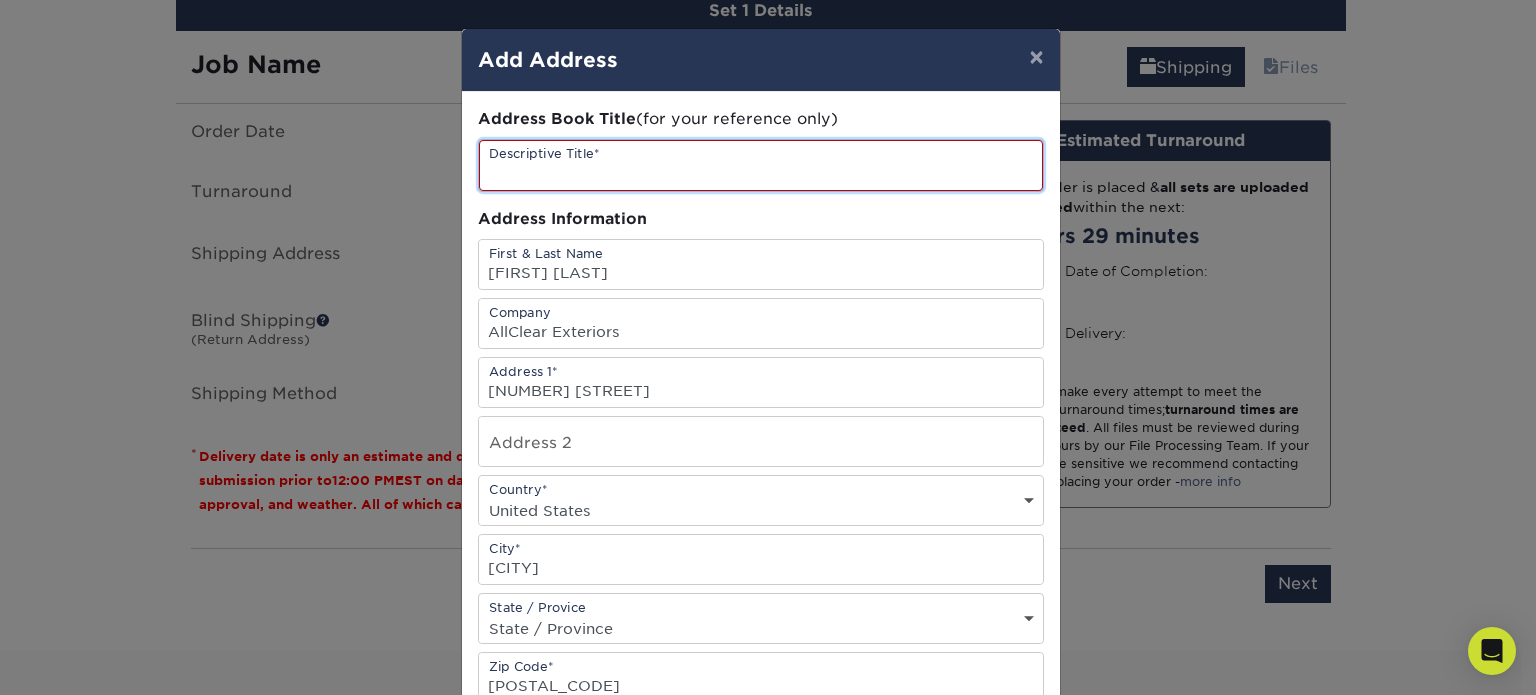 click at bounding box center [761, 165] 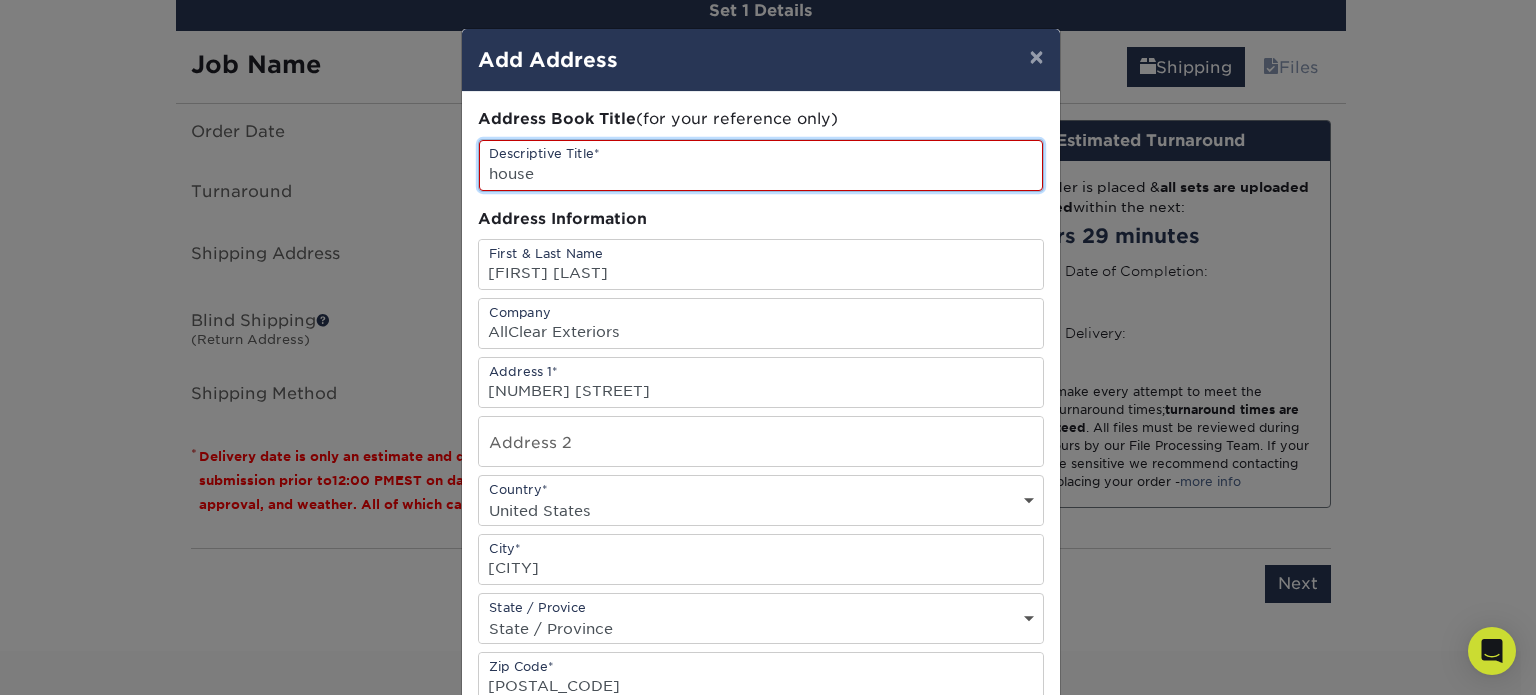 type on "house" 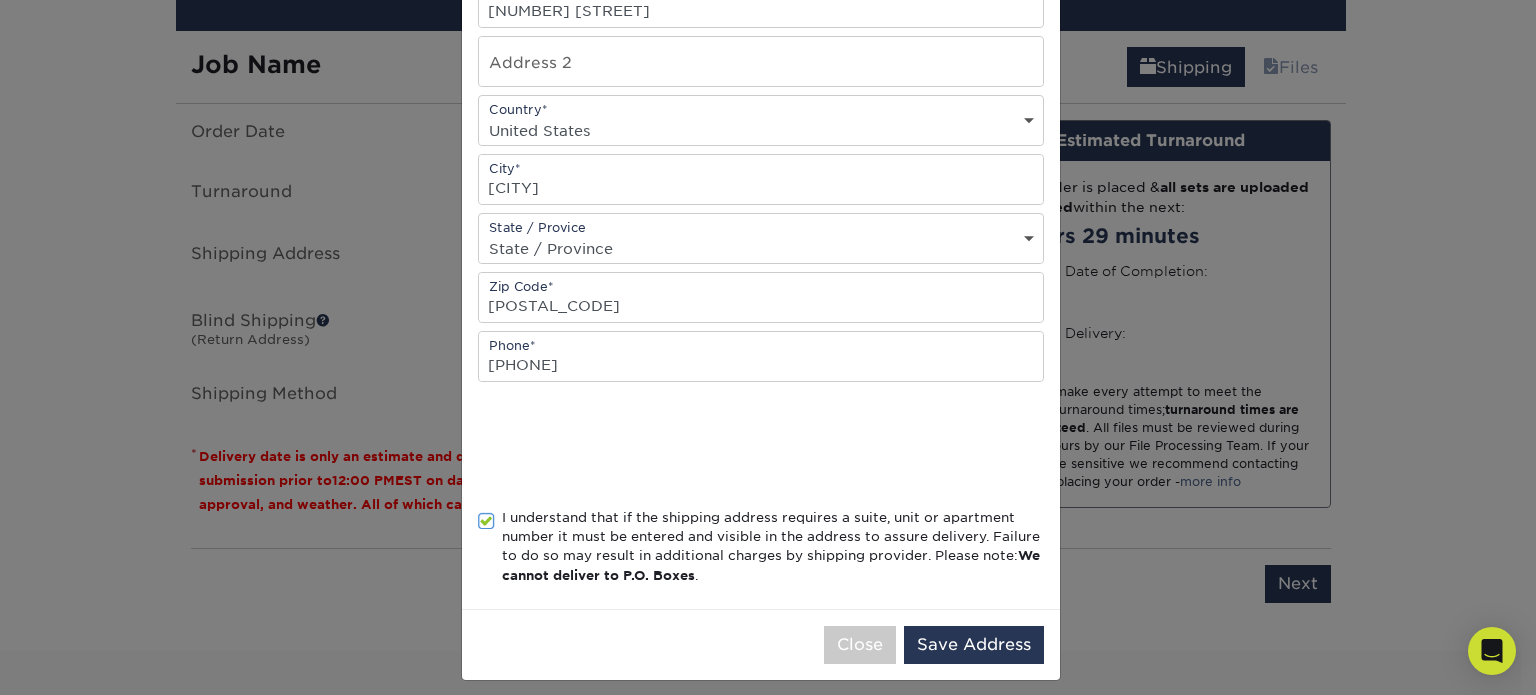 scroll, scrollTop: 388, scrollLeft: 0, axis: vertical 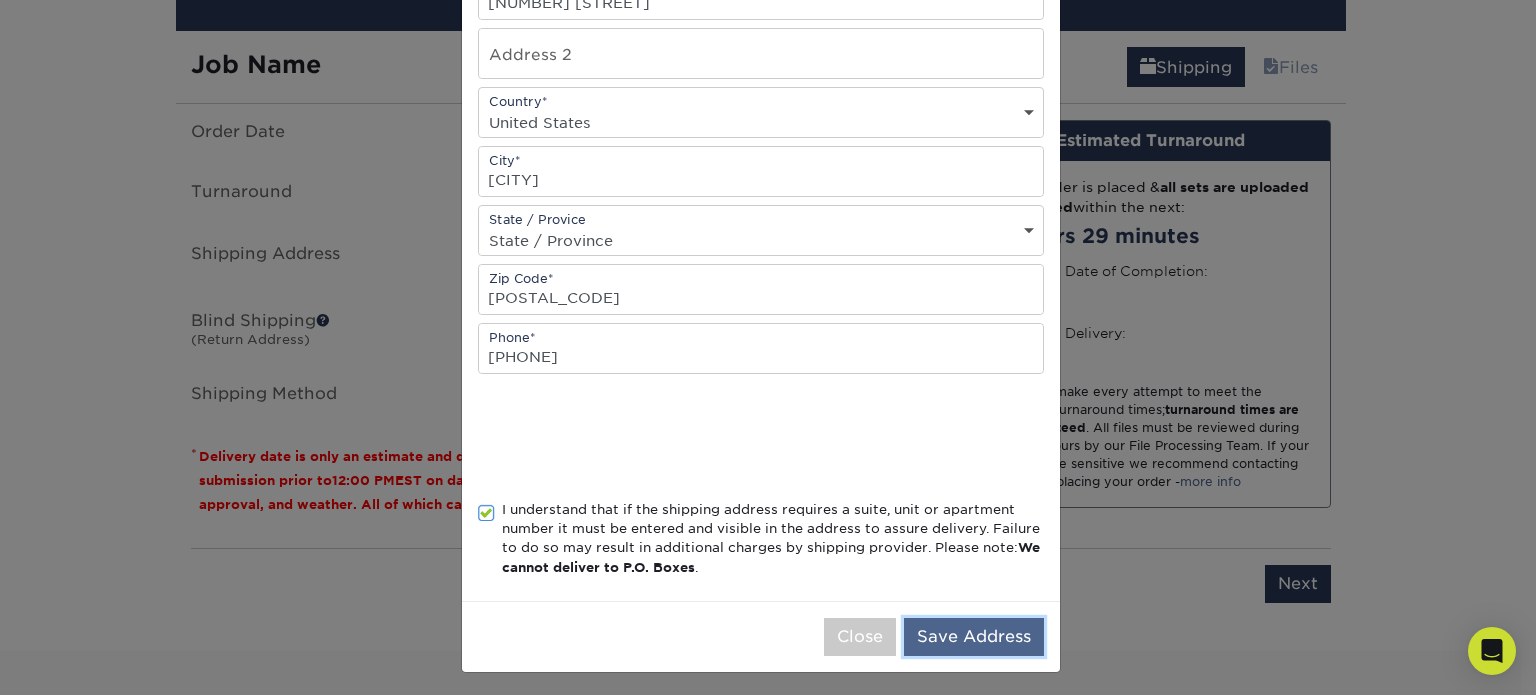 click on "Save Address" at bounding box center (974, 637) 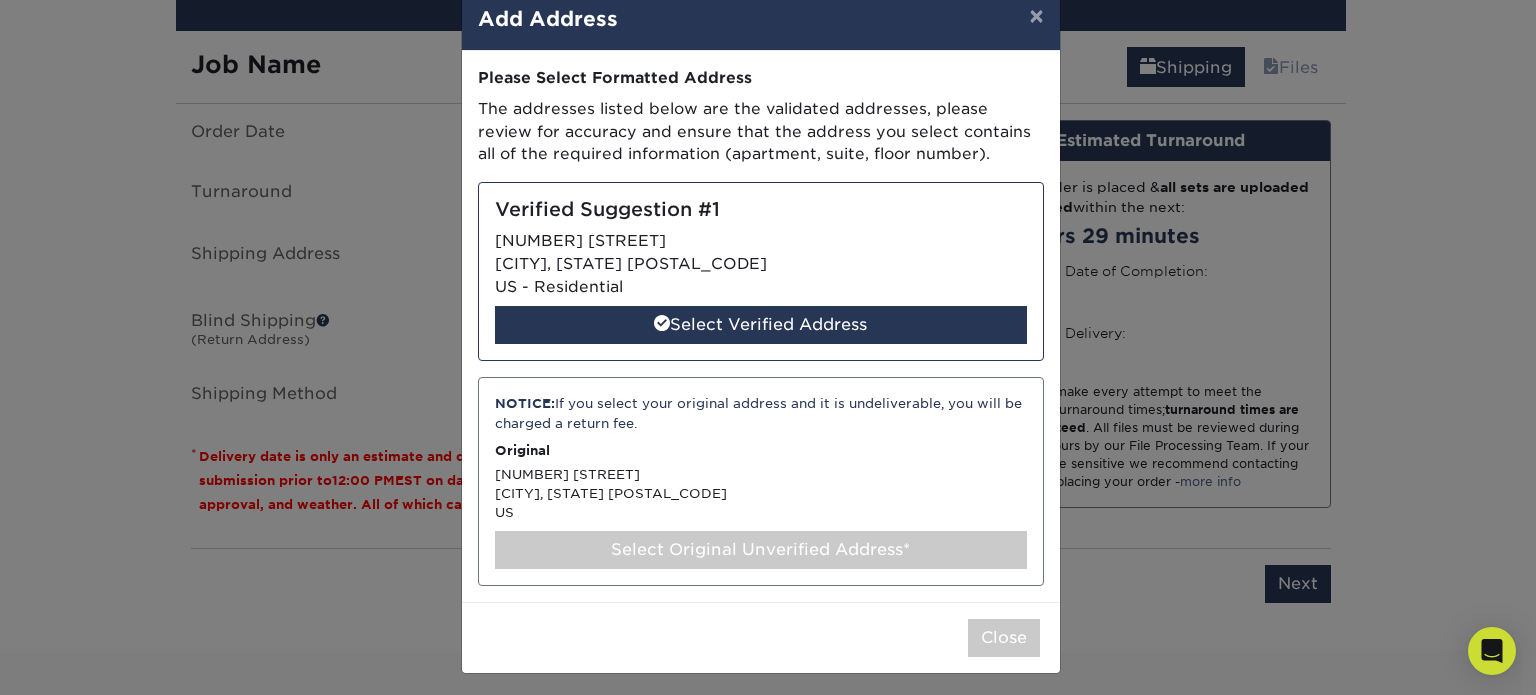 scroll, scrollTop: 44, scrollLeft: 0, axis: vertical 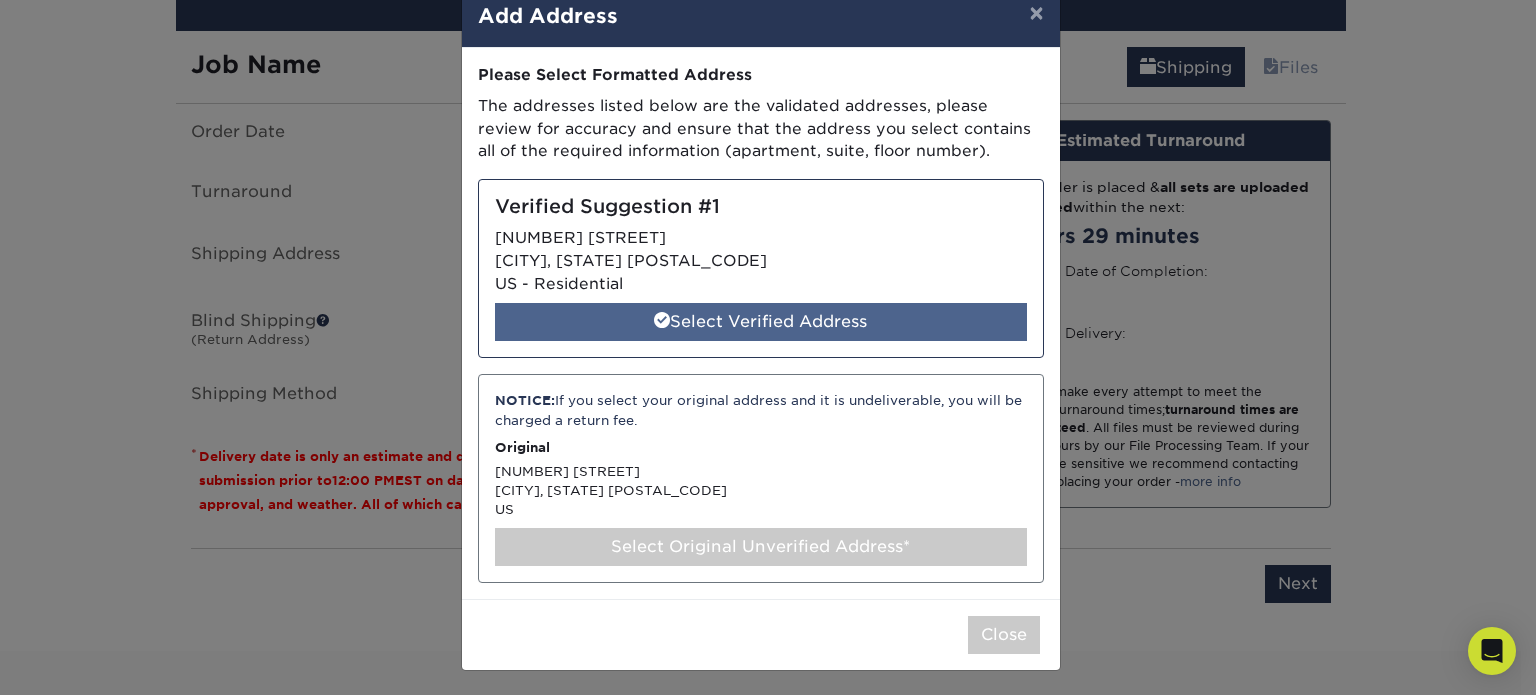 click on "Select Verified Address" at bounding box center (761, 322) 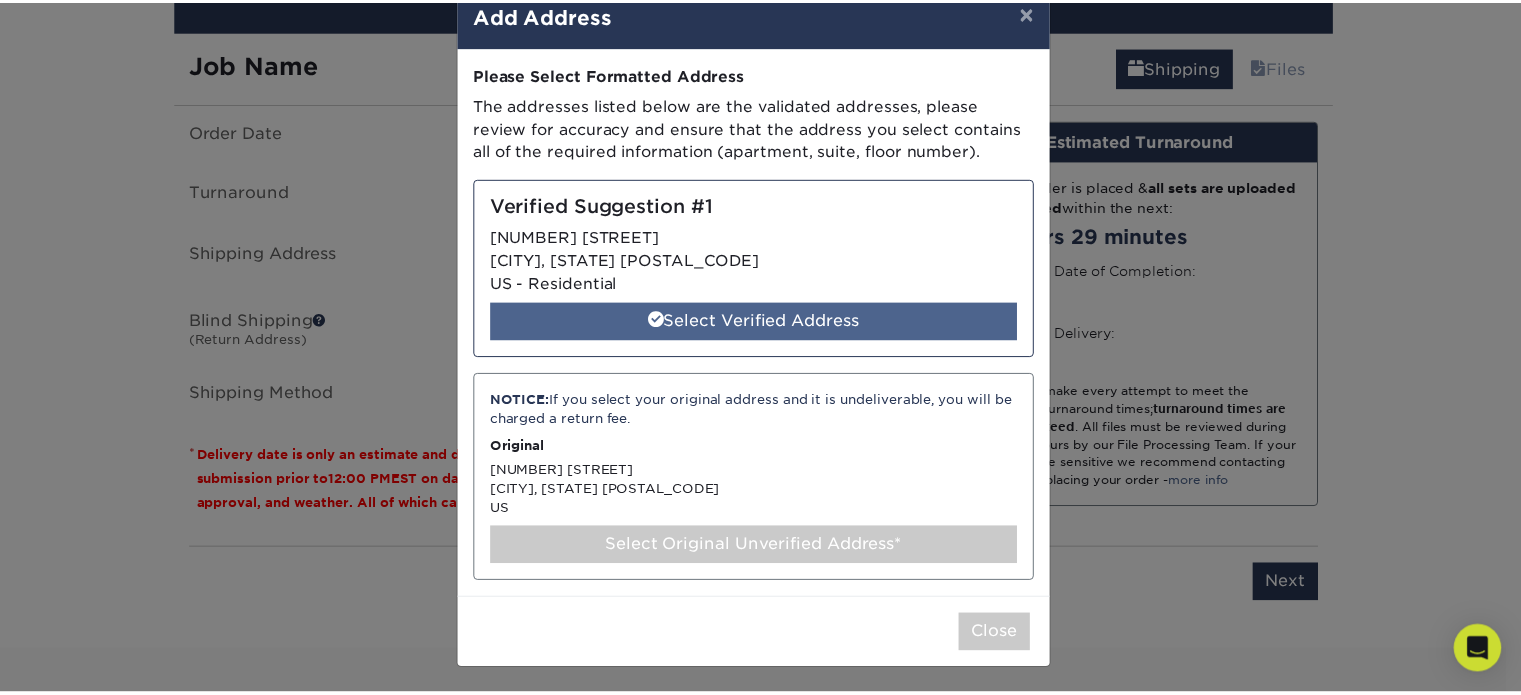 scroll, scrollTop: 0, scrollLeft: 0, axis: both 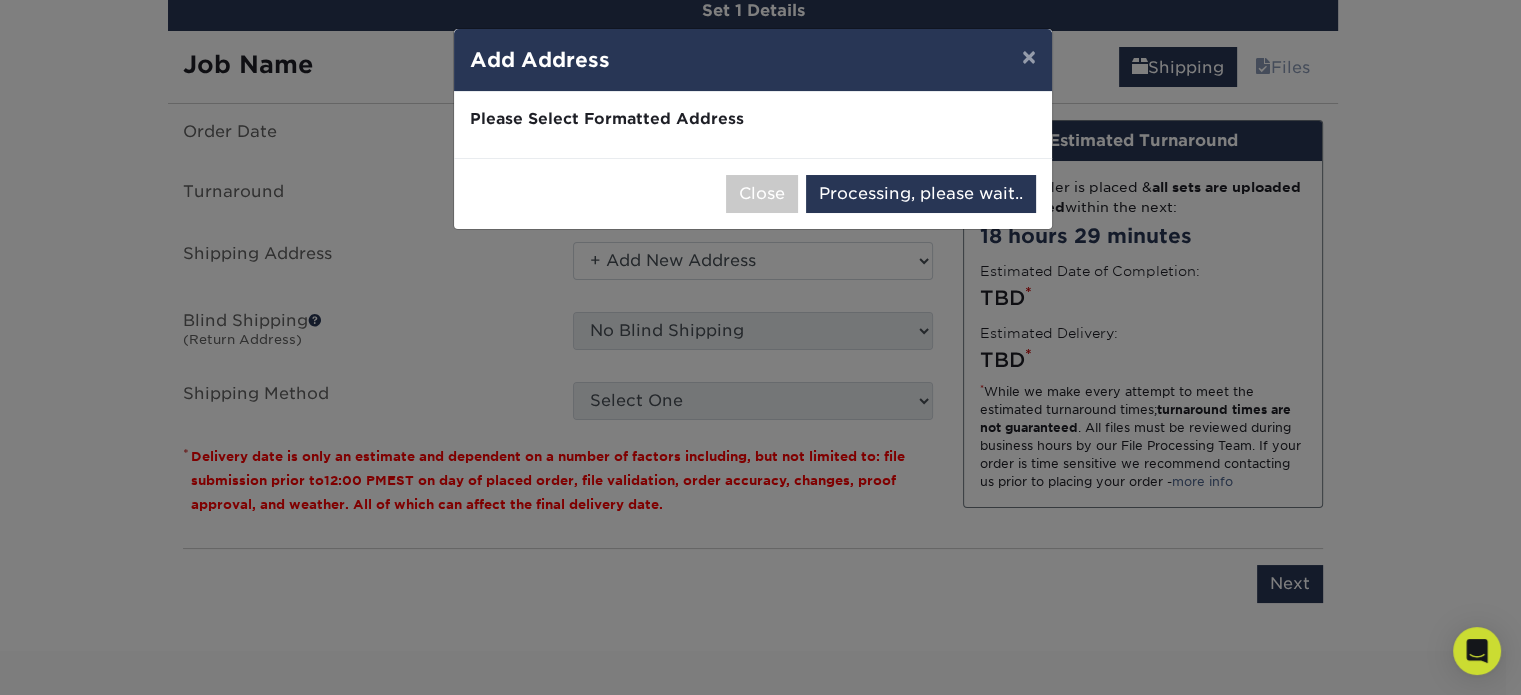 select on "284638" 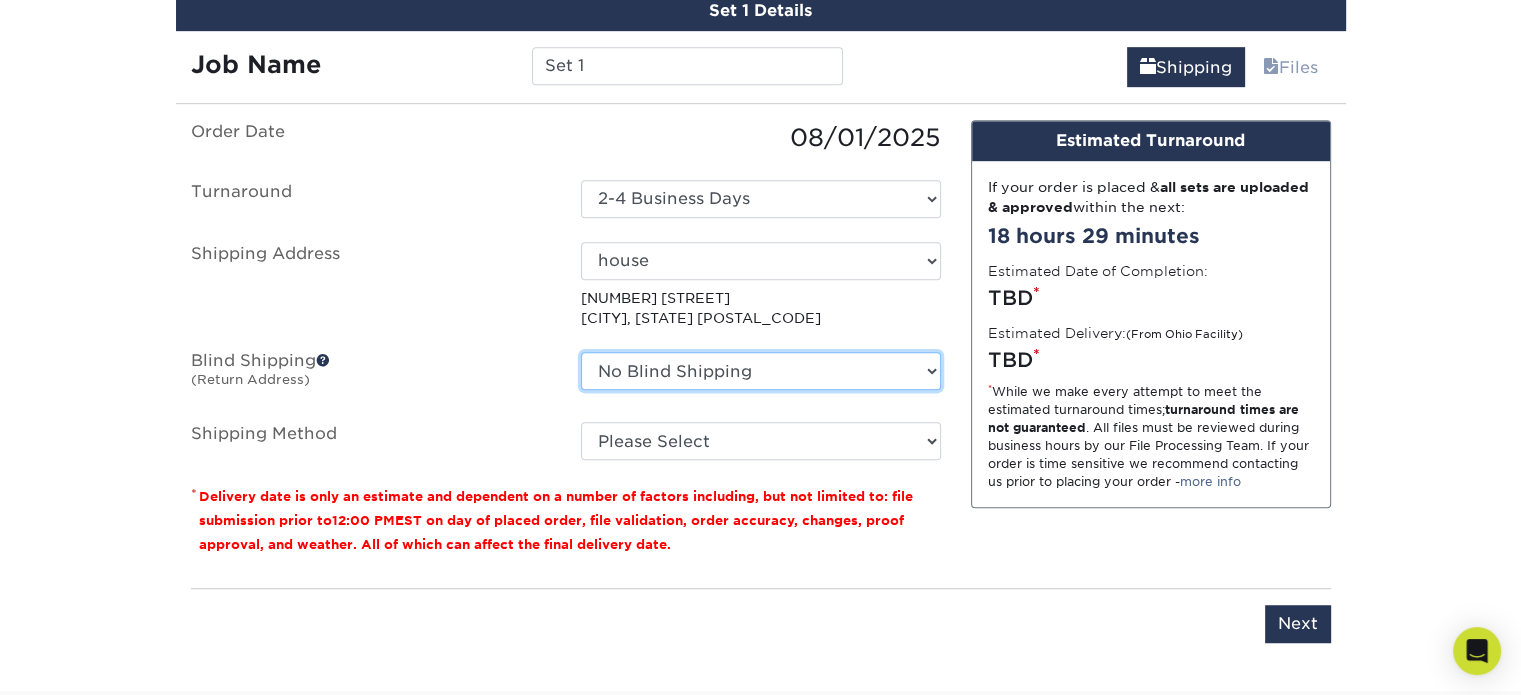 click on "No Blind Shipping
+ Add New Address" at bounding box center (761, 371) 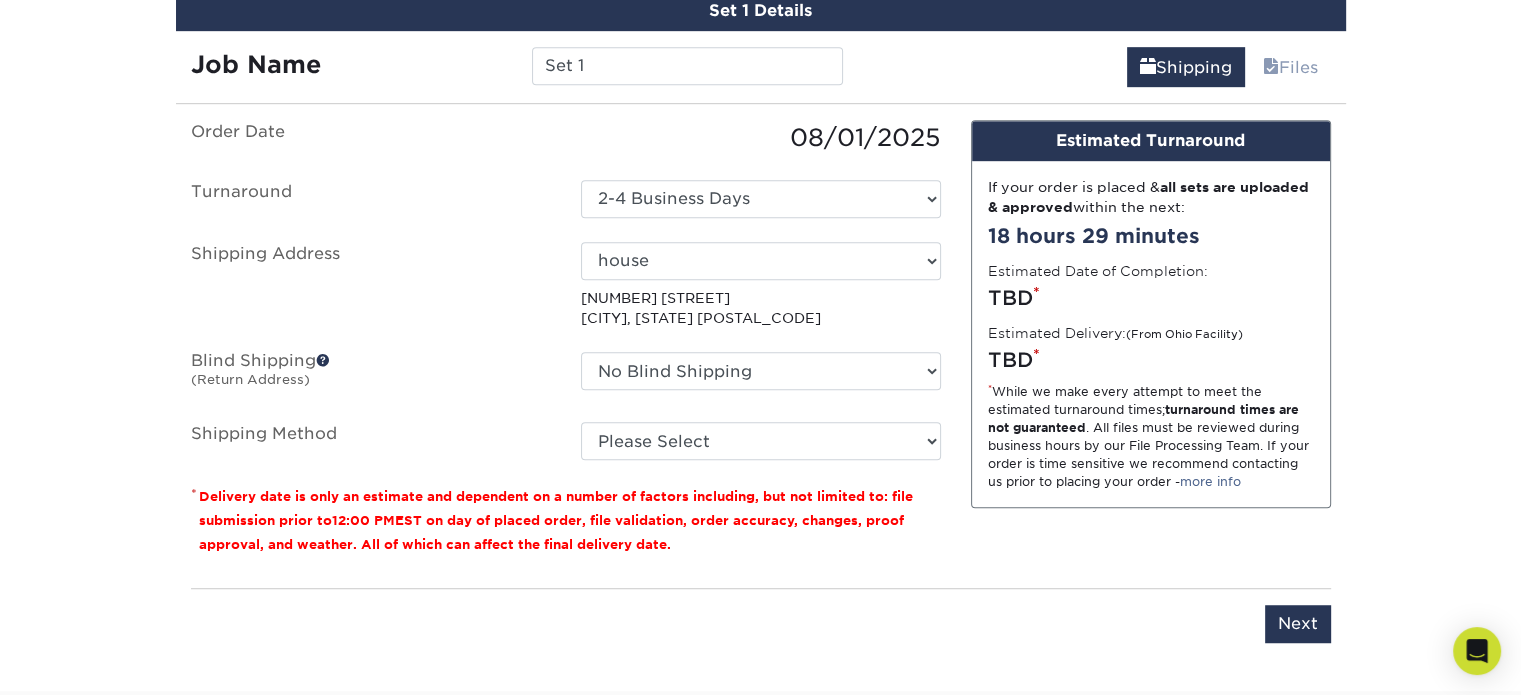click on "Order Date
08/01/2025
Turnaround
Select One 2-4 Business Days 2 Day Next Business Day
Shipping Address
Select One
house + Add New Address
- Login
2928 ALLEN ST  LAKE STATION, IN 46405-1808
Blind Shipping  (Return Address)
No Blind Shipping
+ Add New Address
Shipping Method
Please Select Ground Shipping (+$7.84) 3 Day Shipping Service (+$20.08) 2 Day Air Shipping (+$20.57) Next Day Shipping by 5pm (+$23.03) Next Day Air Early A.M. (+$128.26)" at bounding box center (566, 290) 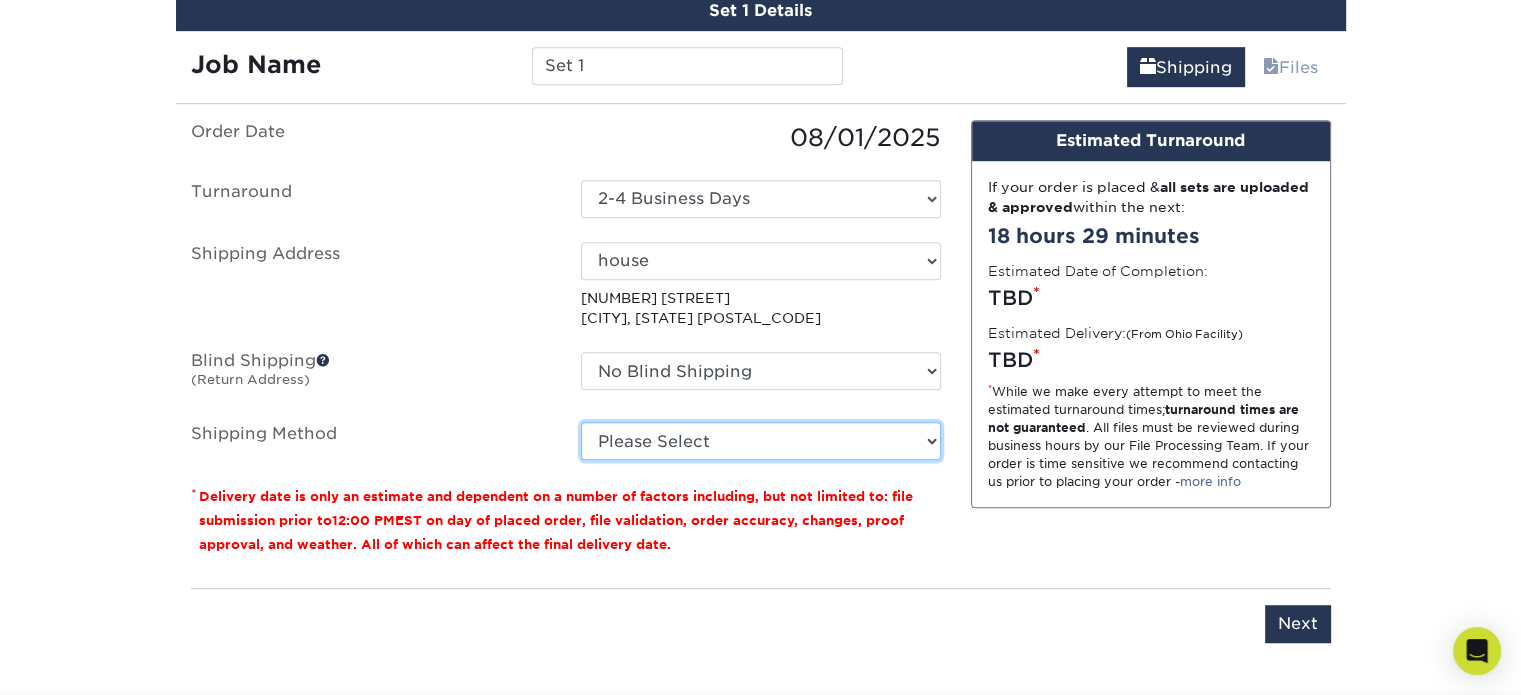 click on "Please Select Ground Shipping (+$7.84) 3 Day Shipping Service (+$20.08) 2 Day Air Shipping (+$20.57) Next Day Shipping by 5pm (+$23.03) Next Day Shipping by 12 noon (+$24.12) Next Day Air Early A.M. (+$128.26)" at bounding box center (761, 441) 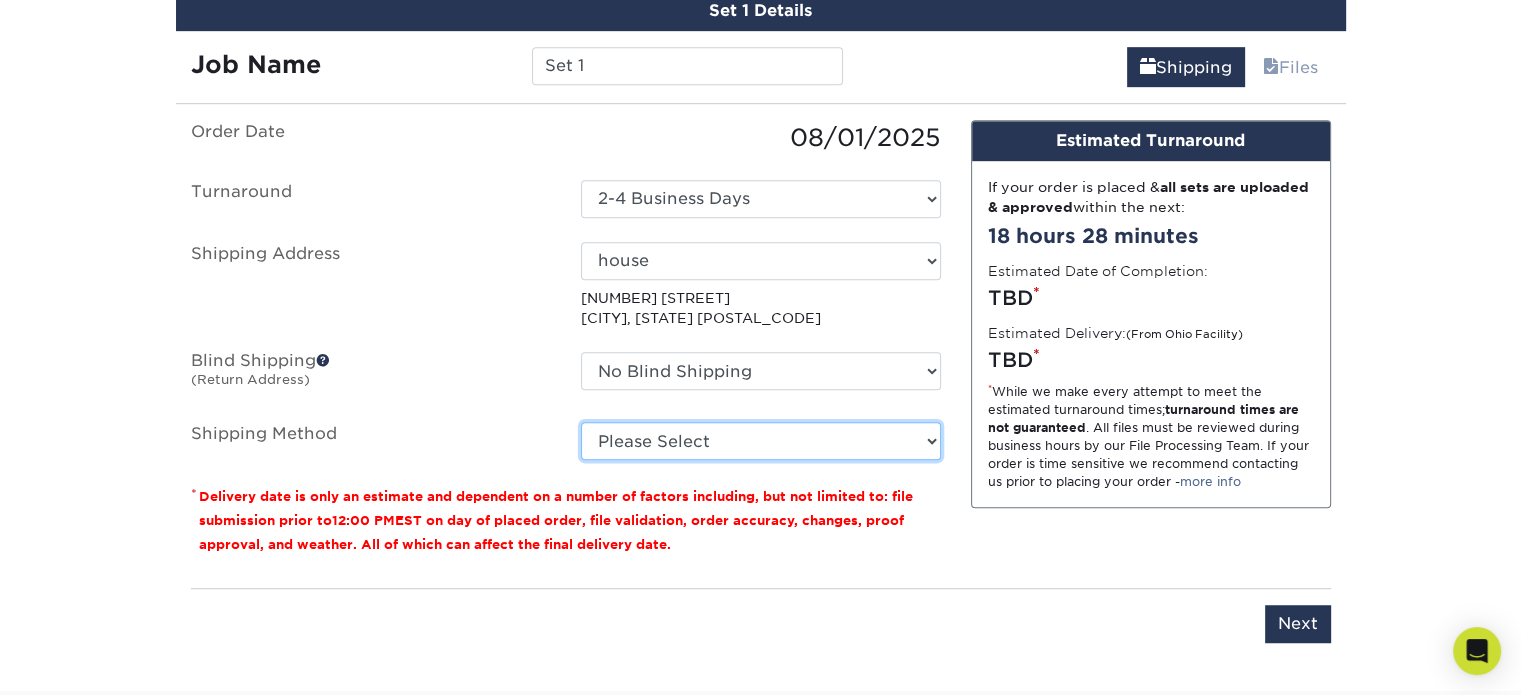 select on "03" 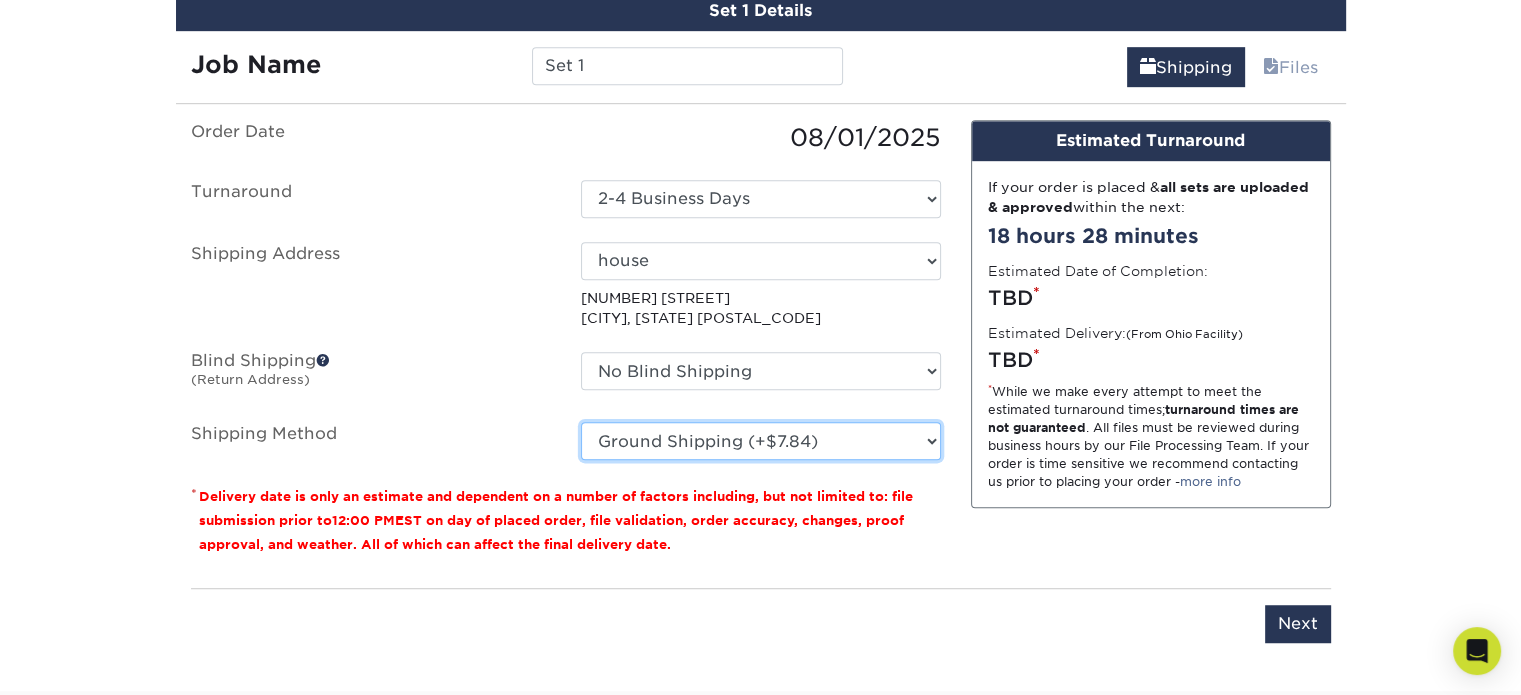 click on "Please Select Ground Shipping (+$7.84) 3 Day Shipping Service (+$20.08) 2 Day Air Shipping (+$20.57) Next Day Shipping by 5pm (+$23.03) Next Day Shipping by 12 noon (+$24.12) Next Day Air Early A.M. (+$128.26)" at bounding box center [761, 441] 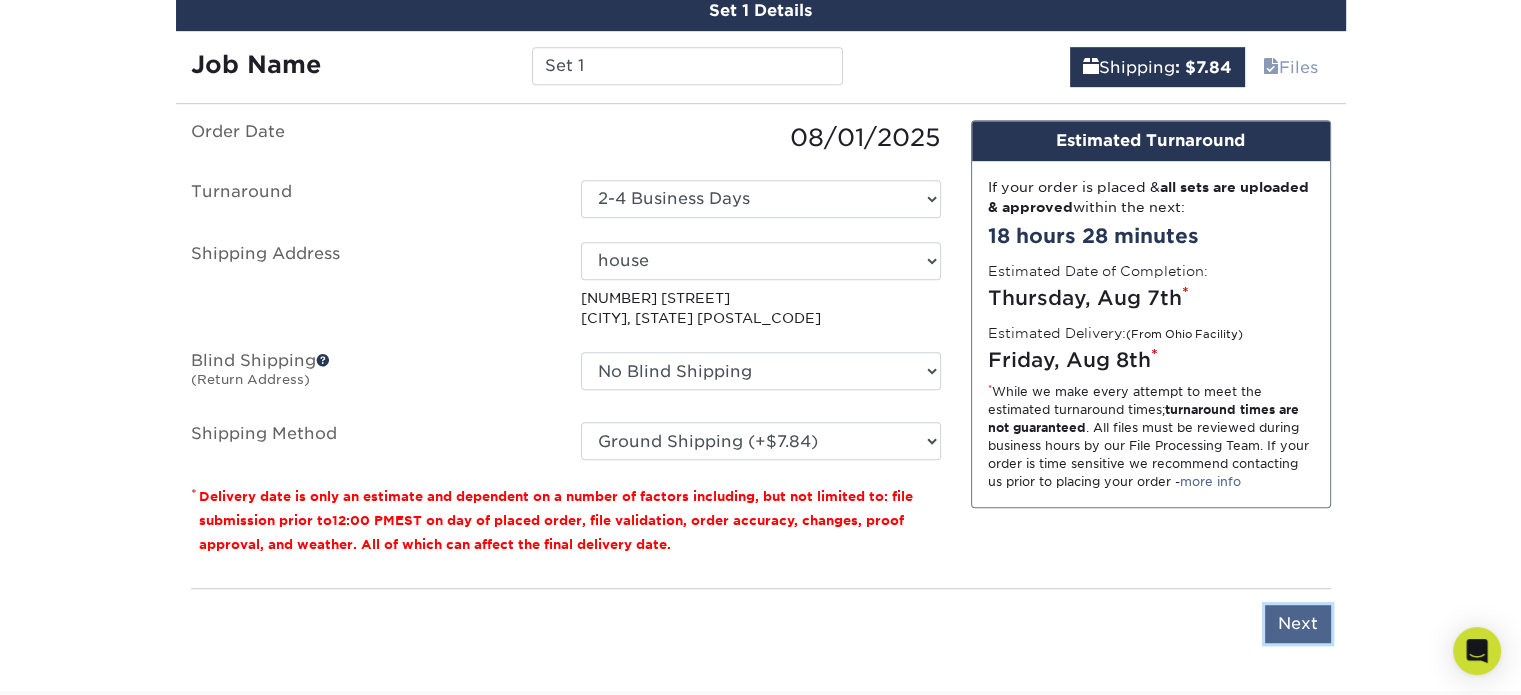 click on "Next" at bounding box center (1298, 624) 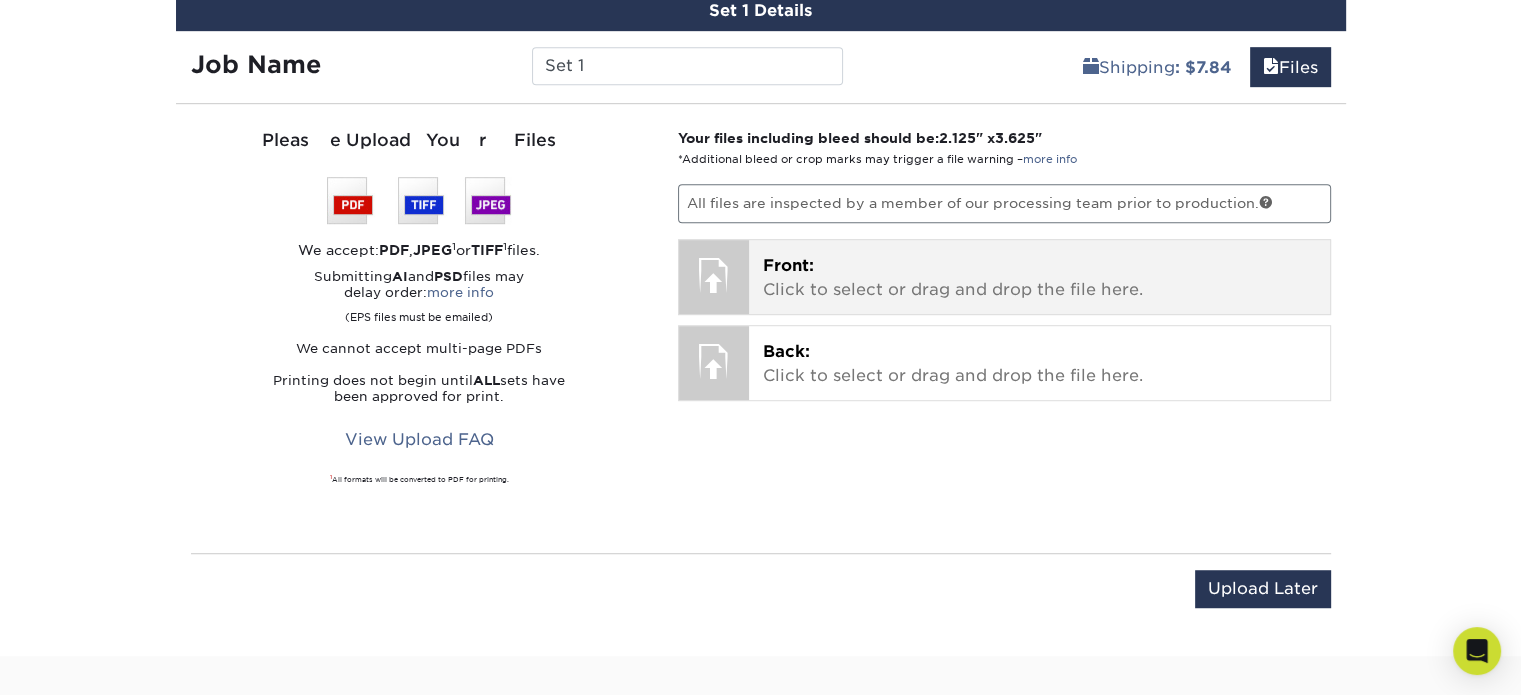 click on "Front: Click to select or drag and drop the file here." at bounding box center [1039, 278] 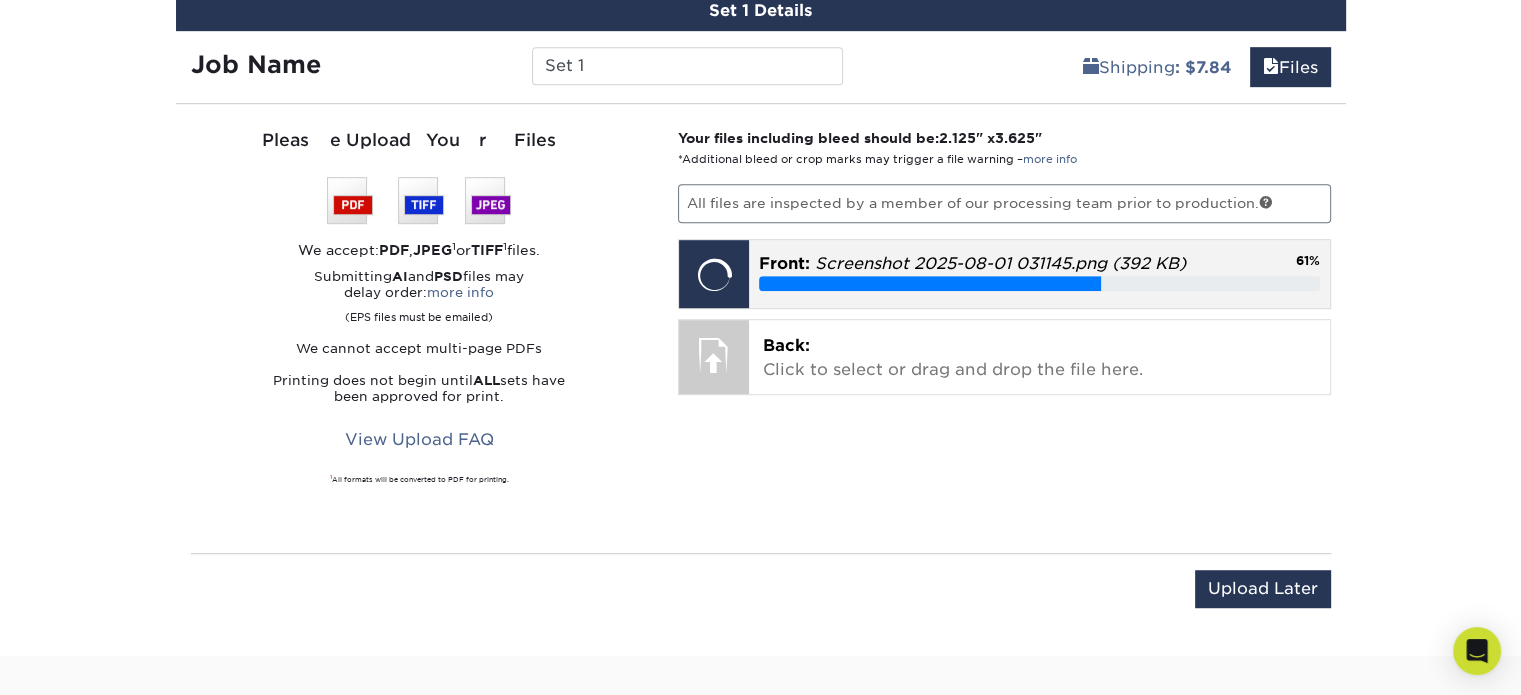 click on "Upload a new file" at bounding box center [0, 0] 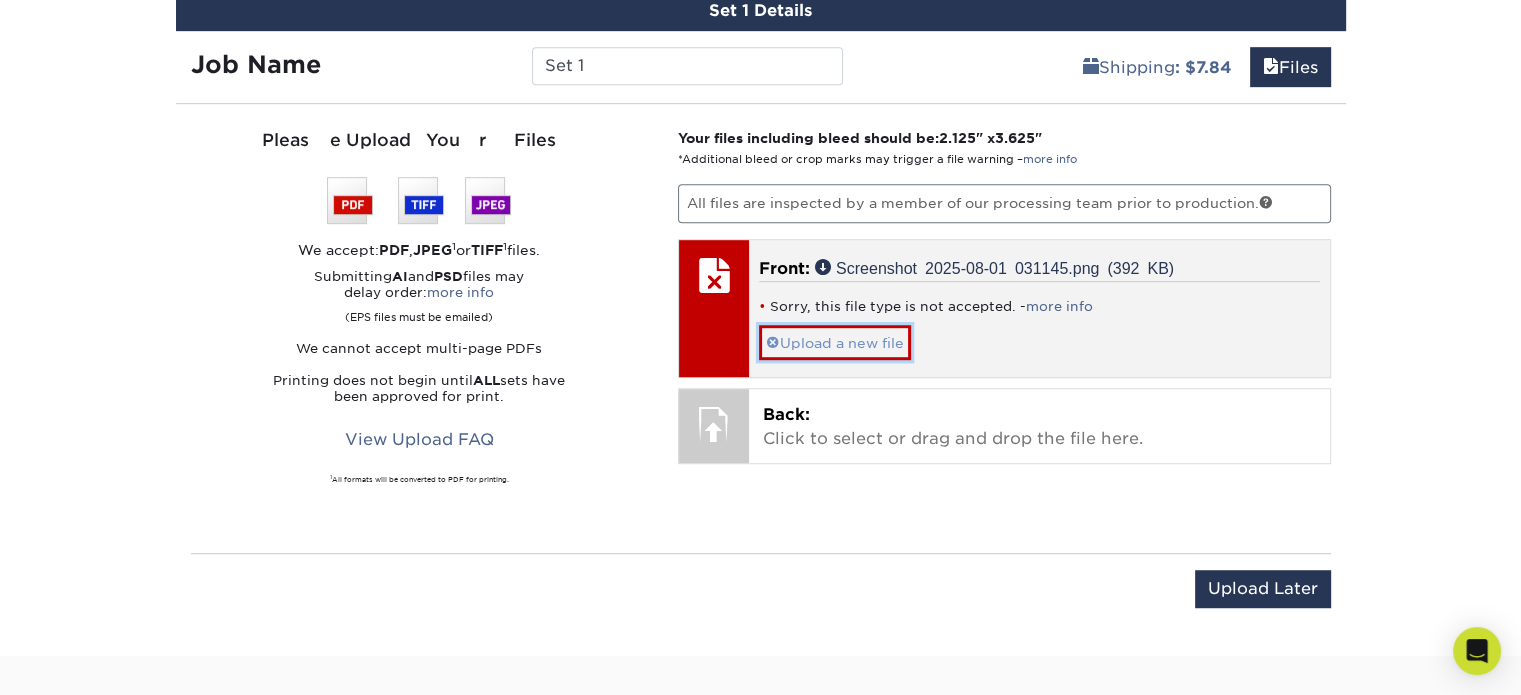 click on "Upload a new file" at bounding box center [835, 342] 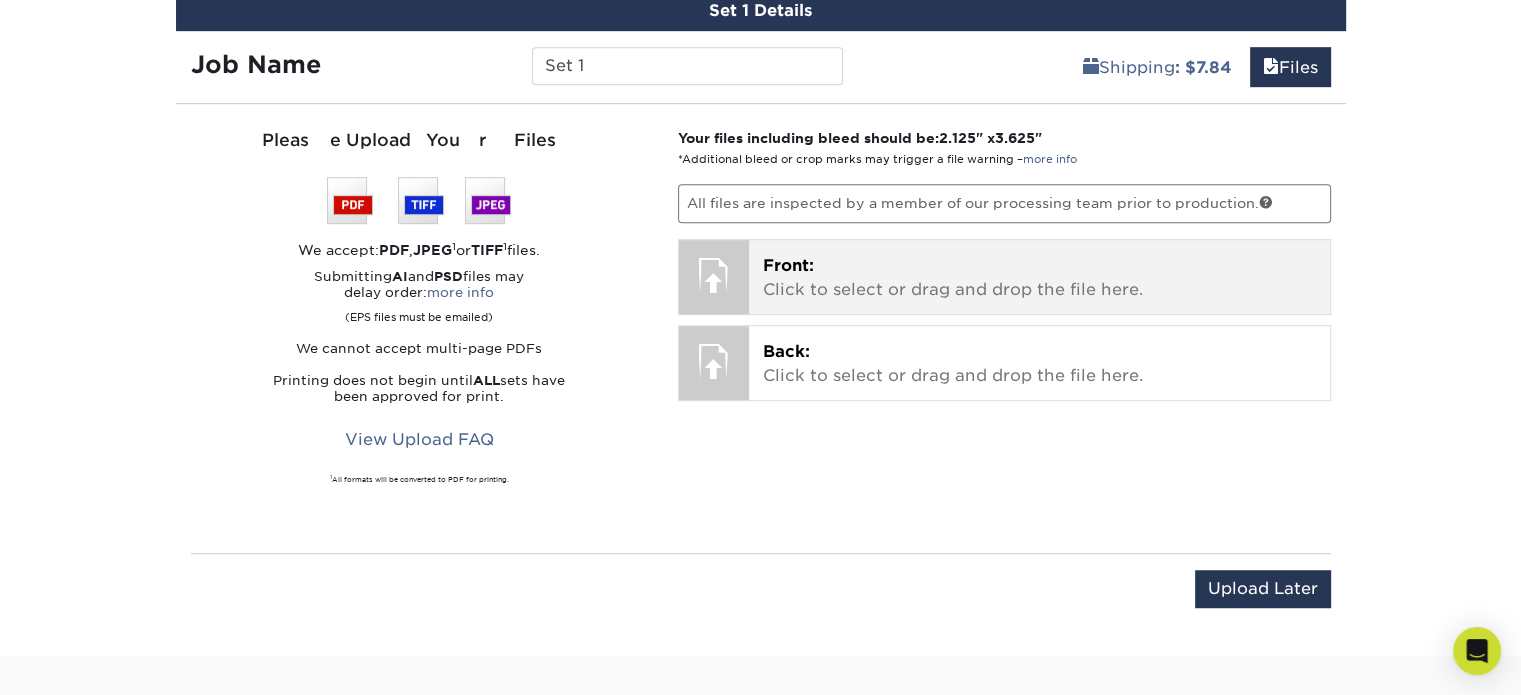 click on "Front: Click to select or drag and drop the file here.
Choose file
Screenshot 2025-08-01 031145.png      0.4  MiB               ✔    ✘" at bounding box center (1039, 277) 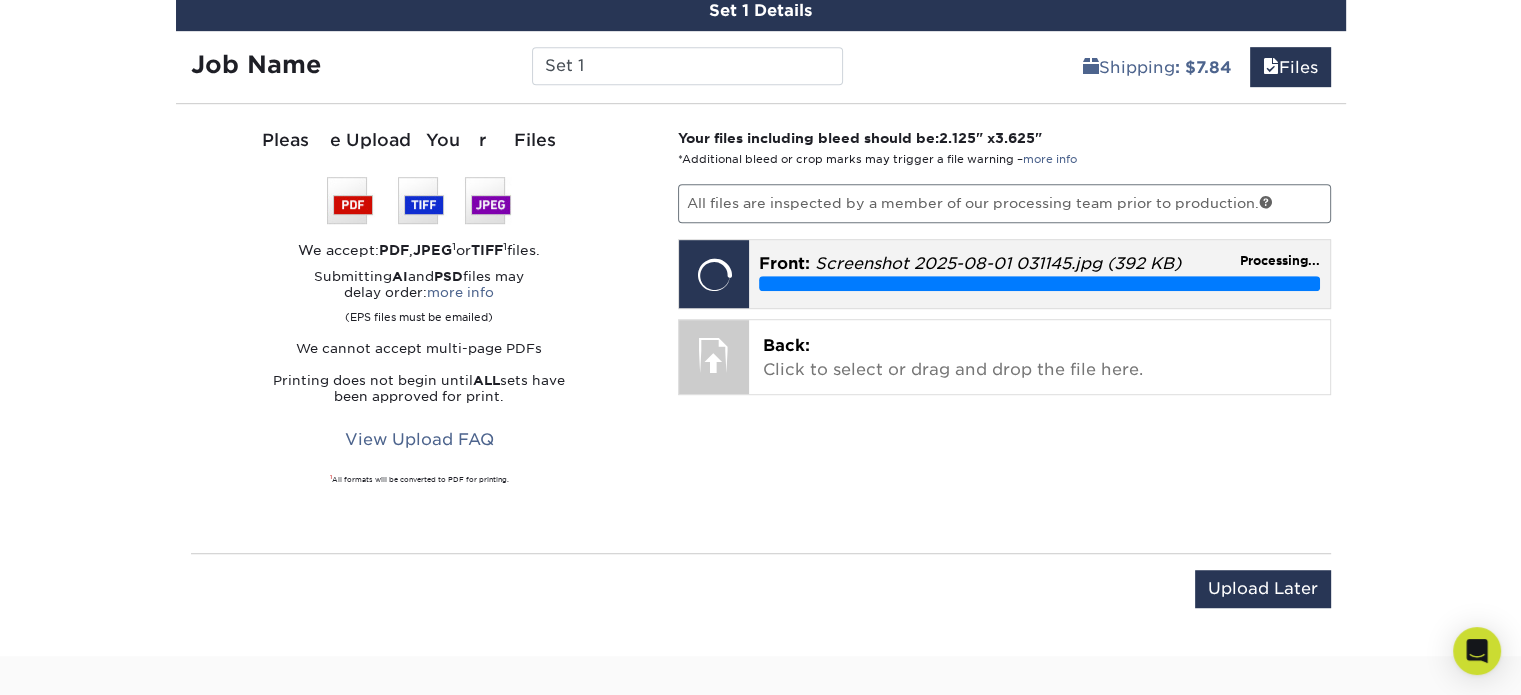 click at bounding box center (714, 275) 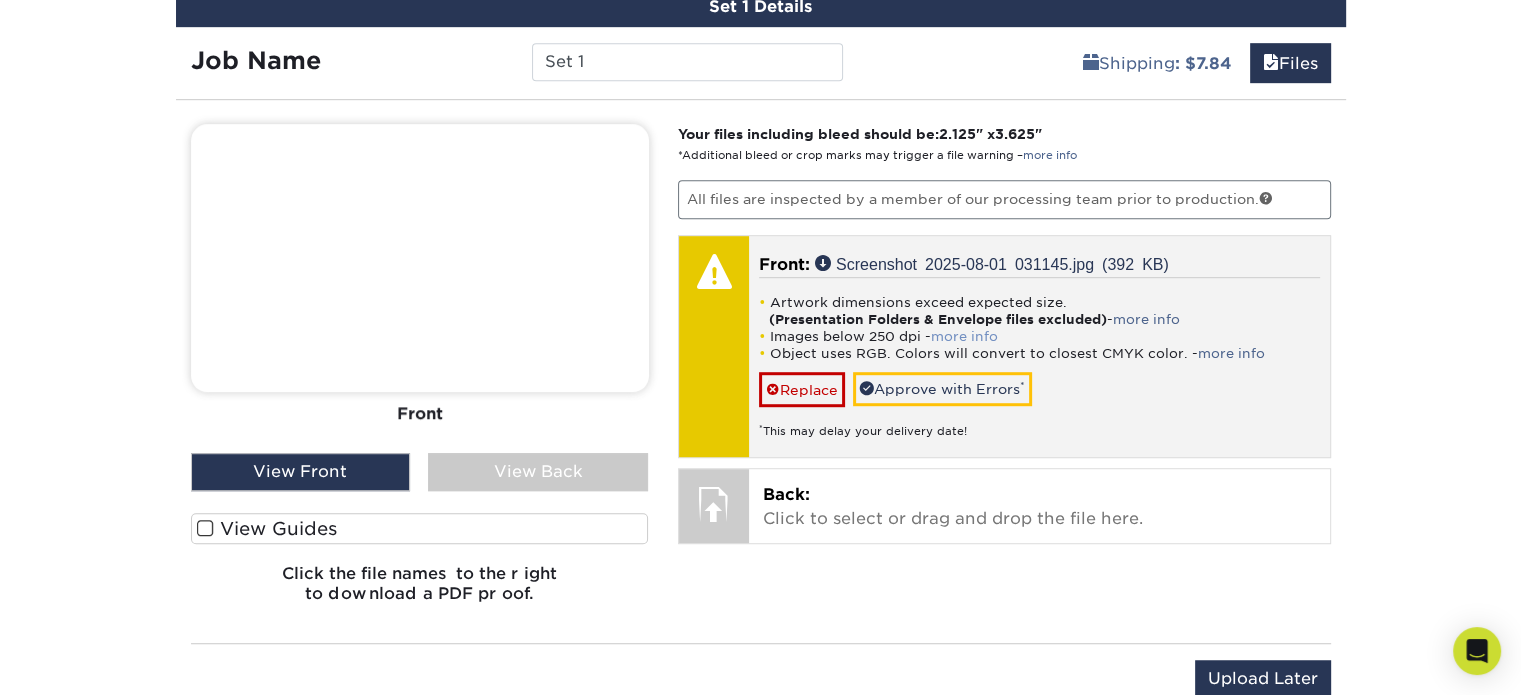 scroll, scrollTop: 1200, scrollLeft: 0, axis: vertical 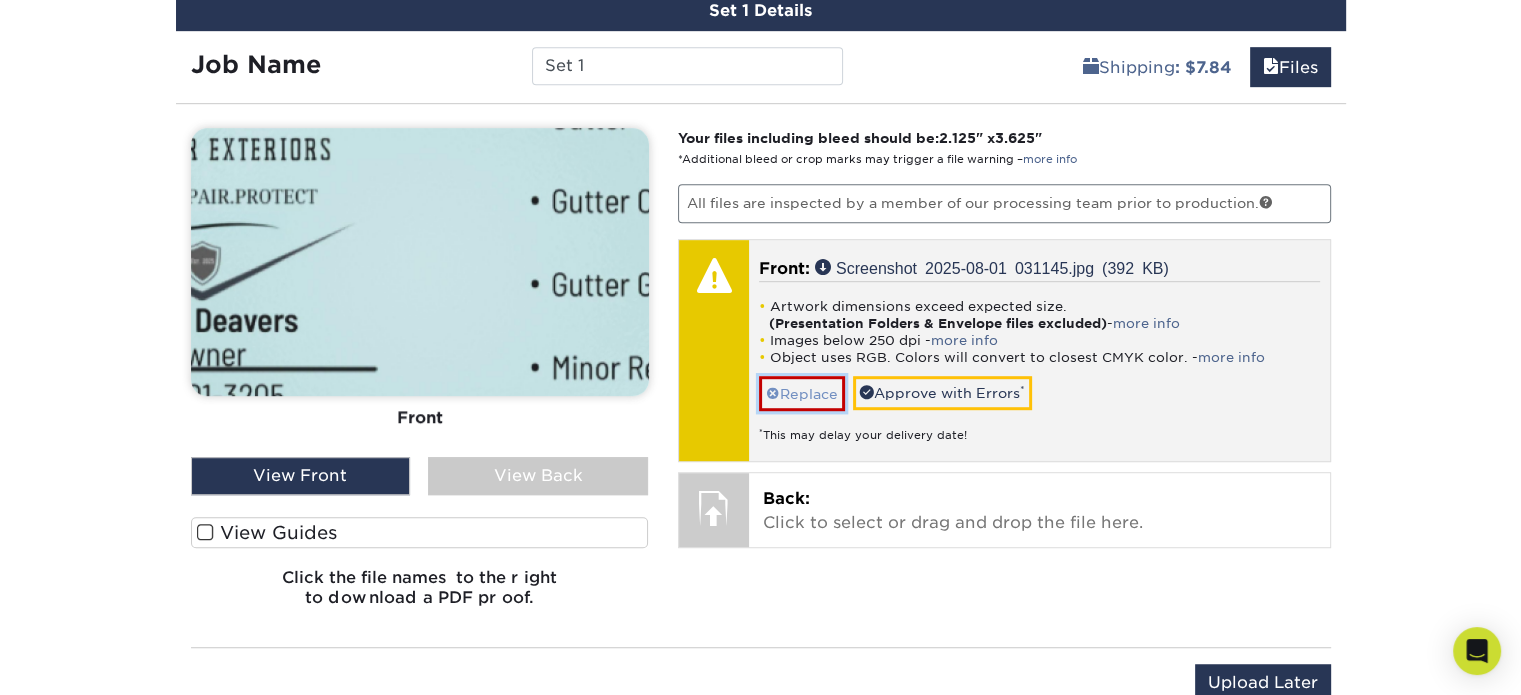 click on "Replace" at bounding box center (802, 393) 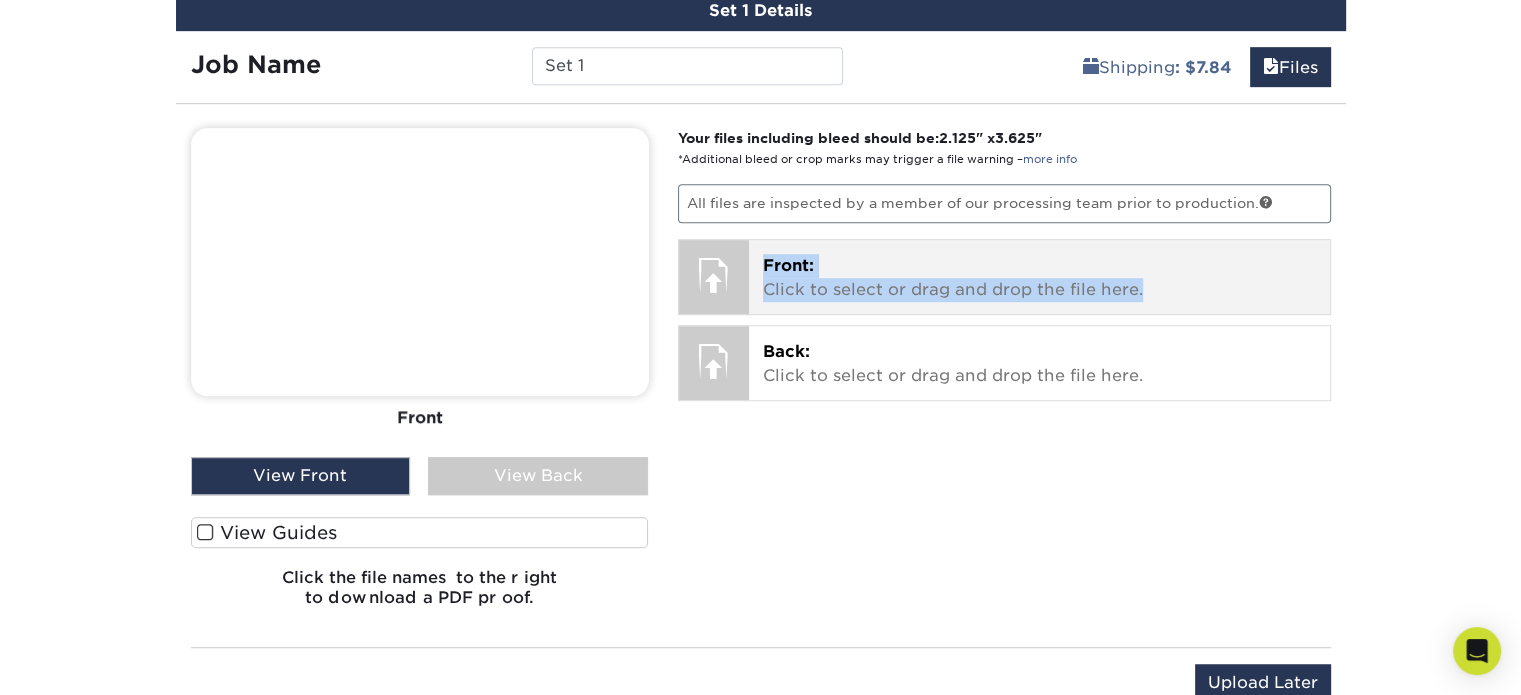click on "Front: Click to select or drag and drop the file here.
Choose file
Screenshot 2025-08-01 031145.png      0.4  MiB               ✔    ✘            Screenshot 2025-08-01 031145.jpg      0.4  MiB               ✔    ✘" at bounding box center (1039, 277) 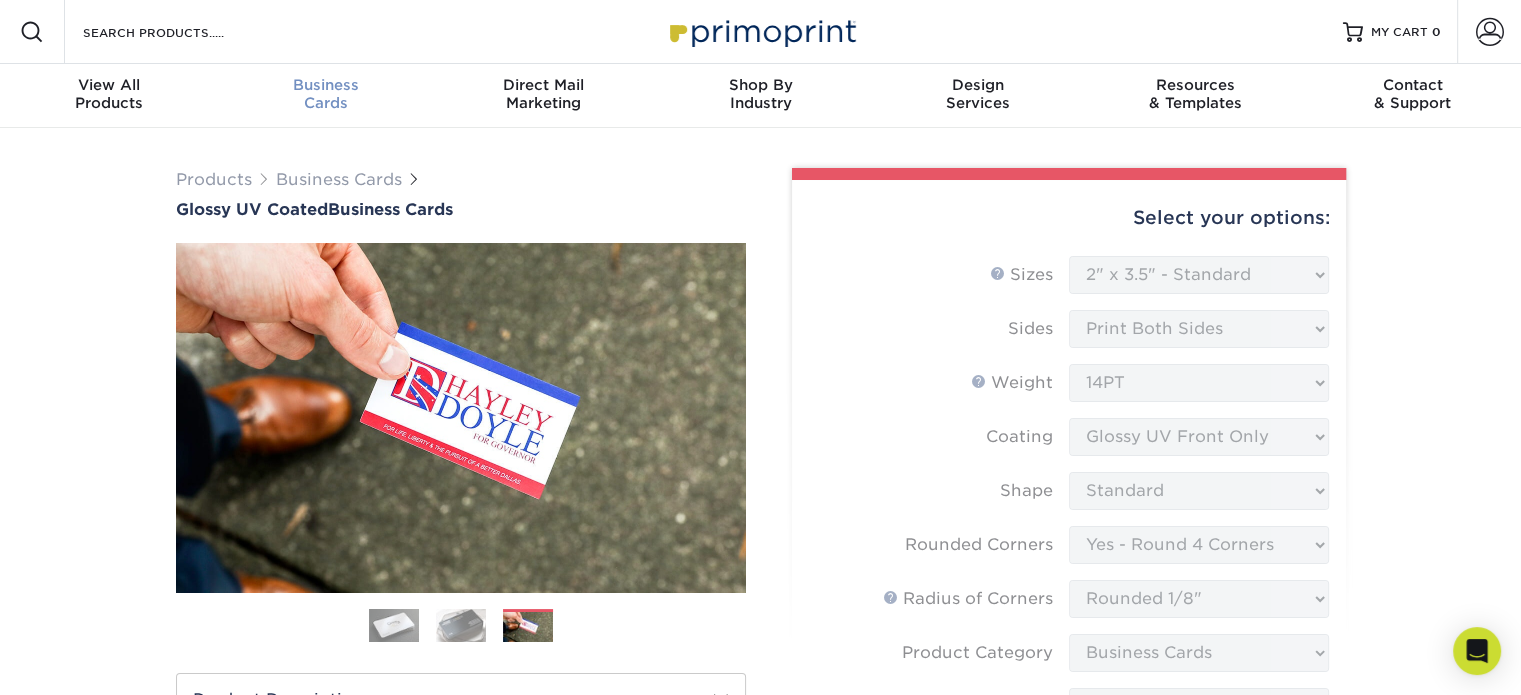 scroll, scrollTop: 0, scrollLeft: 0, axis: both 